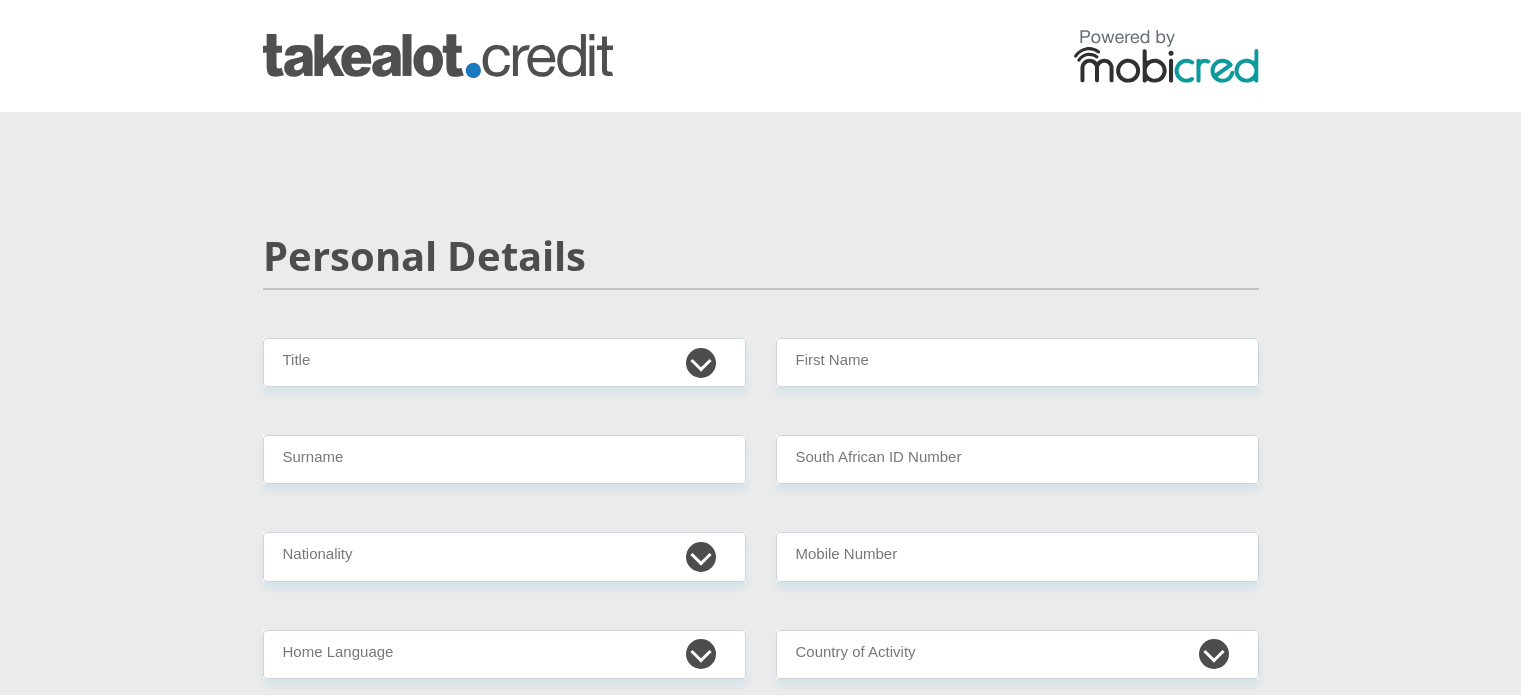 scroll, scrollTop: 0, scrollLeft: 0, axis: both 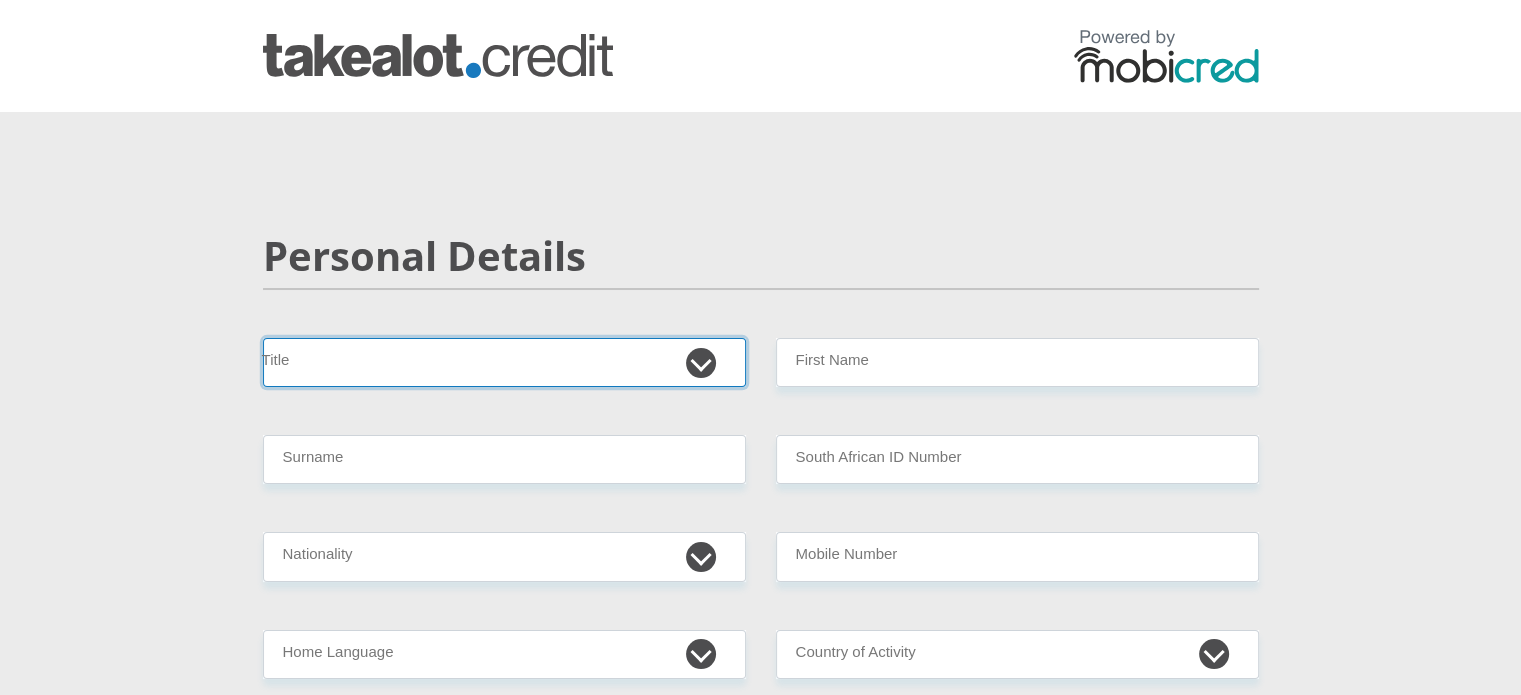 click on "Mr
Ms
Mrs
Dr
Other" at bounding box center (504, 362) 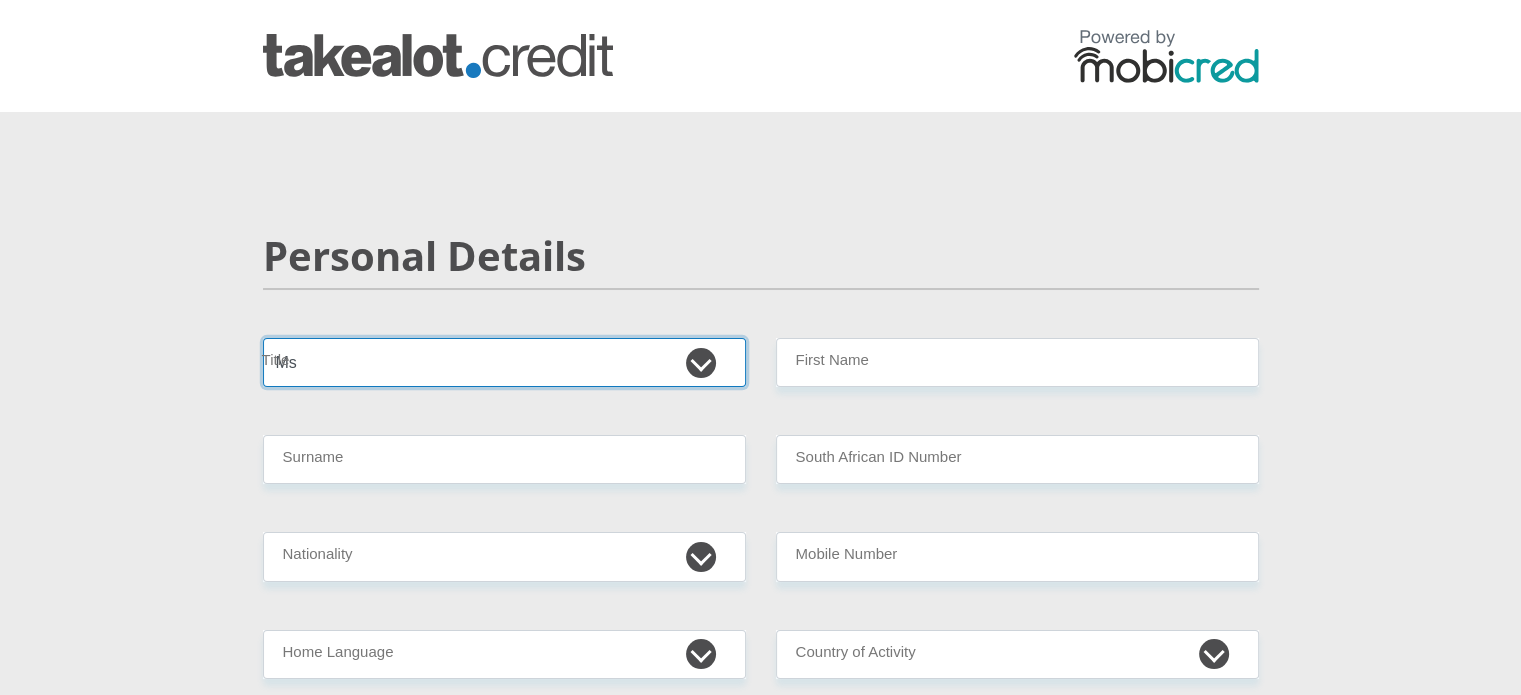 click on "Mr
Ms
Mrs
Dr
Other" at bounding box center (504, 362) 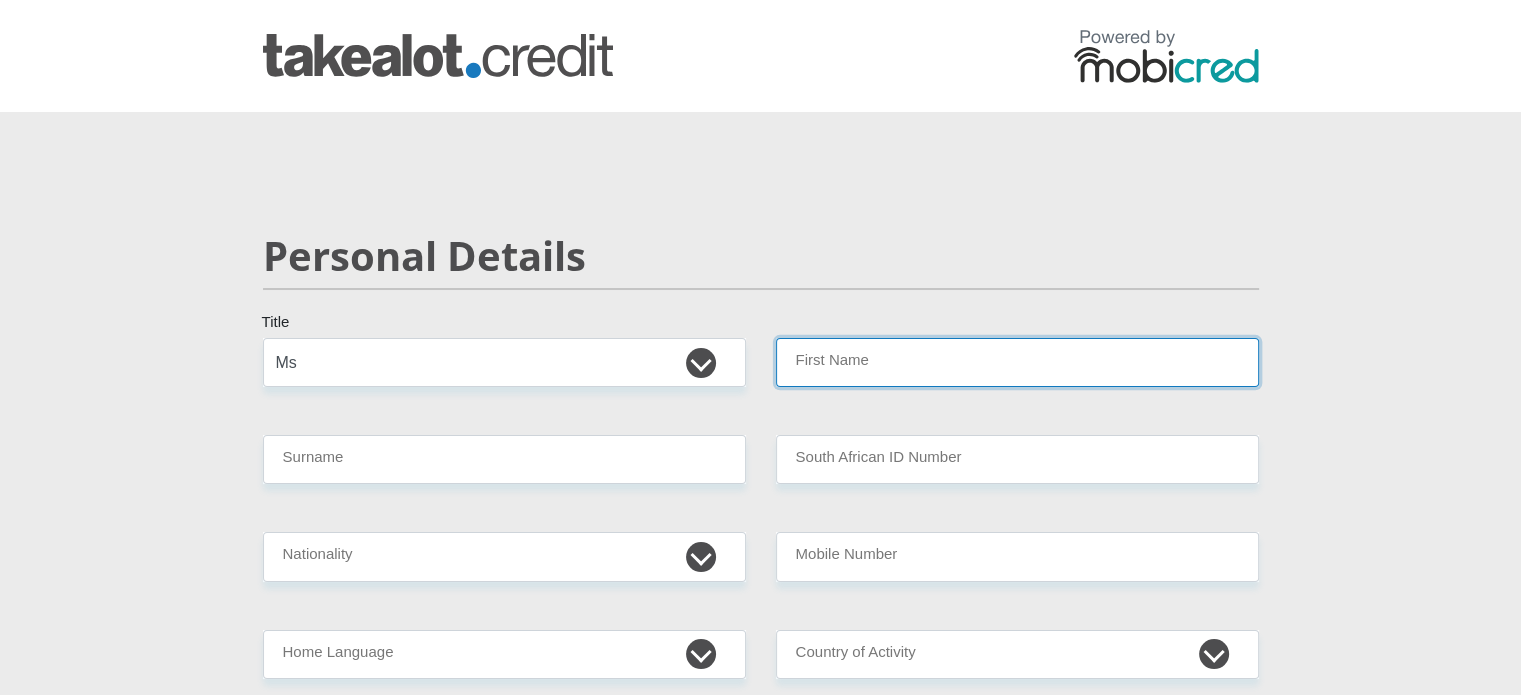 click on "First Name" at bounding box center (1017, 362) 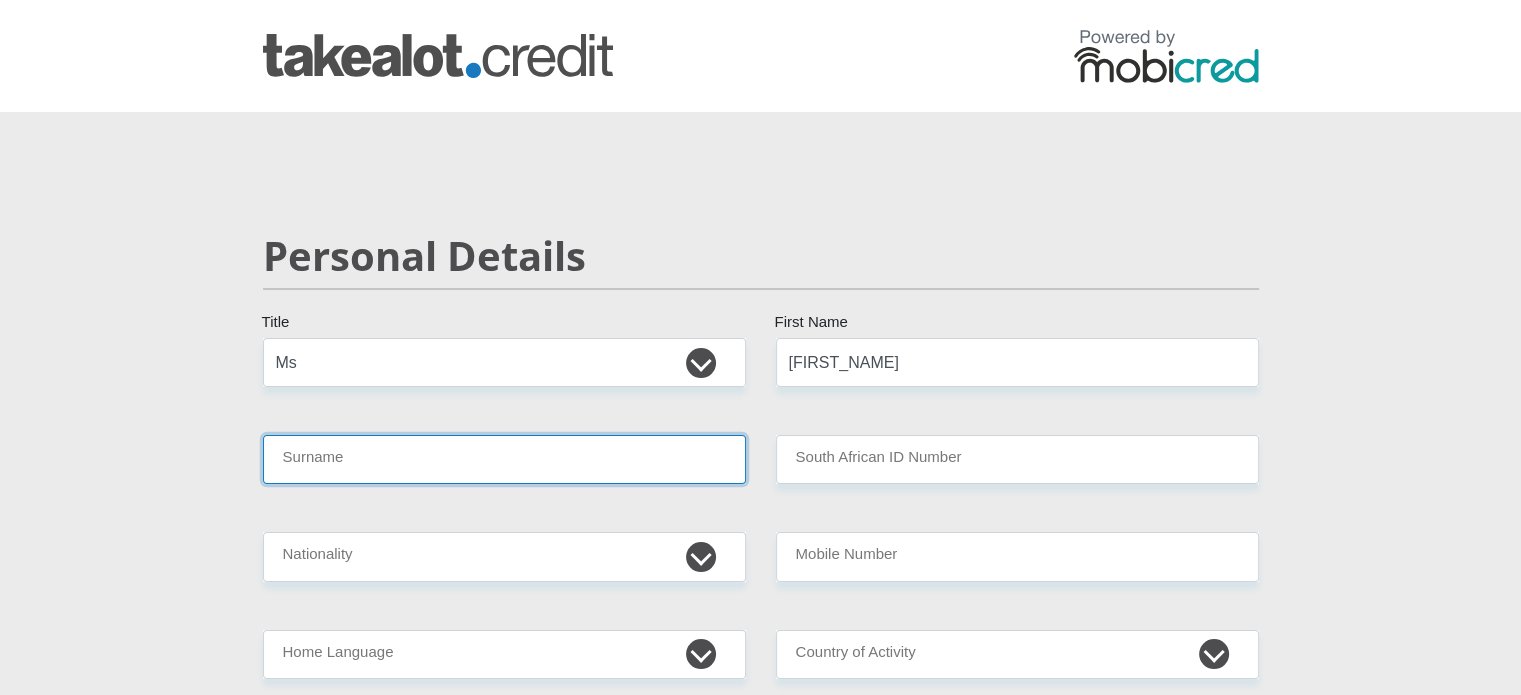 click on "Surname" at bounding box center (504, 459) 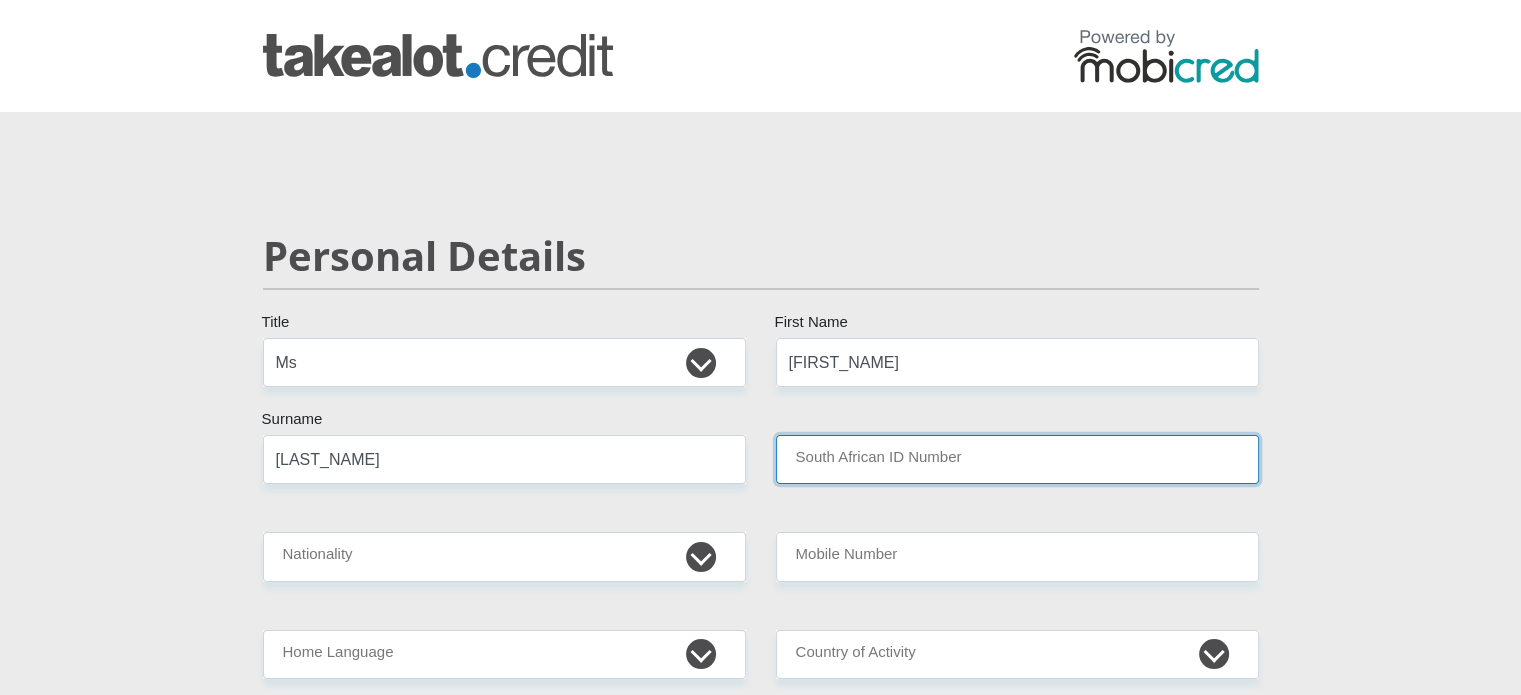 click on "South African ID Number" at bounding box center [1017, 459] 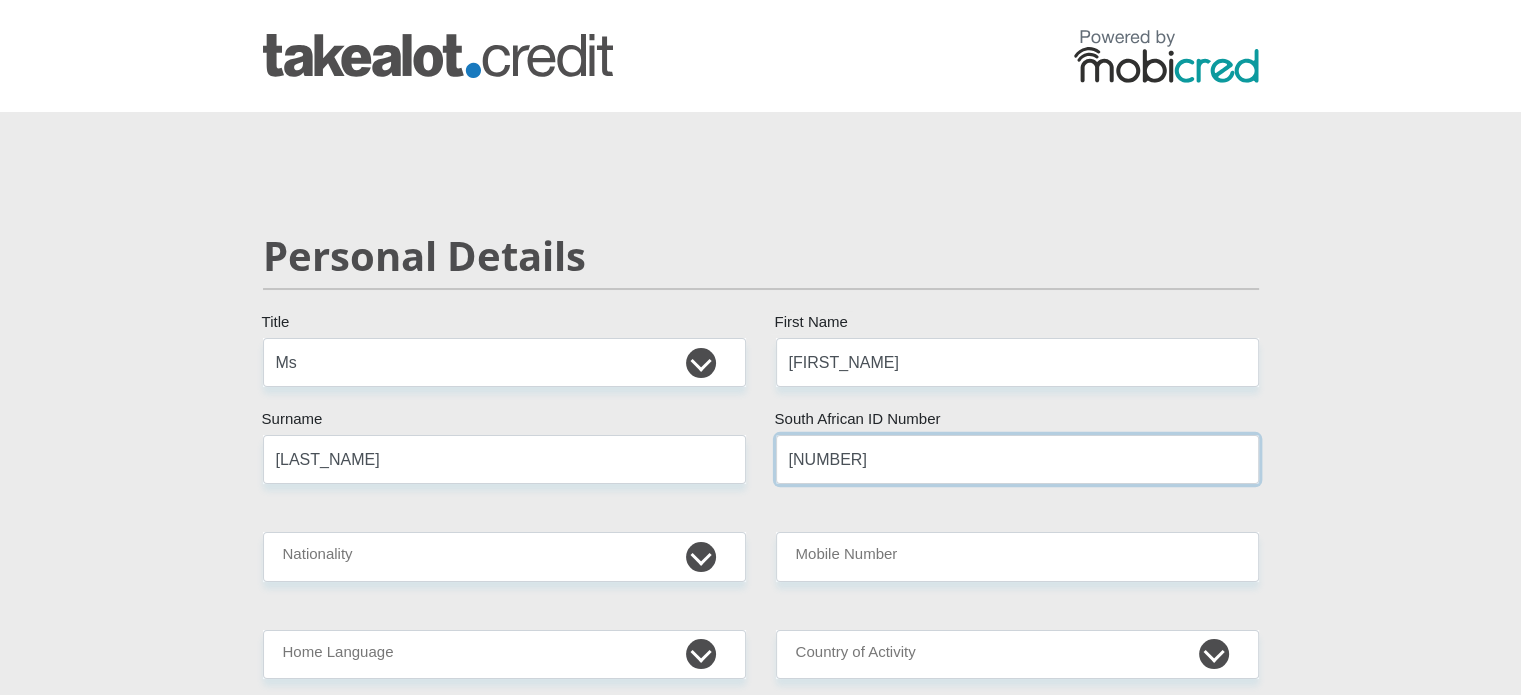 type on "9405300480086" 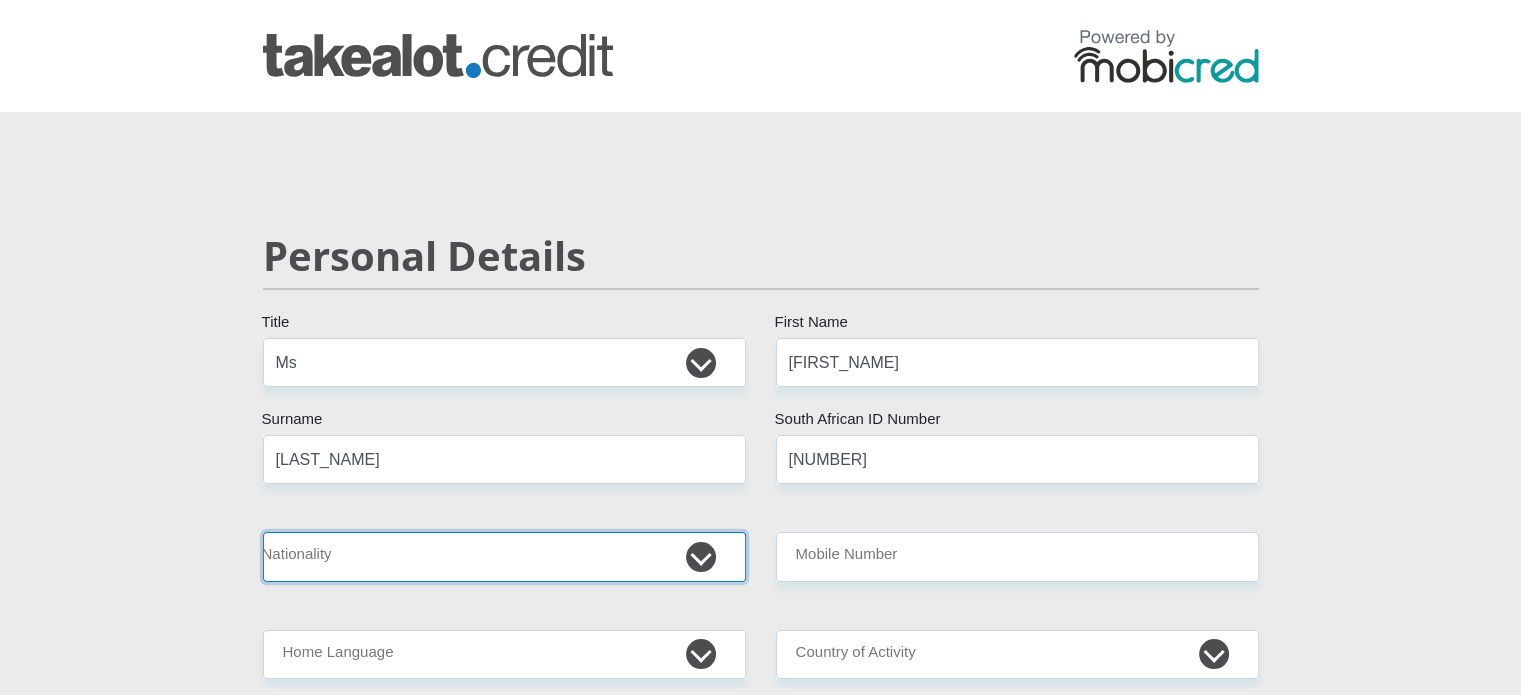 click on "South Africa
Afghanistan
Aland Islands
Albania
Algeria
America Samoa
American Virgin Islands
Andorra
Angola
Anguilla
Antarctica
Antigua and Barbuda
Argentina
Armenia
Aruba
Ascension Island
Australia
Austria
Azerbaijan
Bahamas
Bahrain
Bangladesh
Barbados
Chad" at bounding box center [504, 556] 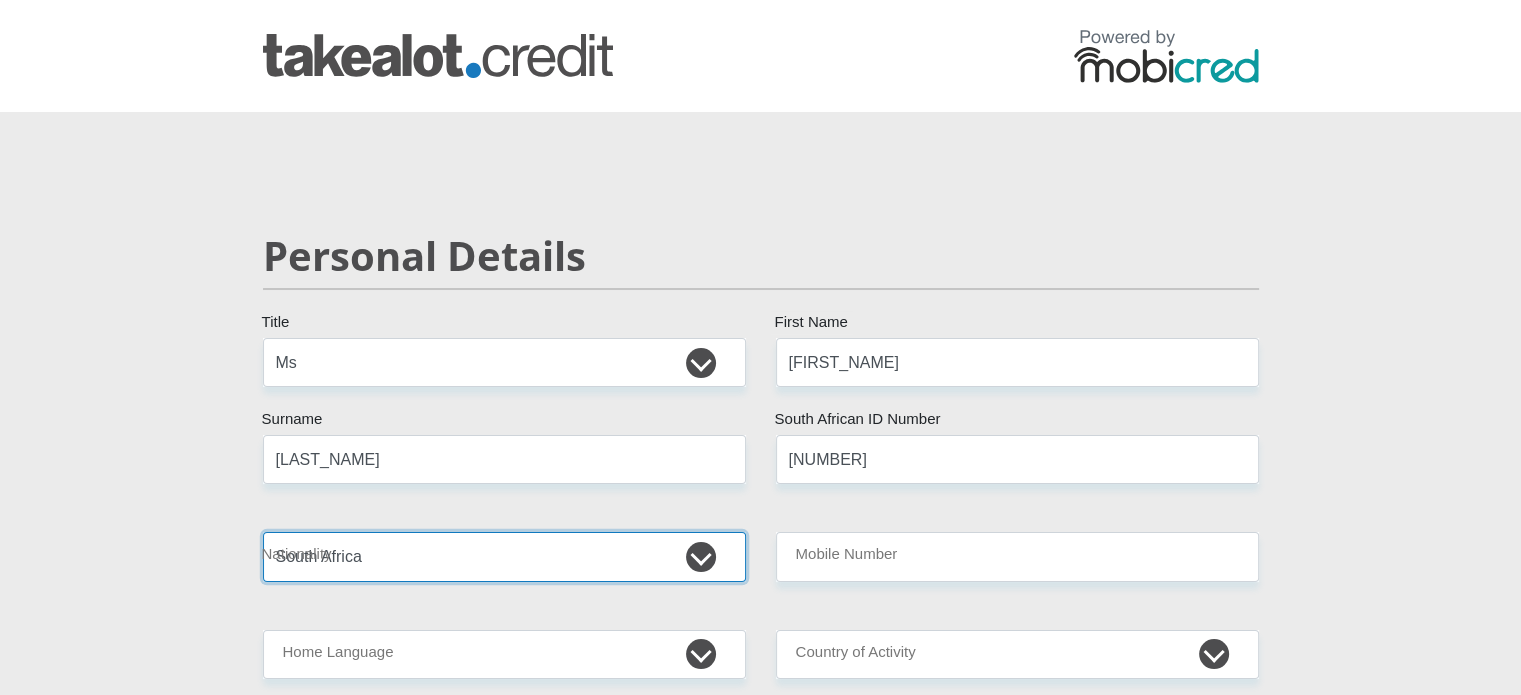 click on "South Africa
Afghanistan
Aland Islands
Albania
Algeria
America Samoa
American Virgin Islands
Andorra
Angola
Anguilla
Antarctica
Antigua and Barbuda
Argentina
Armenia
Aruba
Ascension Island
Australia
Austria
Azerbaijan
Bahamas
Bahrain
Bangladesh
Barbados
Chad" at bounding box center [504, 556] 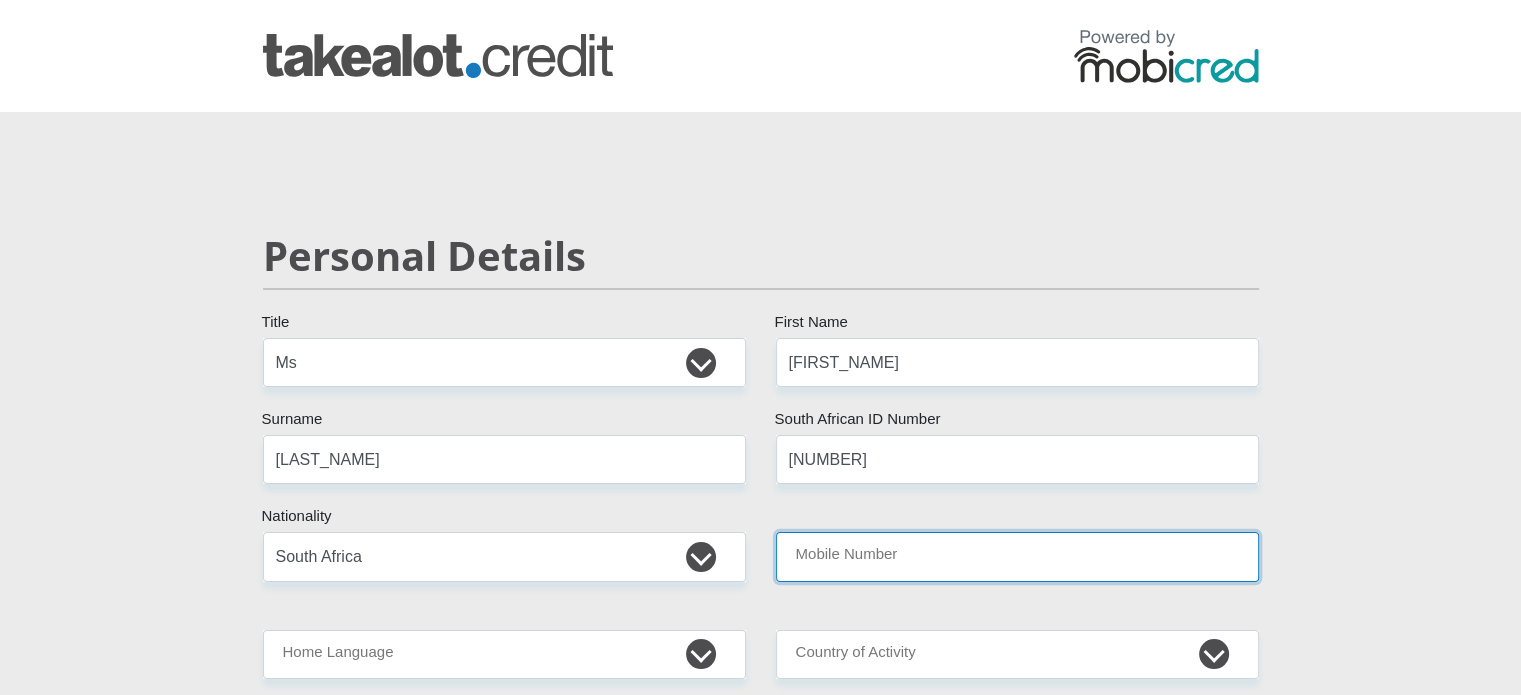 click on "Mobile Number" at bounding box center [1017, 556] 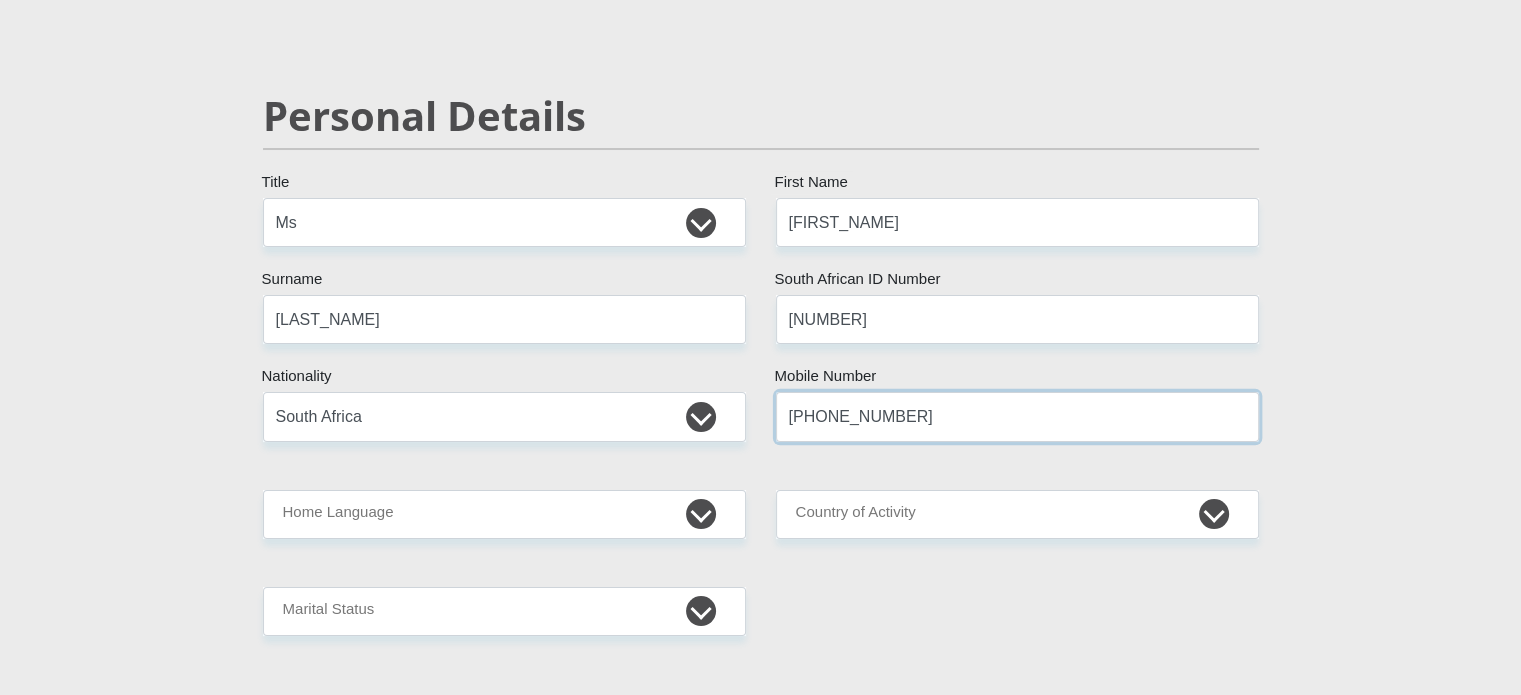 scroll, scrollTop: 146, scrollLeft: 0, axis: vertical 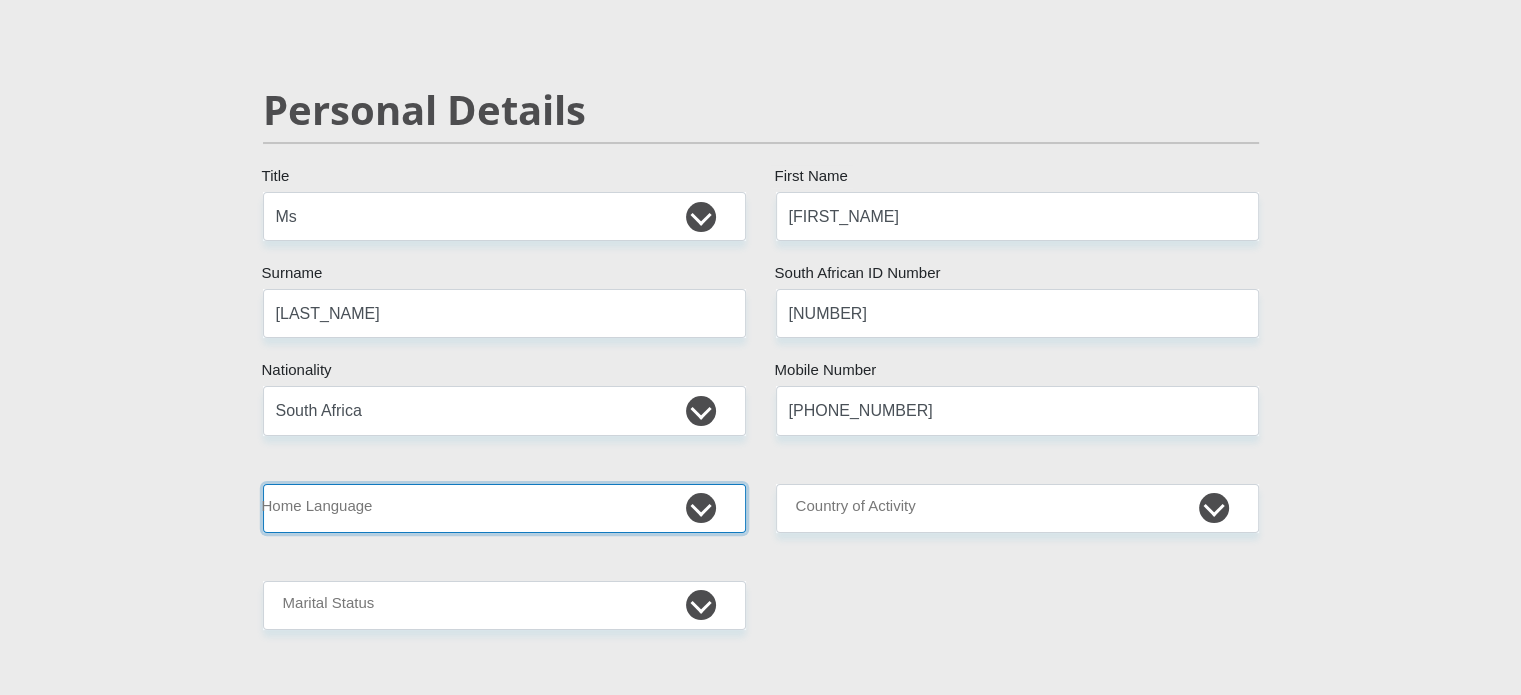 click on "Afrikaans
English
Sepedi
South Ndebele
Southern Sotho
Swati
Tsonga
Tswana
Venda
Xhosa
Zulu
Other" at bounding box center [504, 508] 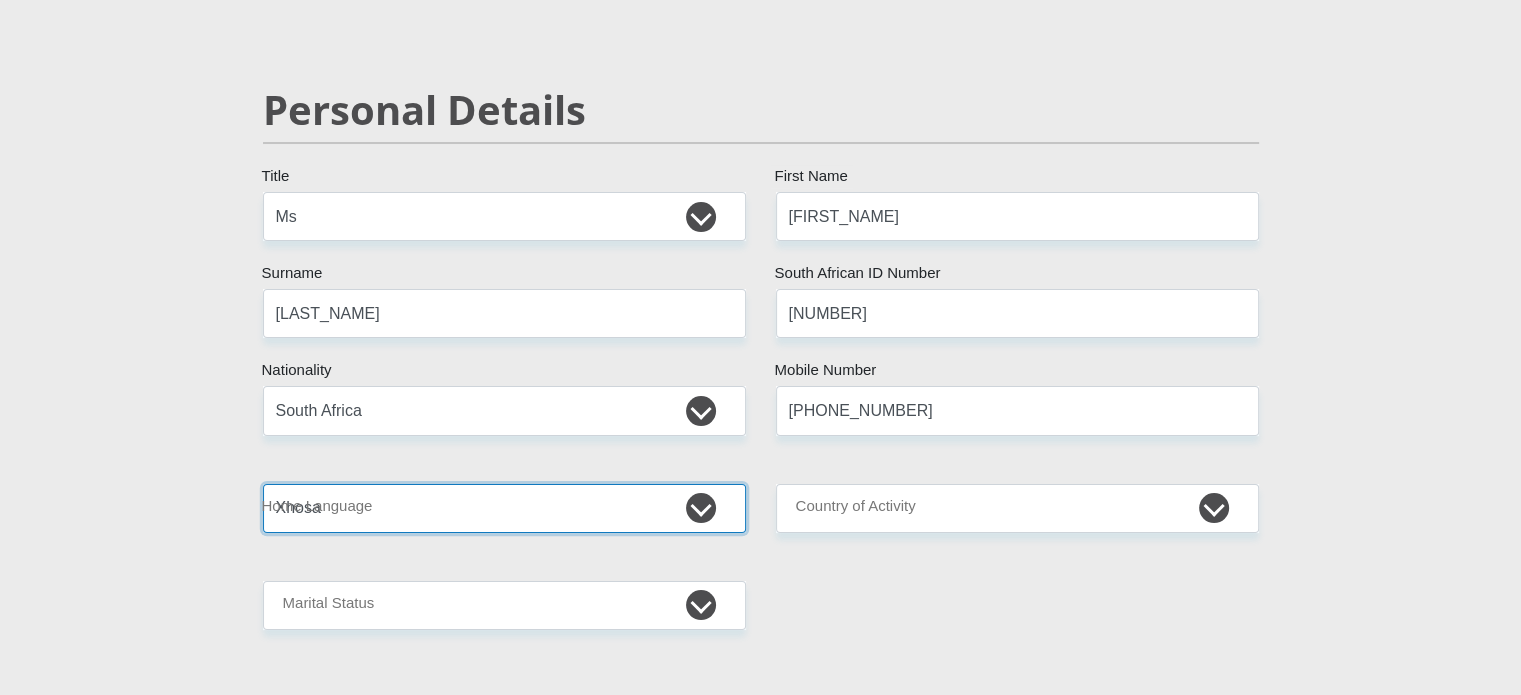 click on "Afrikaans
English
Sepedi
South Ndebele
Southern Sotho
Swati
Tsonga
Tswana
Venda
Xhosa
Zulu
Other" at bounding box center (504, 508) 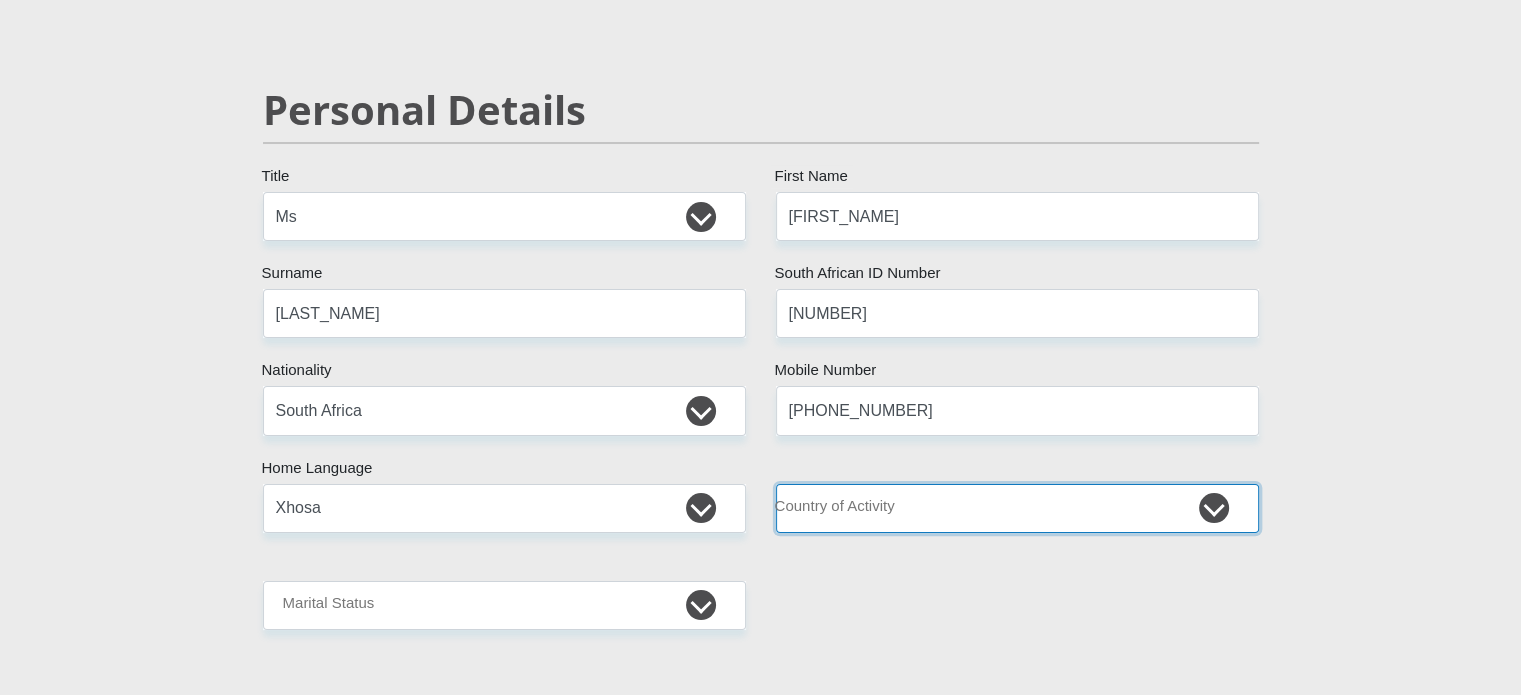 click on "South Africa
Afghanistan
Aland Islands
Albania
Algeria
America Samoa
American Virgin Islands
Andorra
Angola
Anguilla
Antarctica
Antigua and Barbuda
Argentina
Armenia
Aruba
Ascension Island
Australia
Austria
Azerbaijan
Chad" at bounding box center (1017, 508) 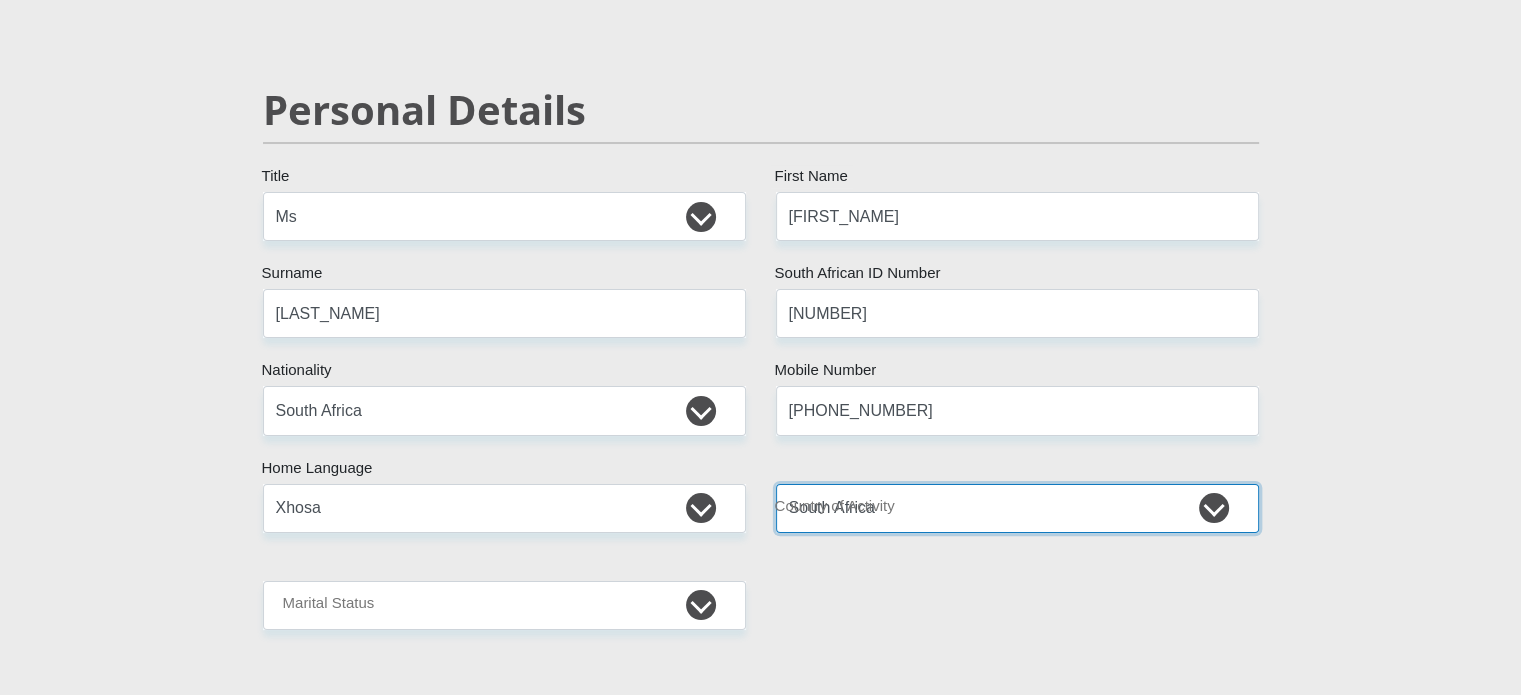 click on "South Africa
Afghanistan
Aland Islands
Albania
Algeria
America Samoa
American Virgin Islands
Andorra
Angola
Anguilla
Antarctica
Antigua and Barbuda
Argentina
Armenia
Aruba
Ascension Island
Australia
Austria
Azerbaijan
Chad" at bounding box center (1017, 508) 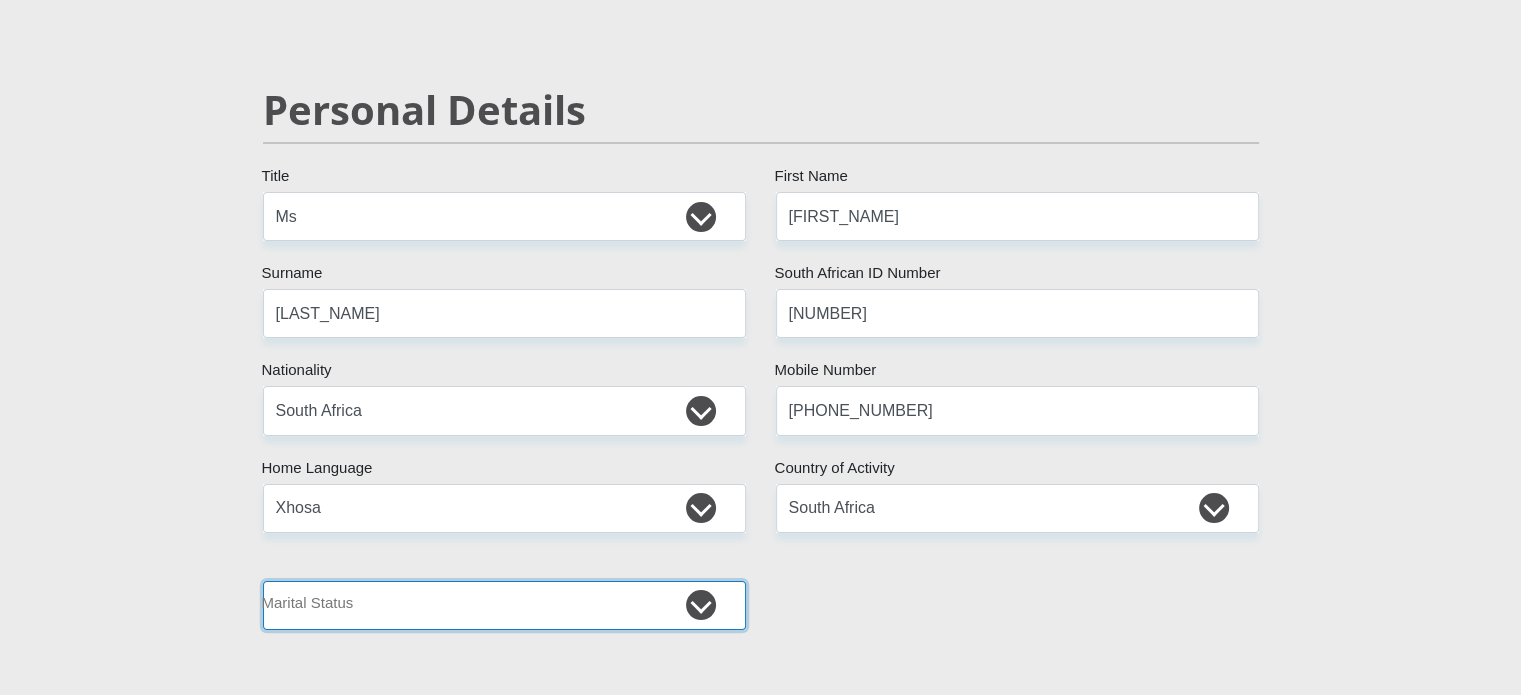 click on "Married ANC
Single
Divorced
Widowed
Married COP or Customary Law" at bounding box center [504, 605] 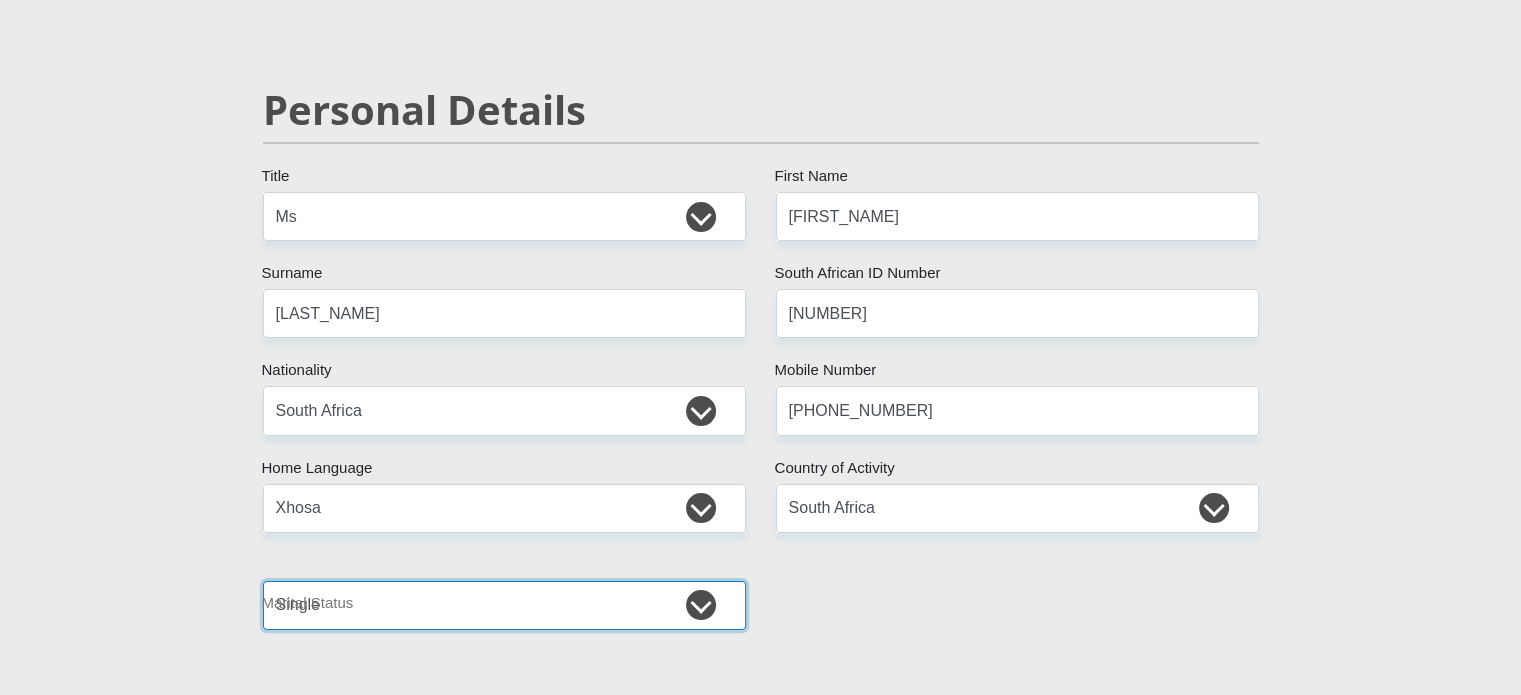 click on "Married ANC
Single
Divorced
Widowed
Married COP or Customary Law" at bounding box center (504, 605) 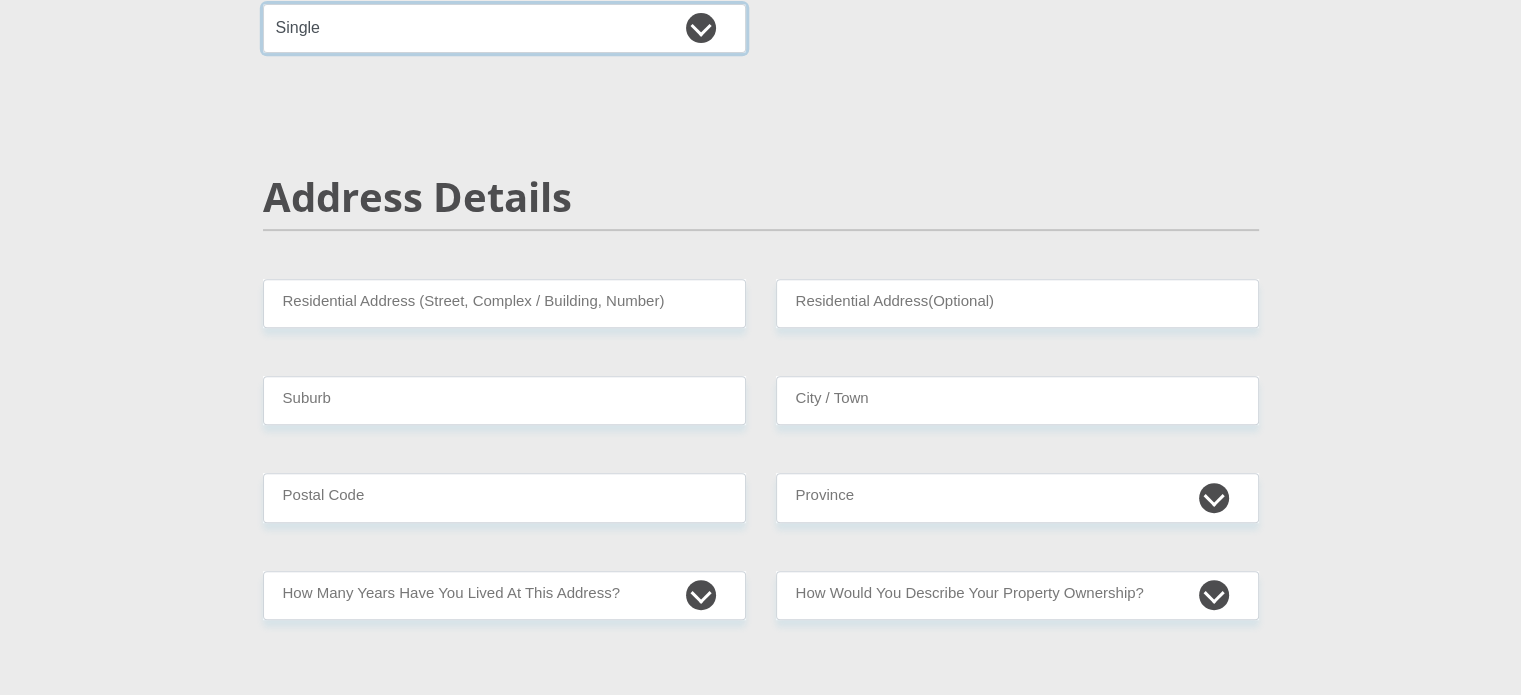 scroll, scrollTop: 724, scrollLeft: 0, axis: vertical 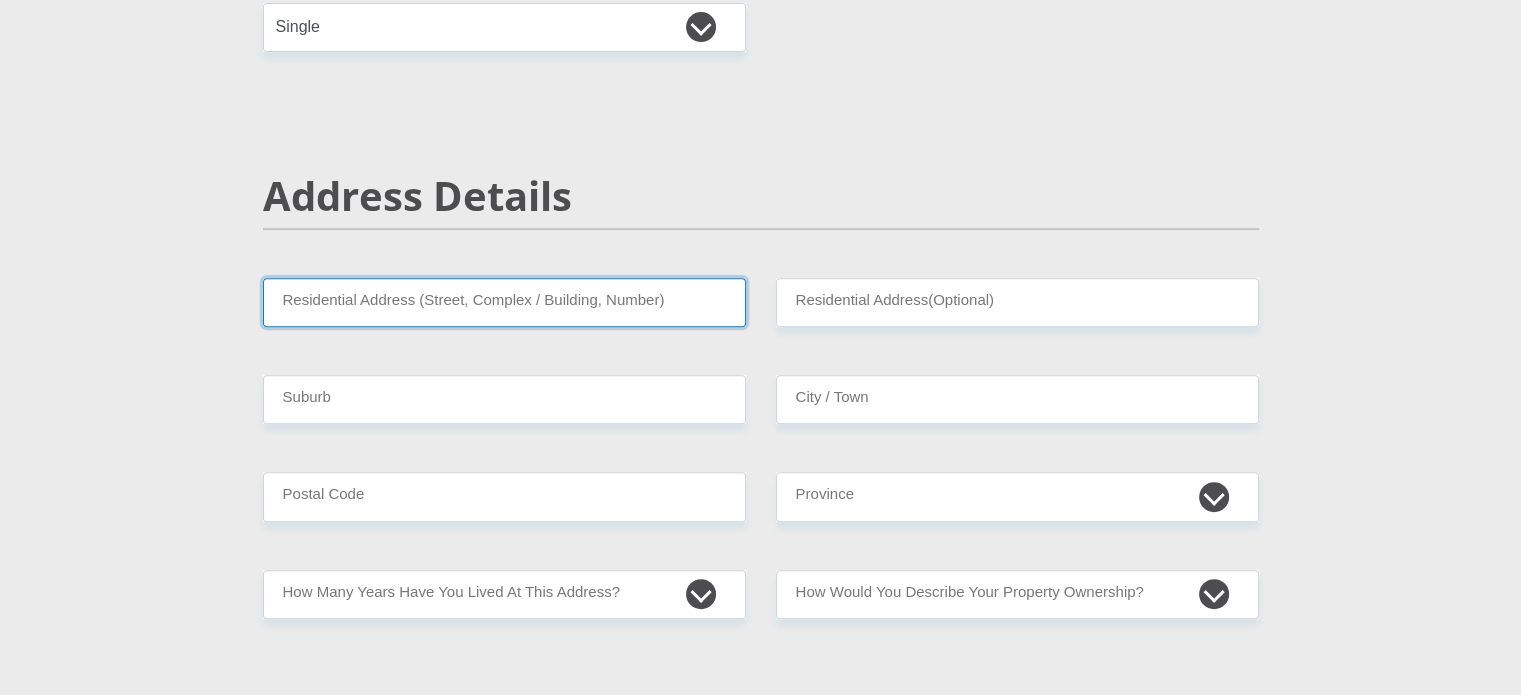 click on "Residential Address (Street, Complex / Building, Number)" at bounding box center (504, 302) 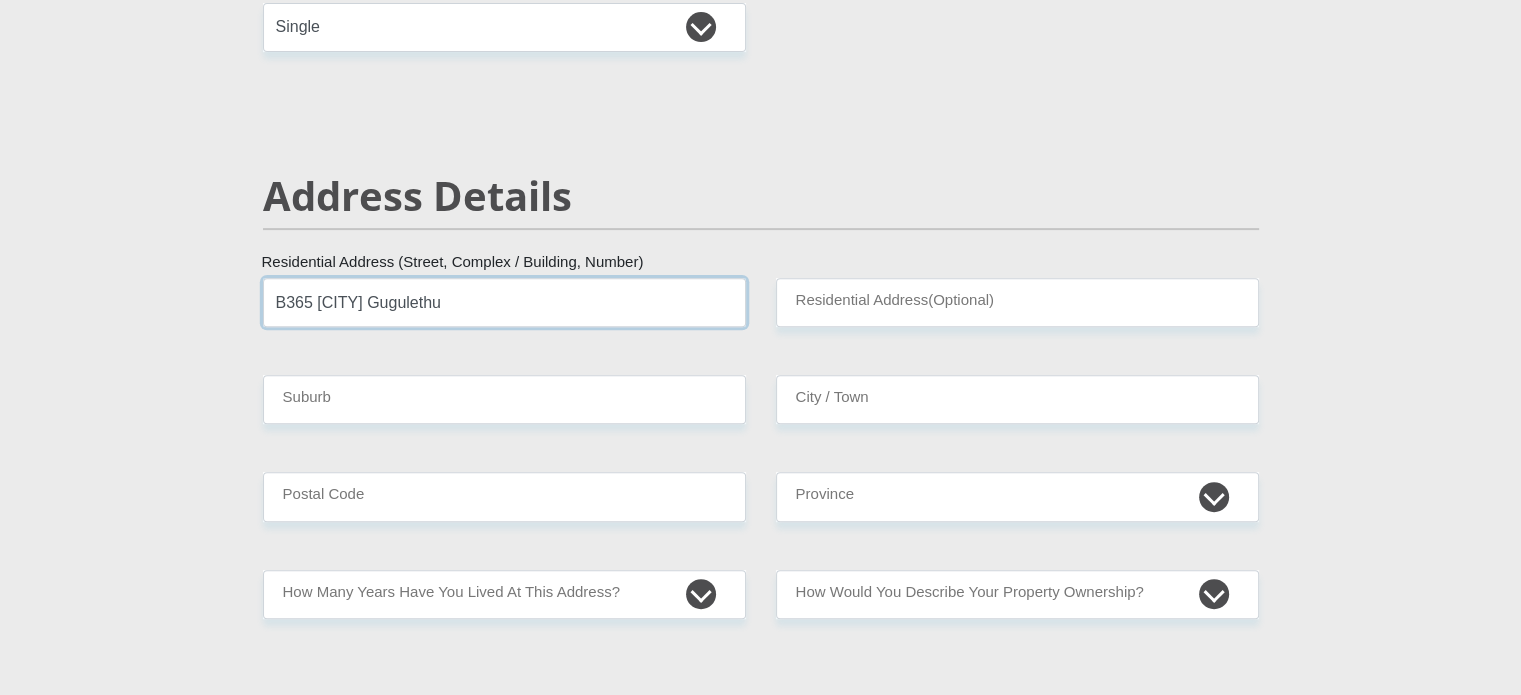 type on "B365 Barcelona Gugulethu" 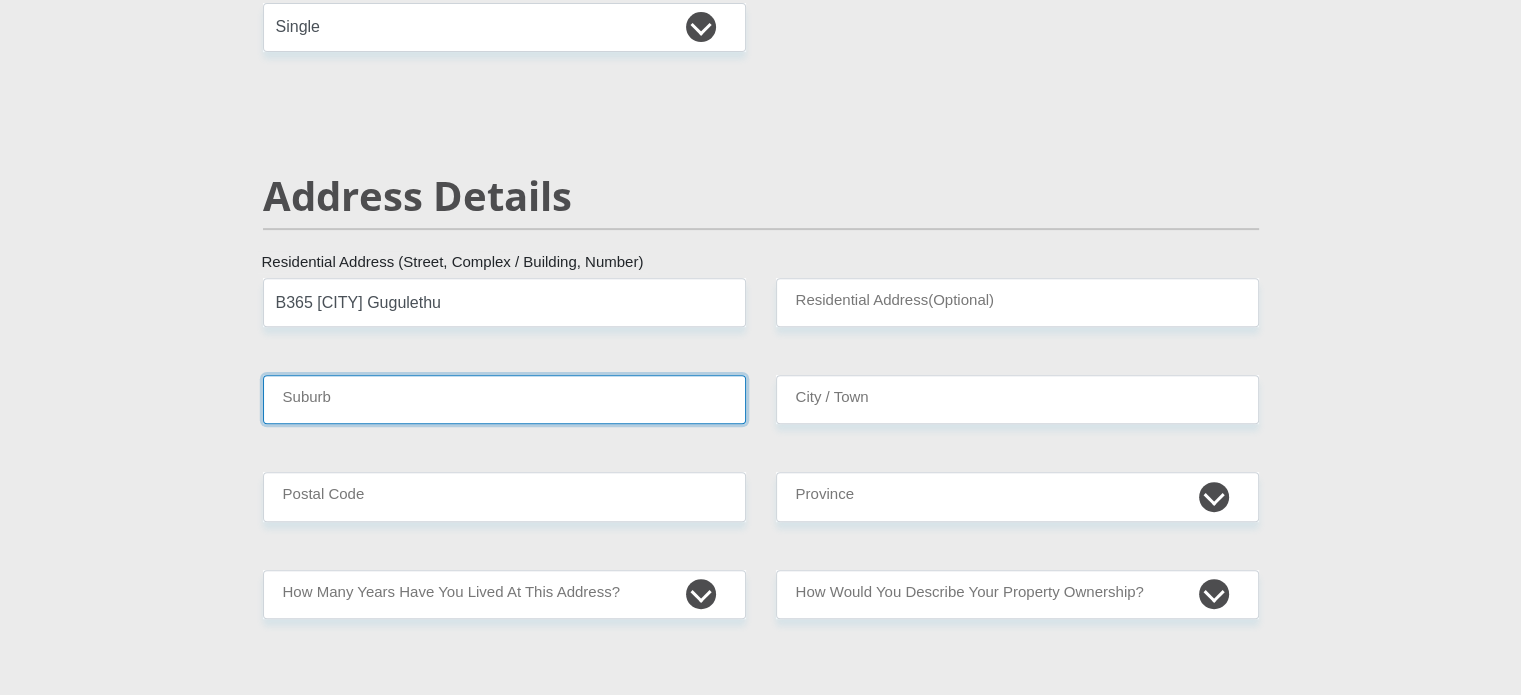 click on "Suburb" at bounding box center [504, 399] 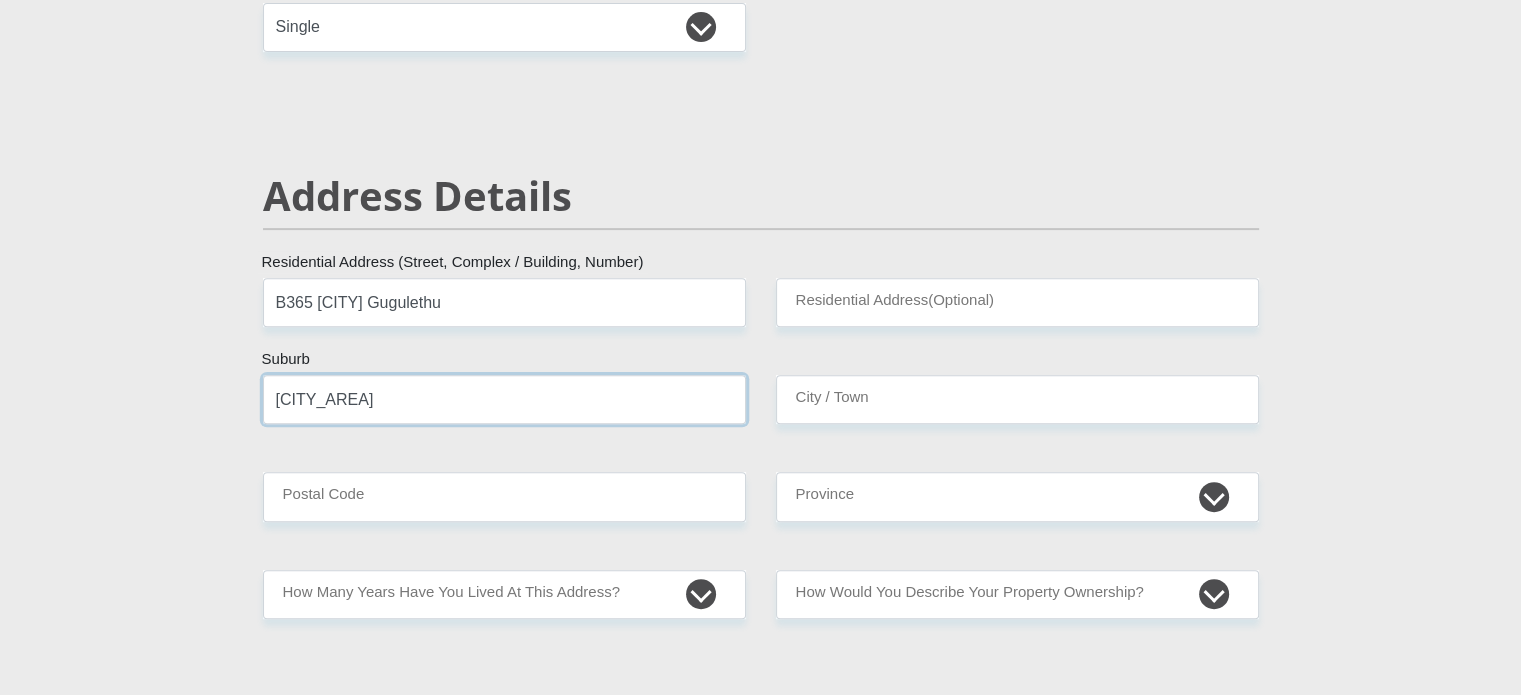 type on "Cape Flats" 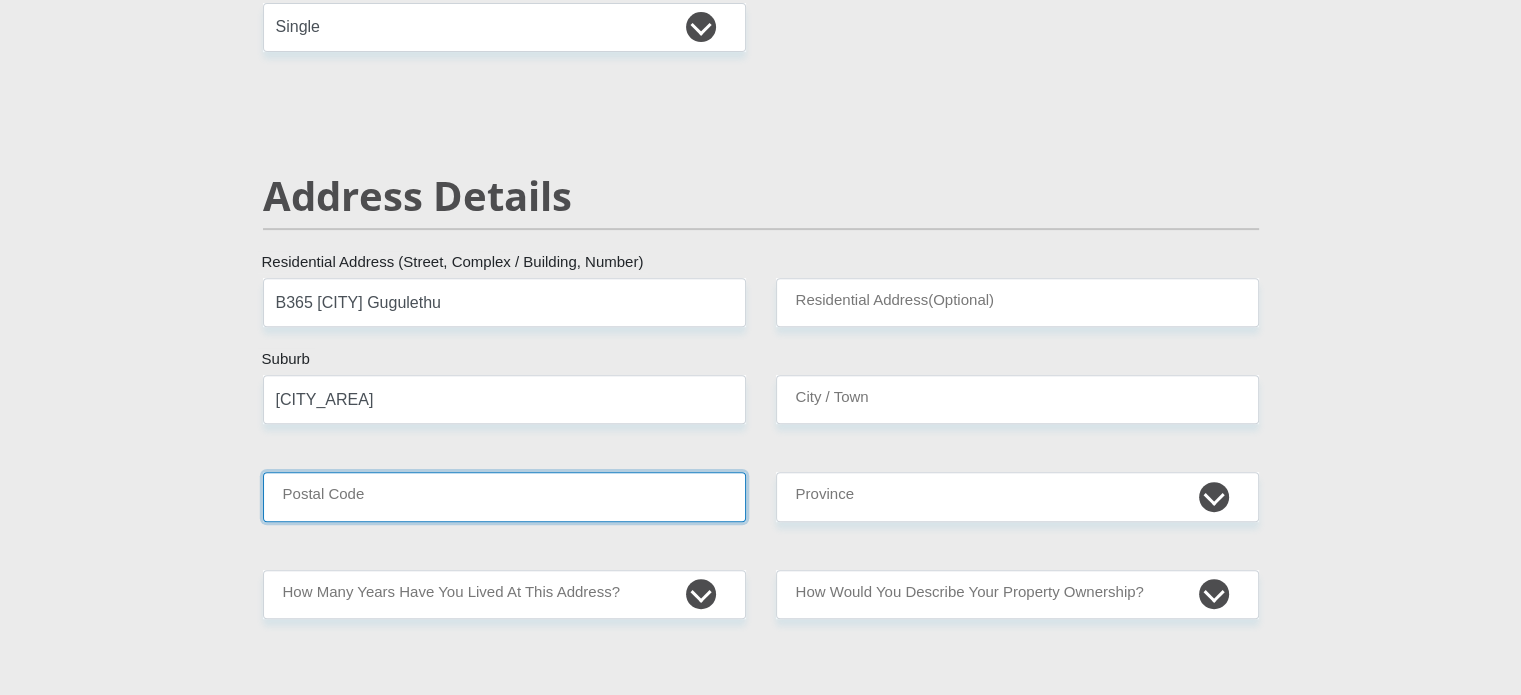click on "Postal Code" at bounding box center [504, 496] 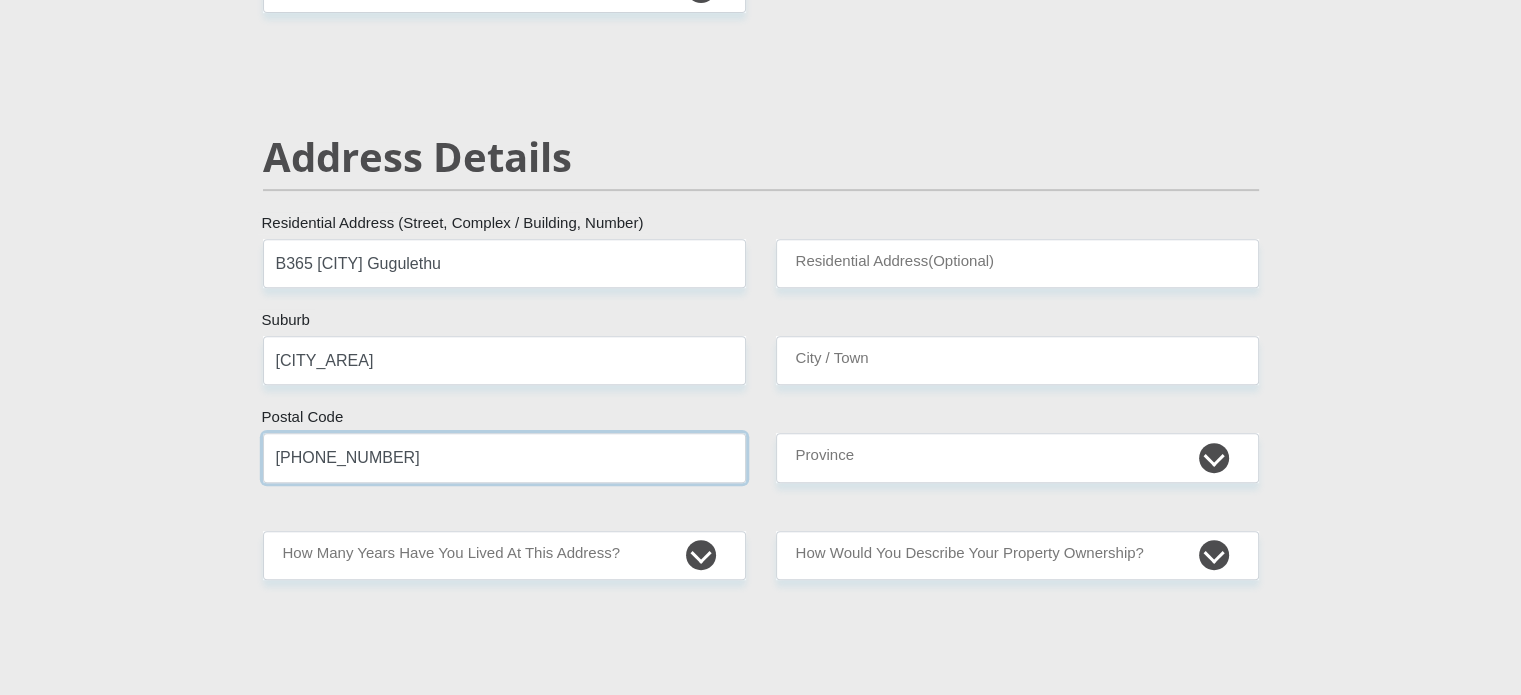 scroll, scrollTop: 764, scrollLeft: 0, axis: vertical 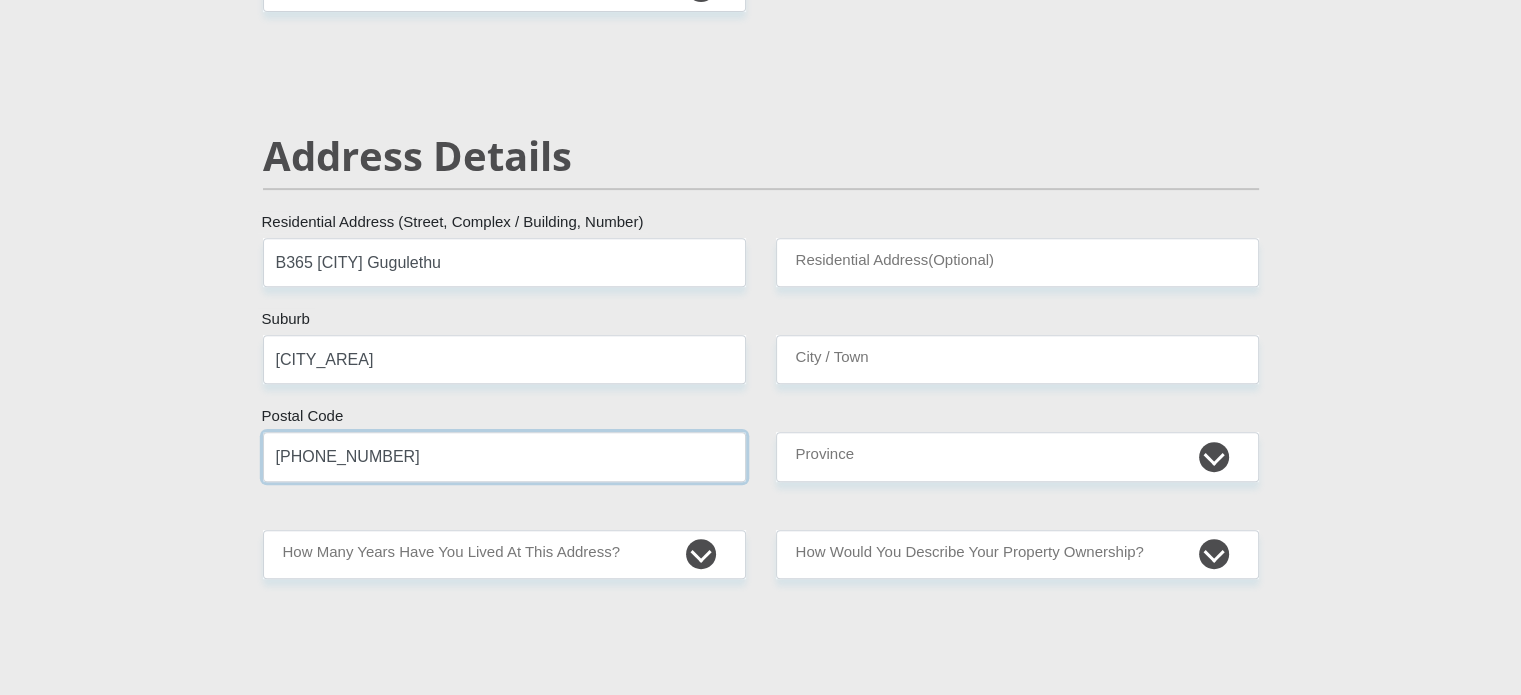 type on "7750" 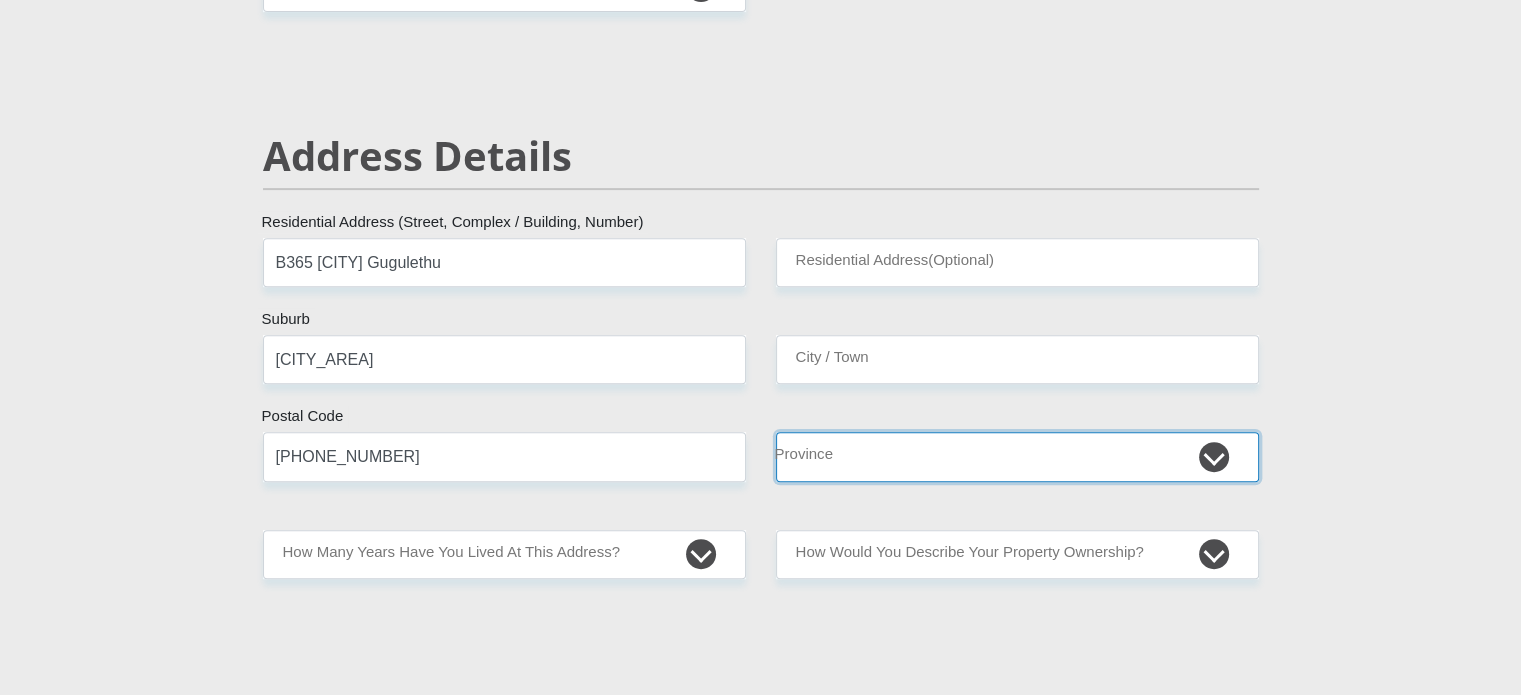 click on "Eastern Cape
Free State
Gauteng
KwaZulu-Natal
Limpopo
Mpumalanga
Northern Cape
North West
Western Cape" at bounding box center [1017, 456] 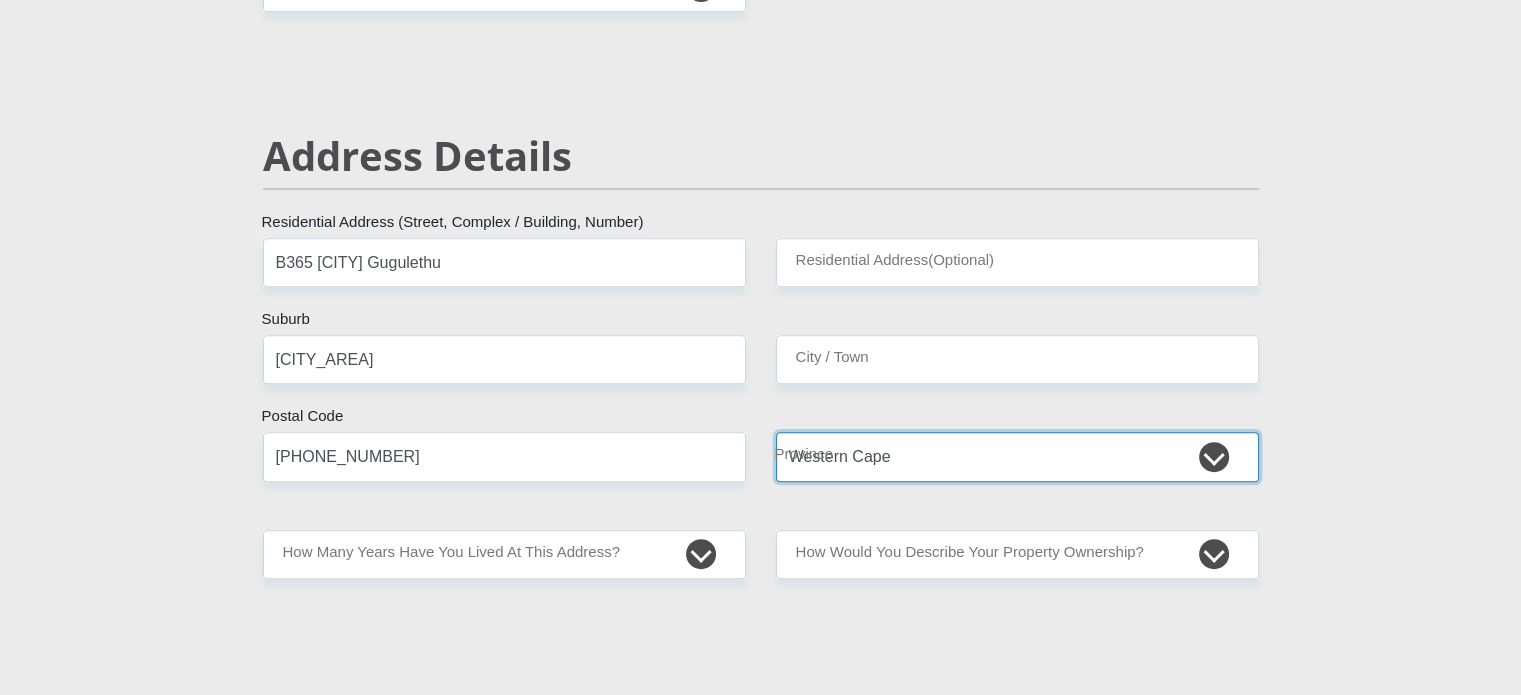 click on "Eastern Cape
Free State
Gauteng
KwaZulu-Natal
Limpopo
Mpumalanga
Northern Cape
North West
Western Cape" at bounding box center [1017, 456] 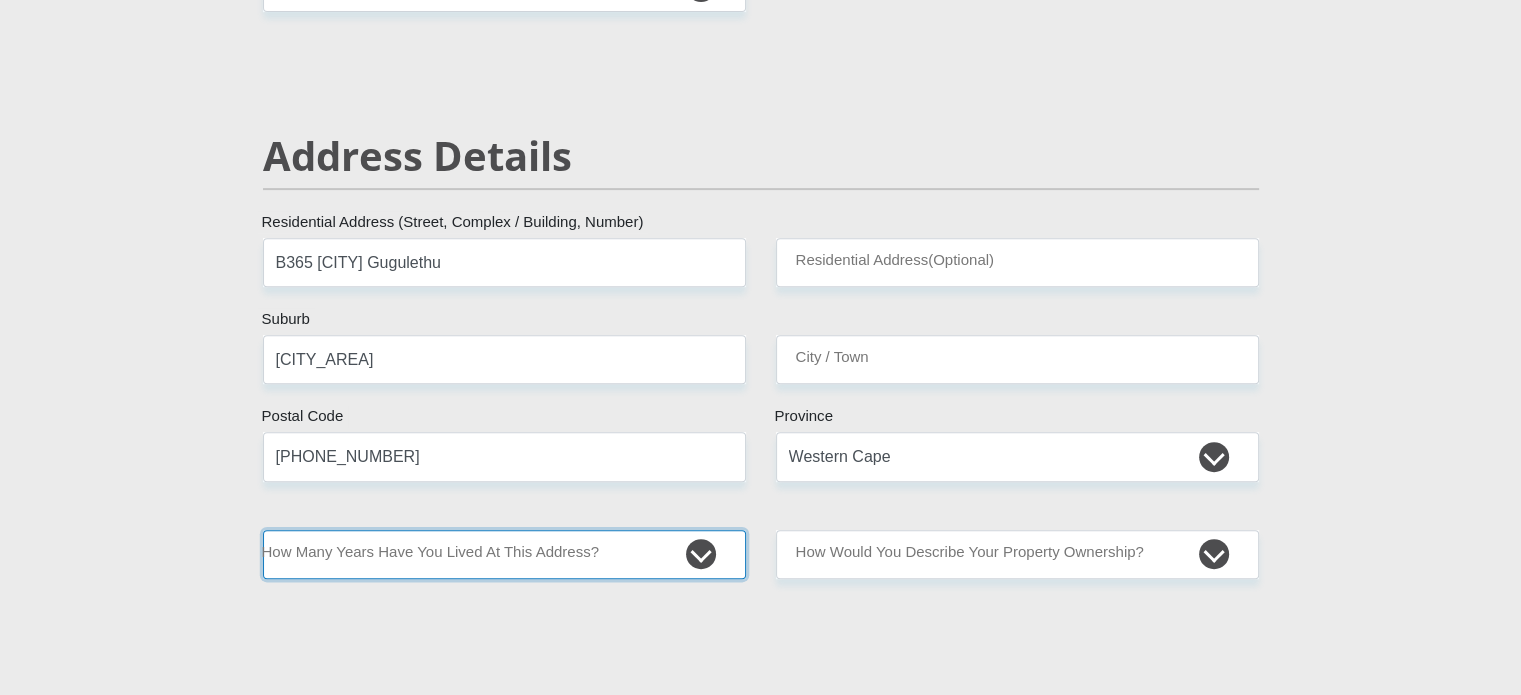 click on "less than 1 year
1-3 years
3-5 years
5+ years" at bounding box center (504, 554) 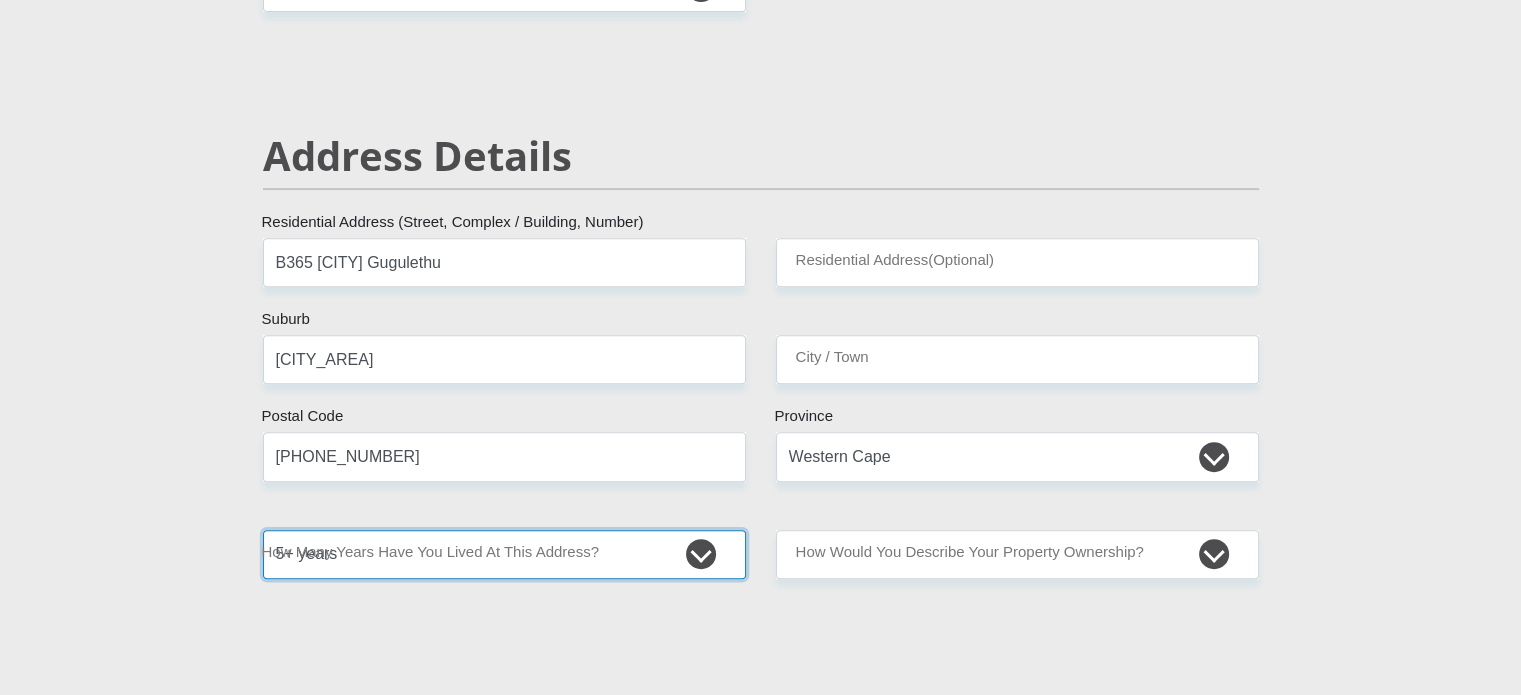 click on "less than 1 year
1-3 years
3-5 years
5+ years" at bounding box center (504, 554) 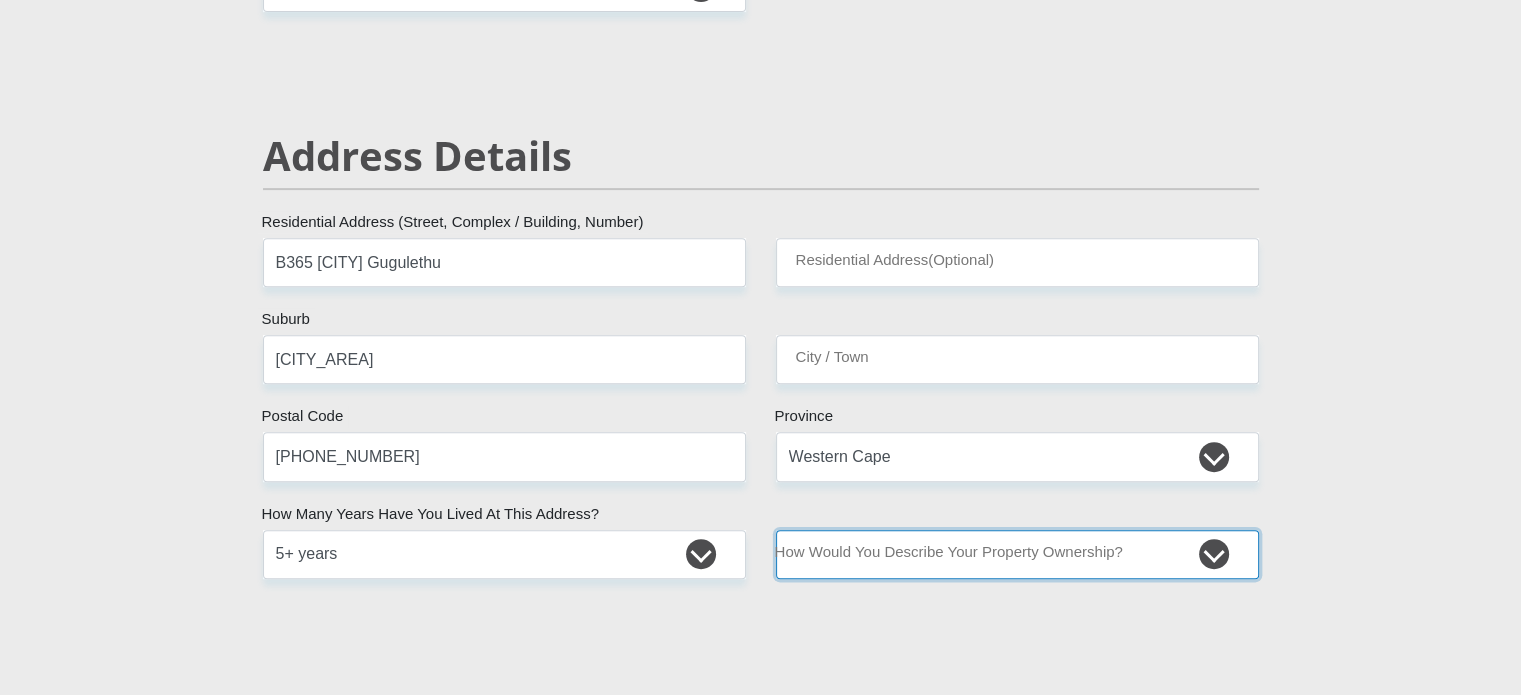 click on "Owned
Rented
Family Owned
Company Dwelling" at bounding box center (1017, 554) 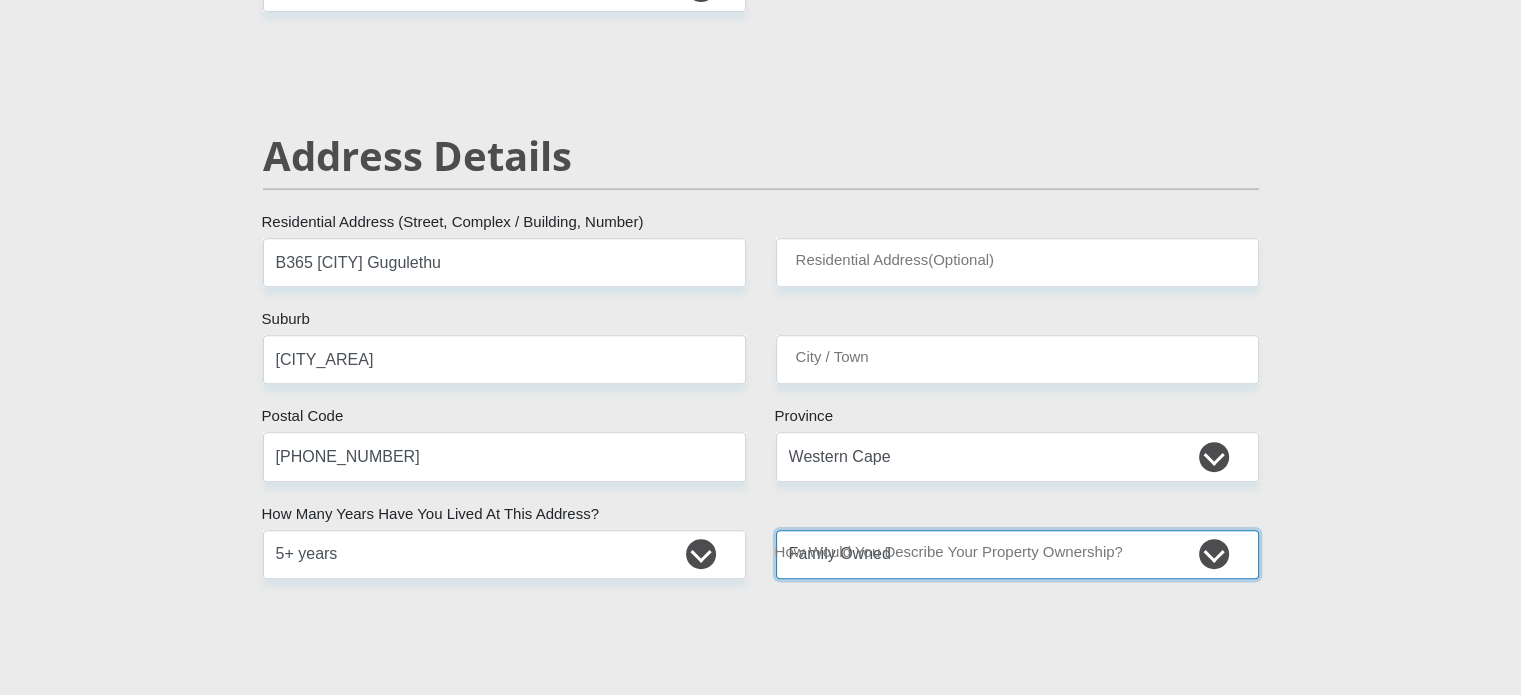 click on "Owned
Rented
Family Owned
Company Dwelling" at bounding box center (1017, 554) 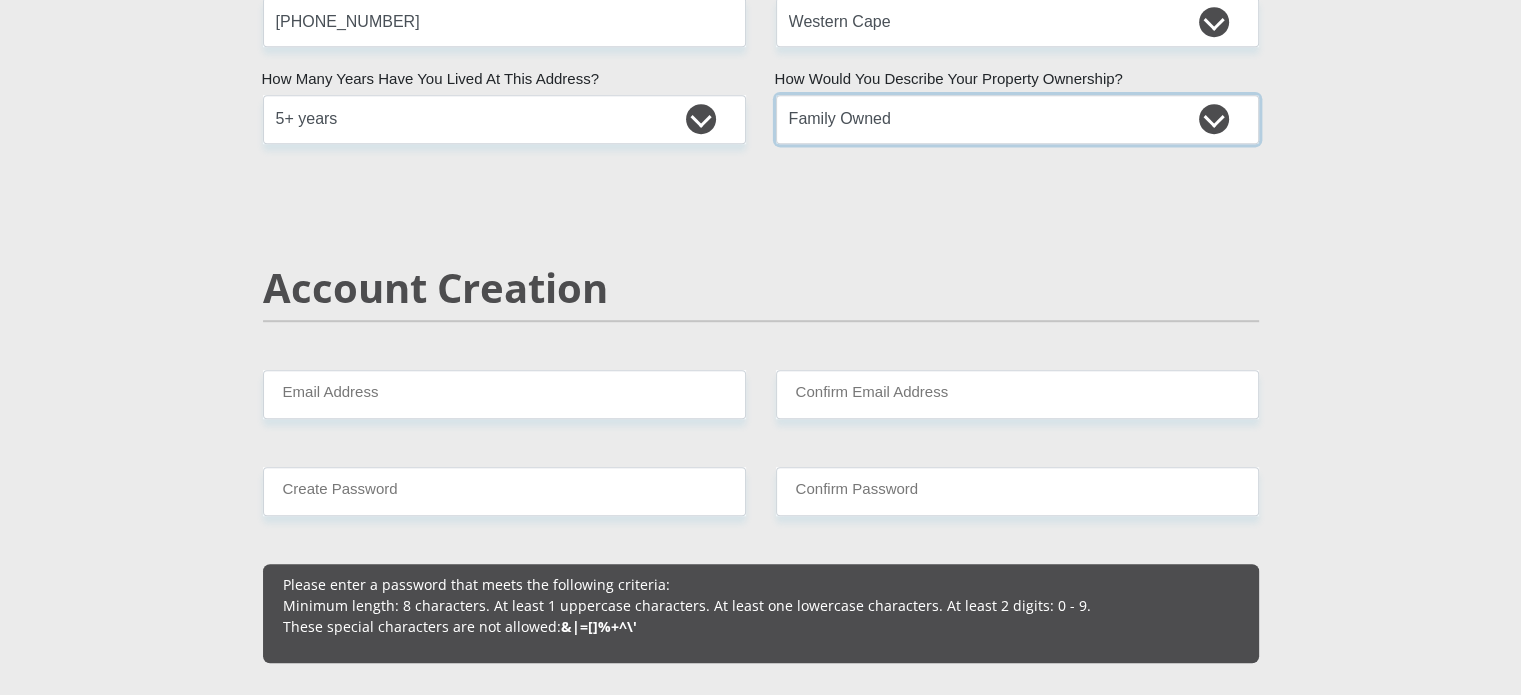 scroll, scrollTop: 1216, scrollLeft: 0, axis: vertical 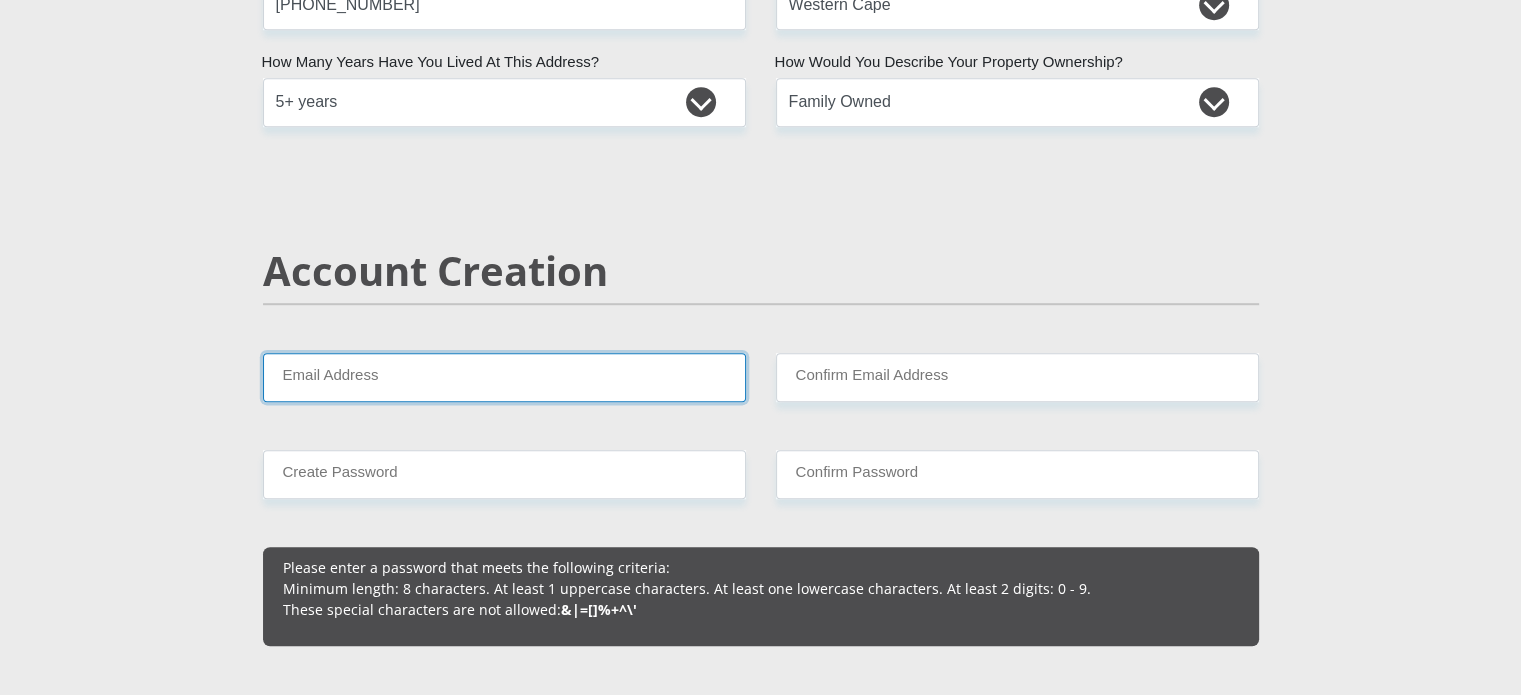 click on "Email Address" at bounding box center (504, 377) 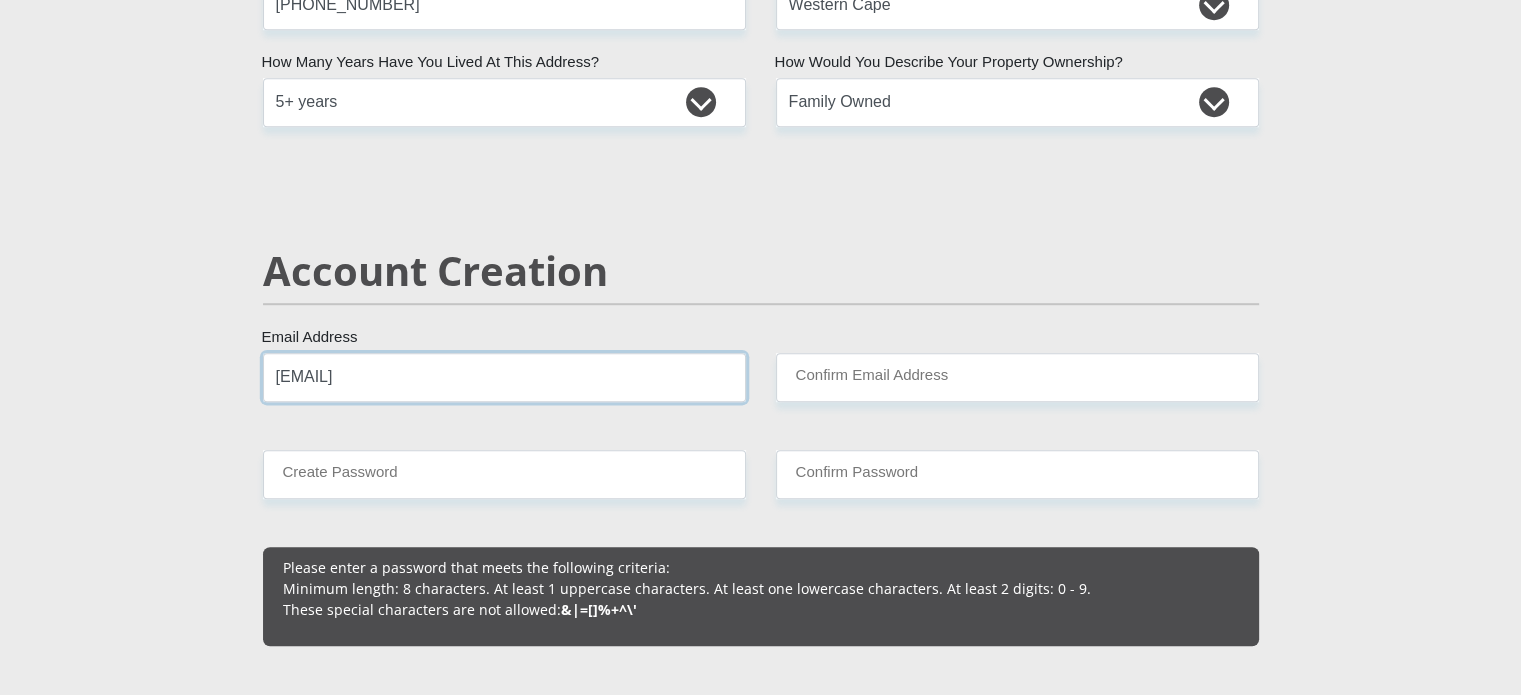 type on "ymlonzi1@gmail.com" 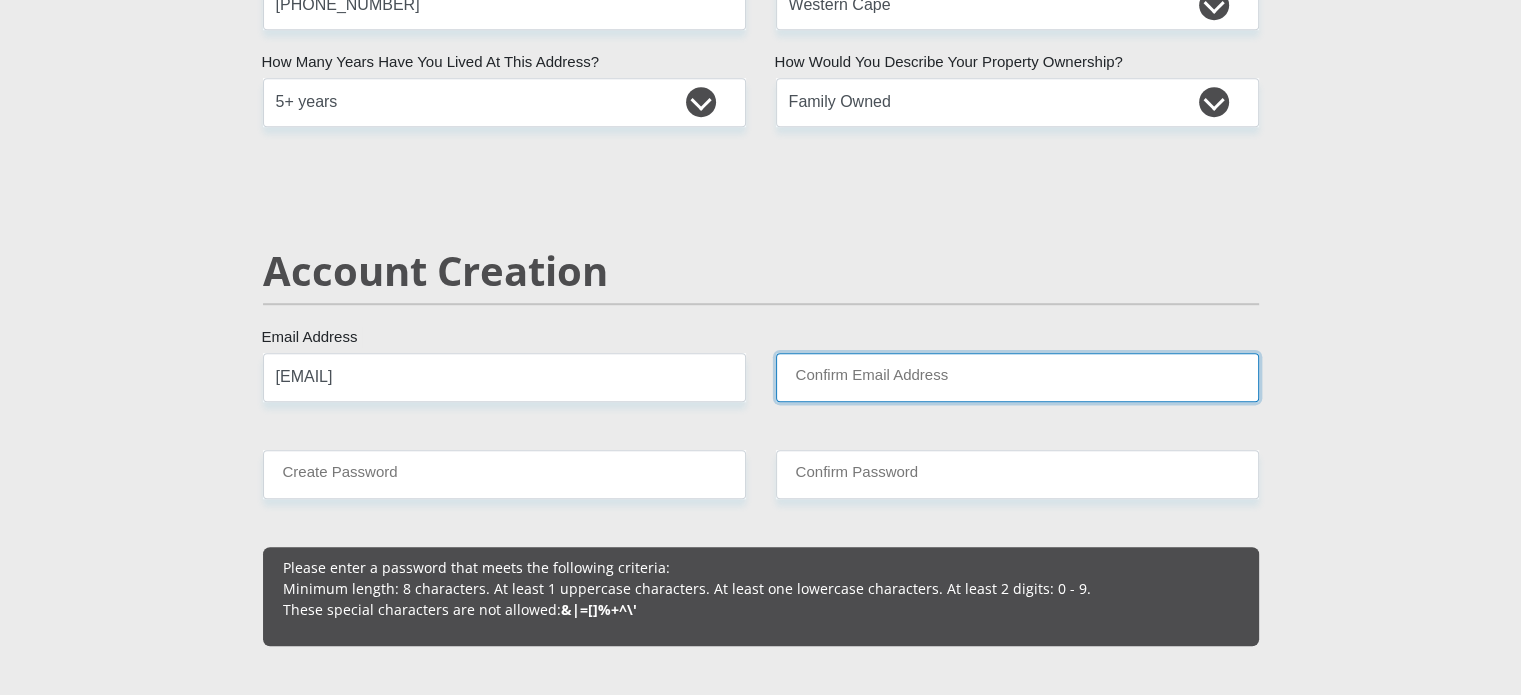 click on "Confirm Email Address" at bounding box center [1017, 377] 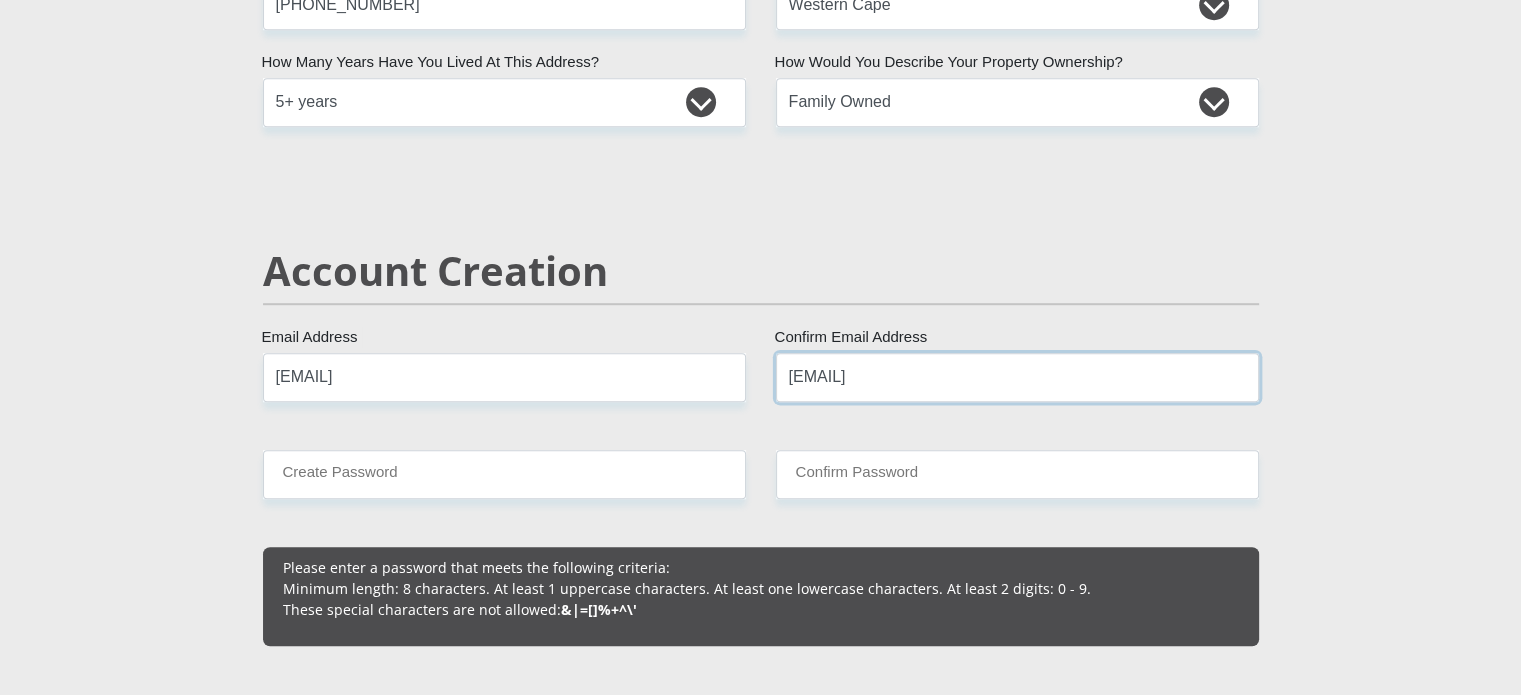 type on "ymlonzi1@gmail.com" 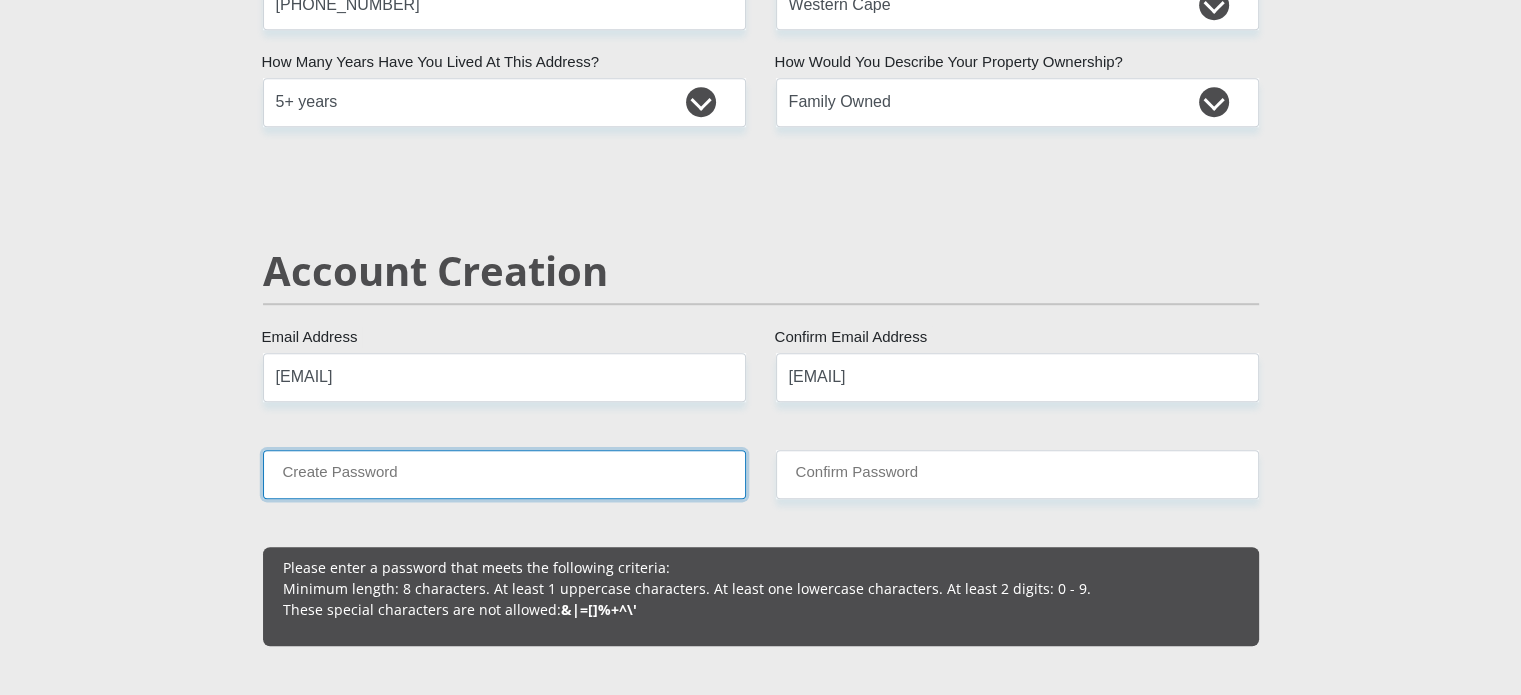 click on "Create Password" at bounding box center [504, 474] 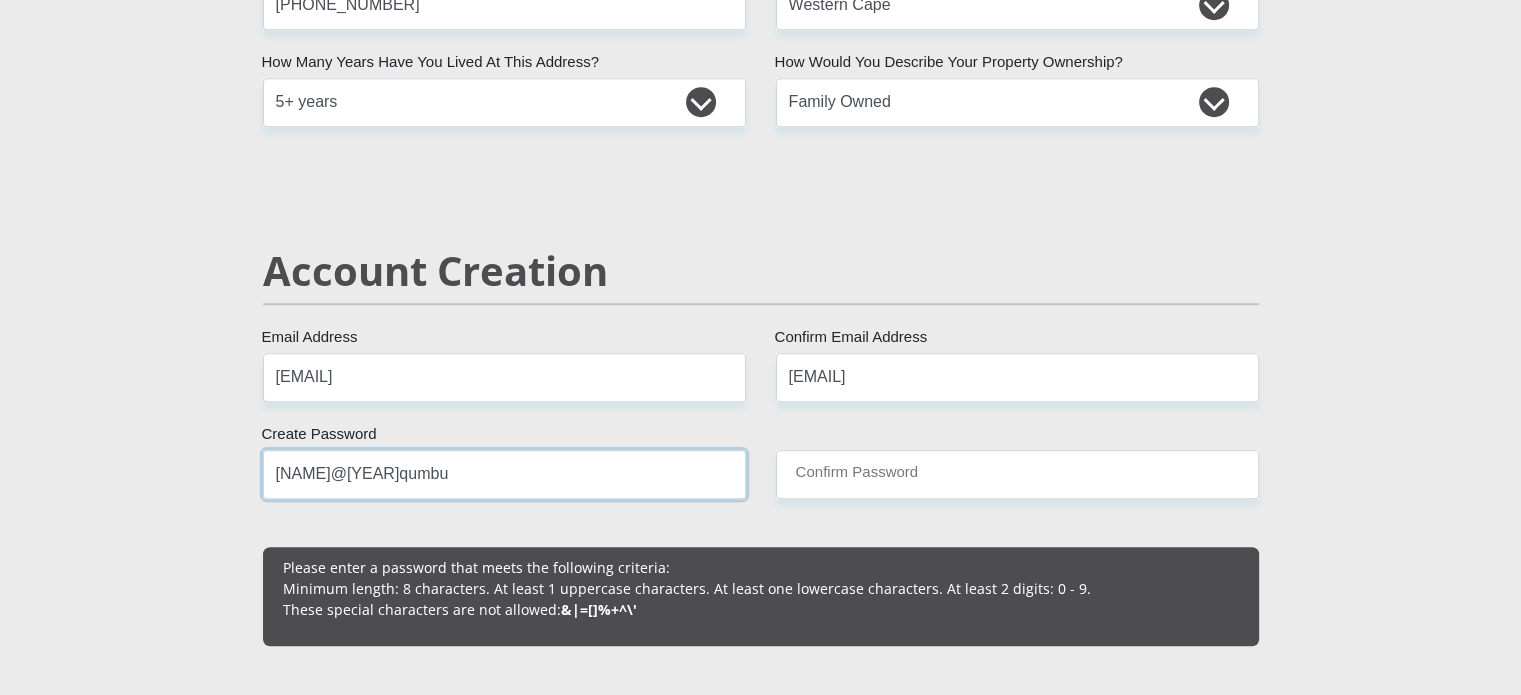type on "Mamiya@1994qumbu" 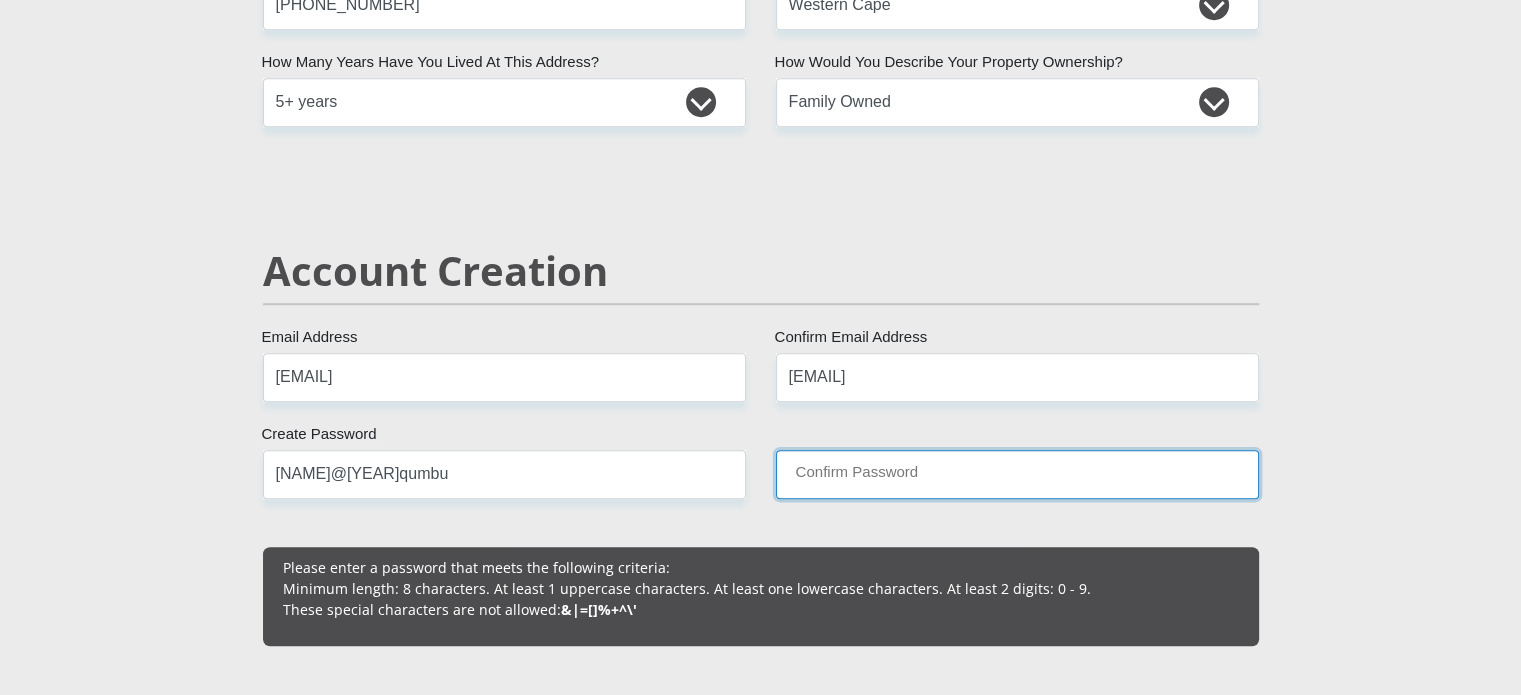 click on "Confirm Password" at bounding box center [1017, 474] 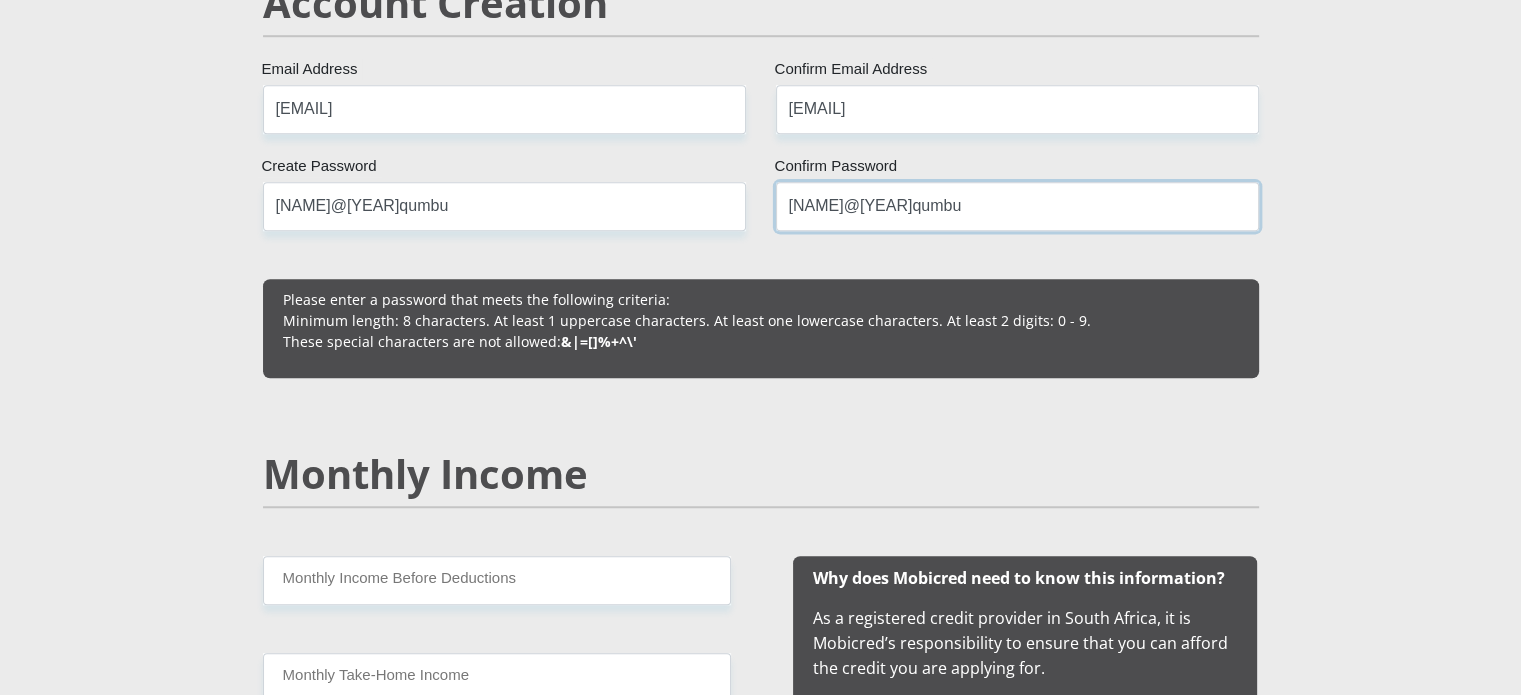 scroll, scrollTop: 1668, scrollLeft: 0, axis: vertical 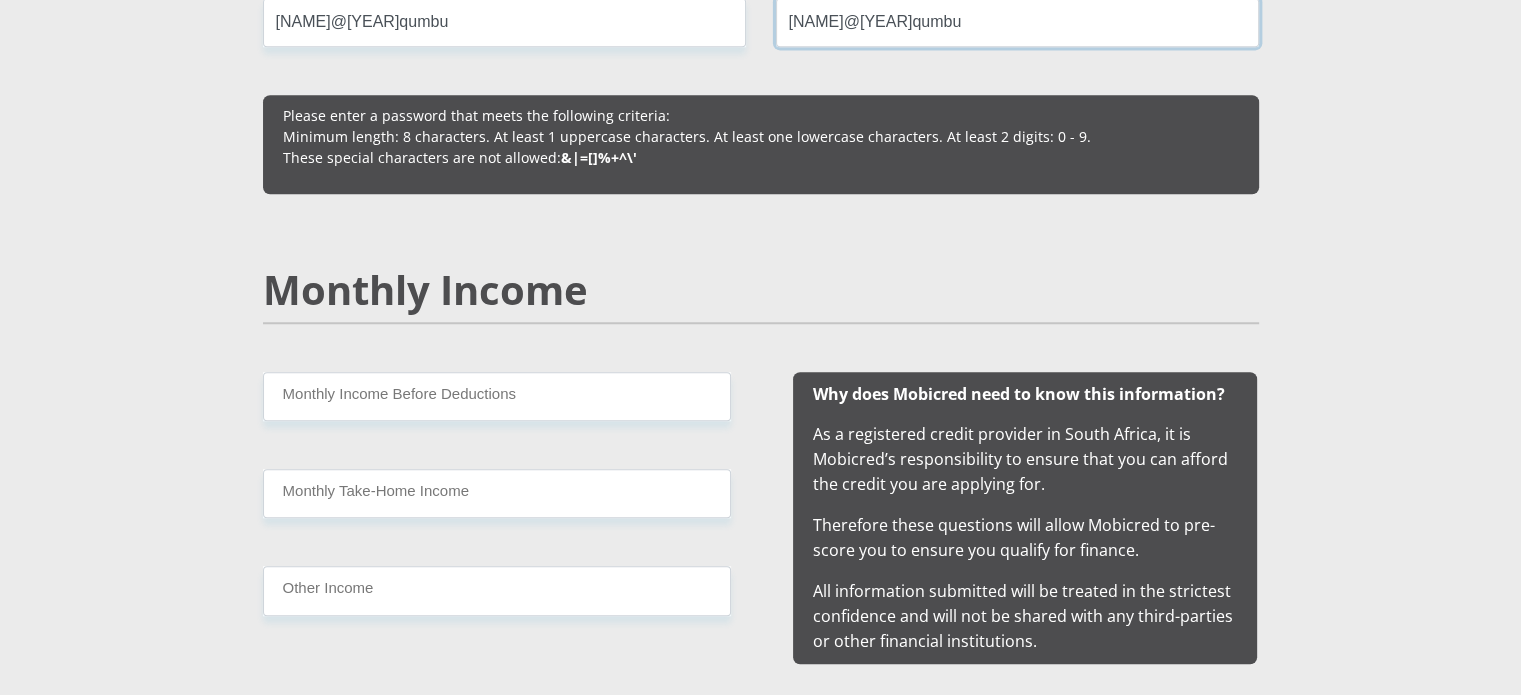 type on "Mamiya@1994qumbu" 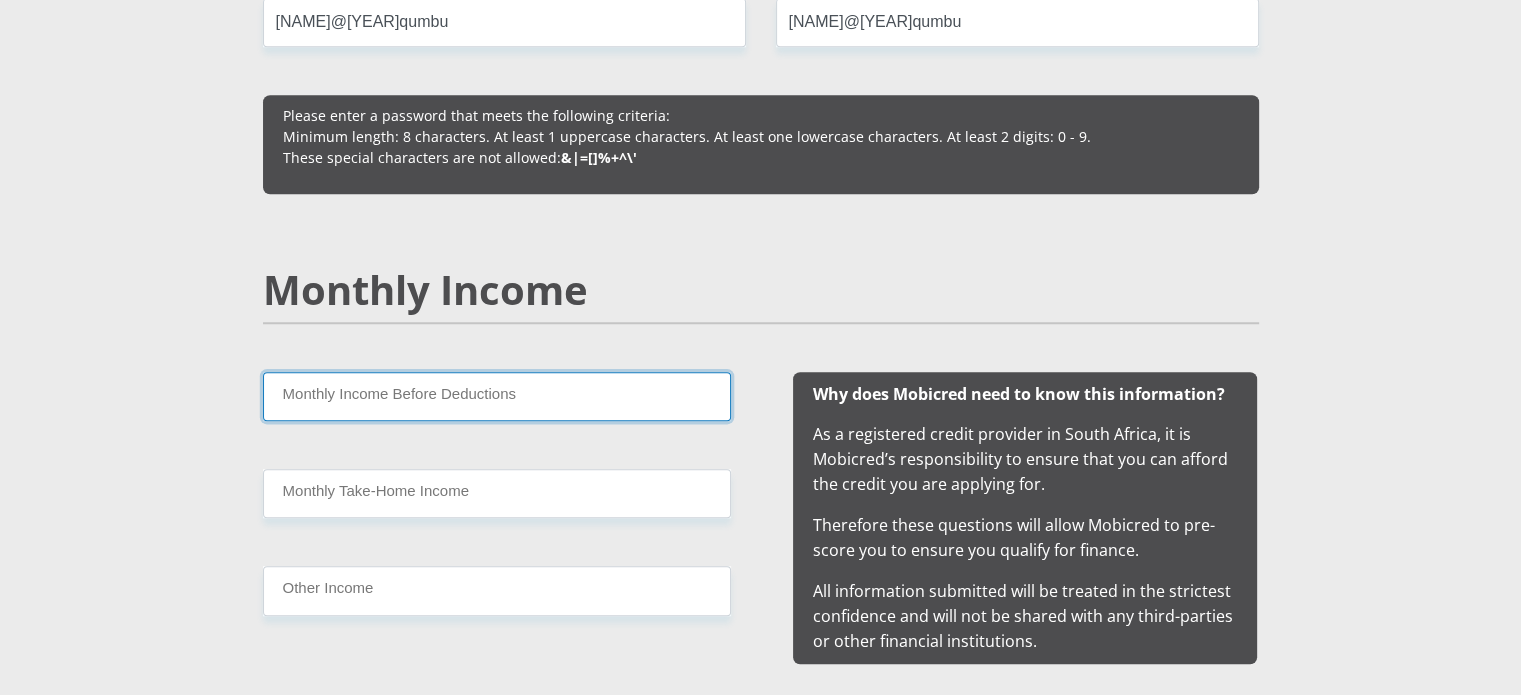 click on "Monthly Income Before Deductions" at bounding box center [497, 396] 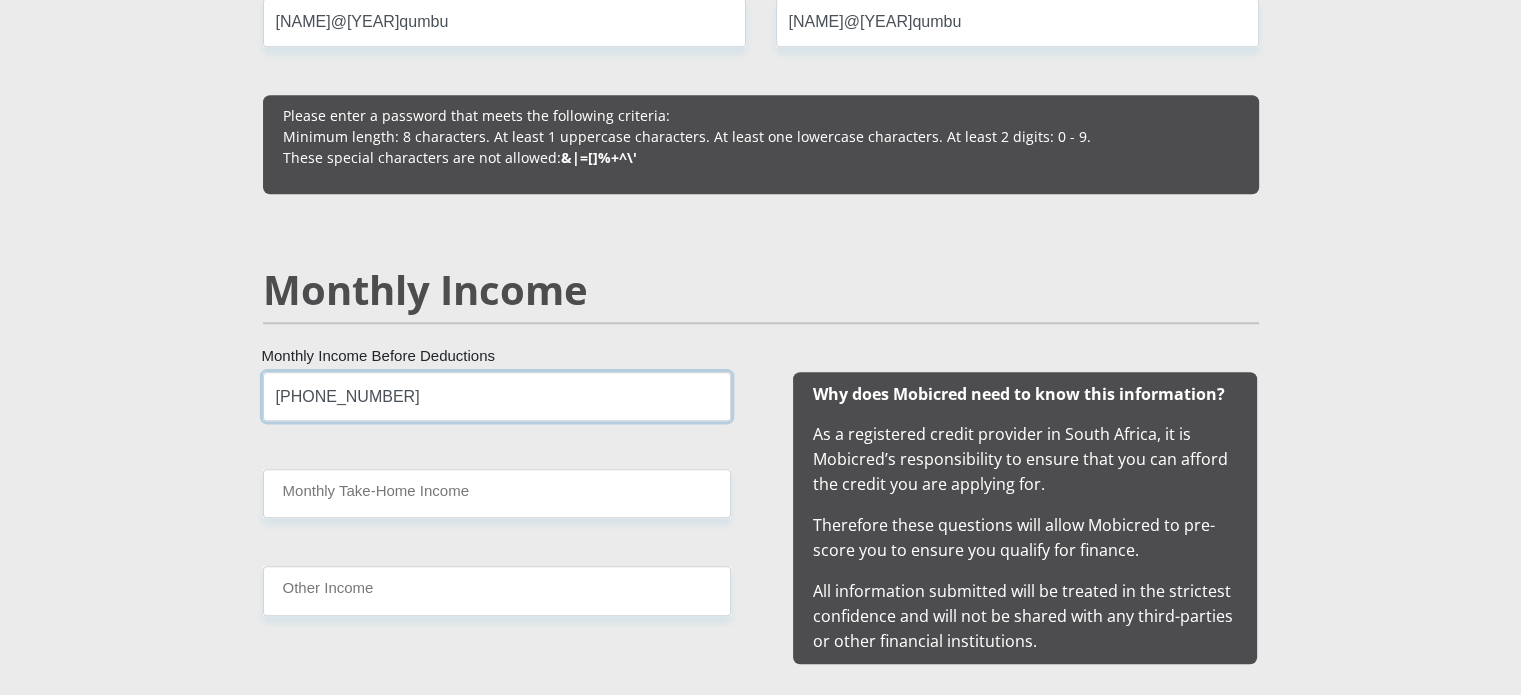 type on "31200" 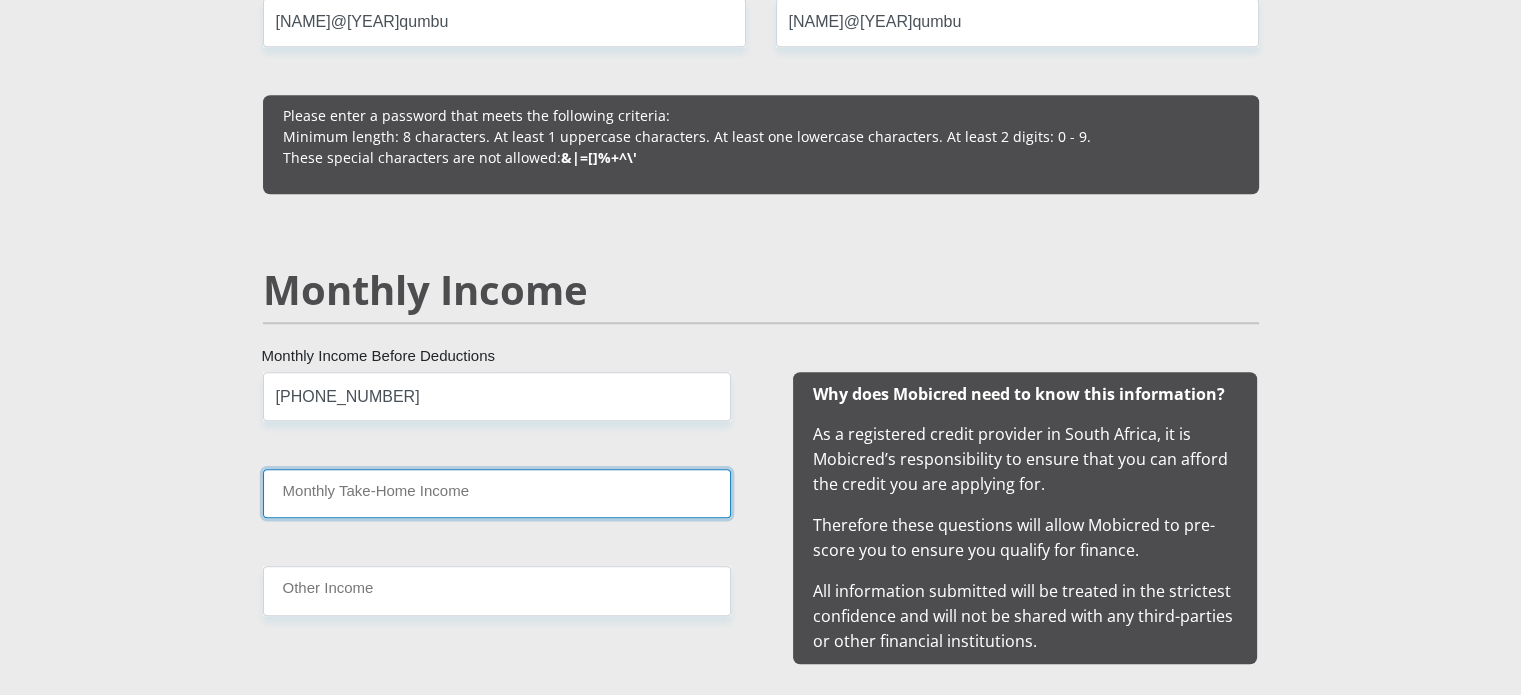 click on "Monthly Take-Home Income" at bounding box center (497, 493) 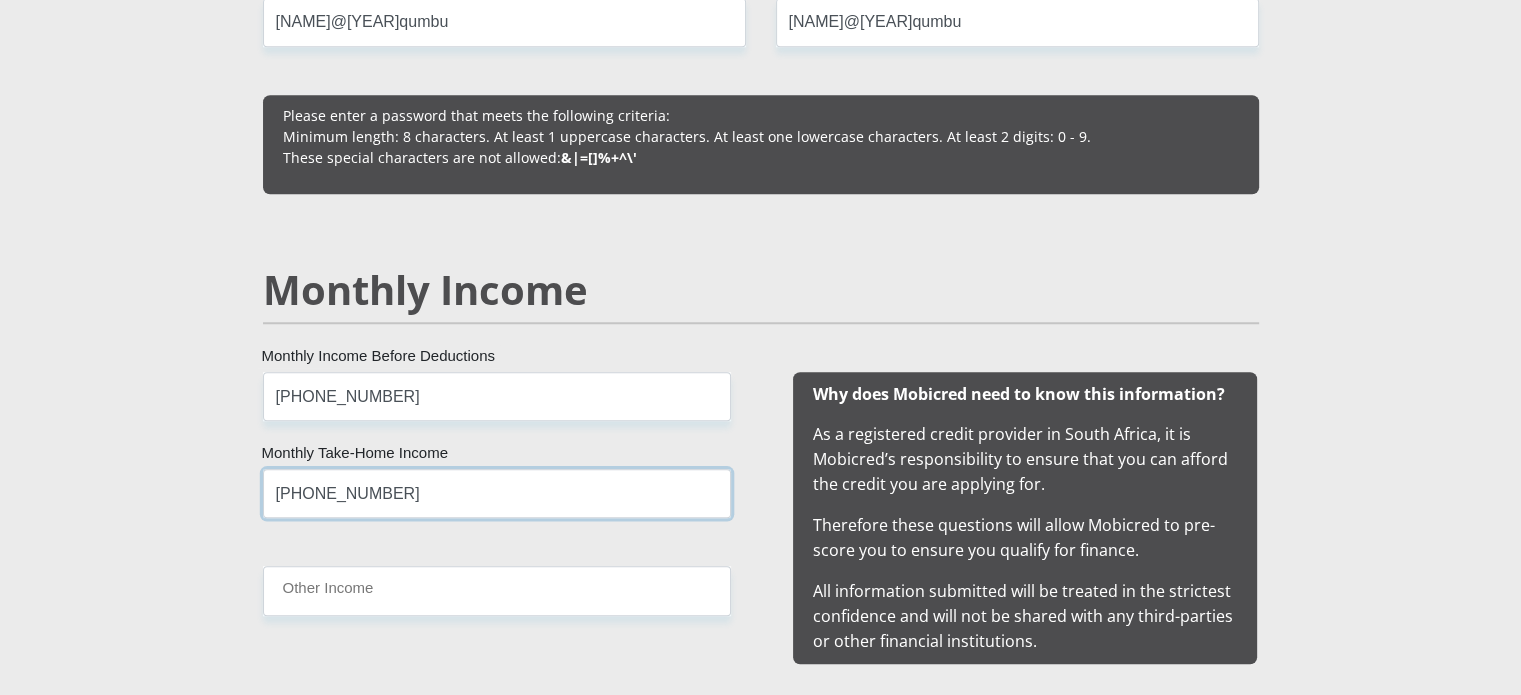 scroll, scrollTop: 1836, scrollLeft: 0, axis: vertical 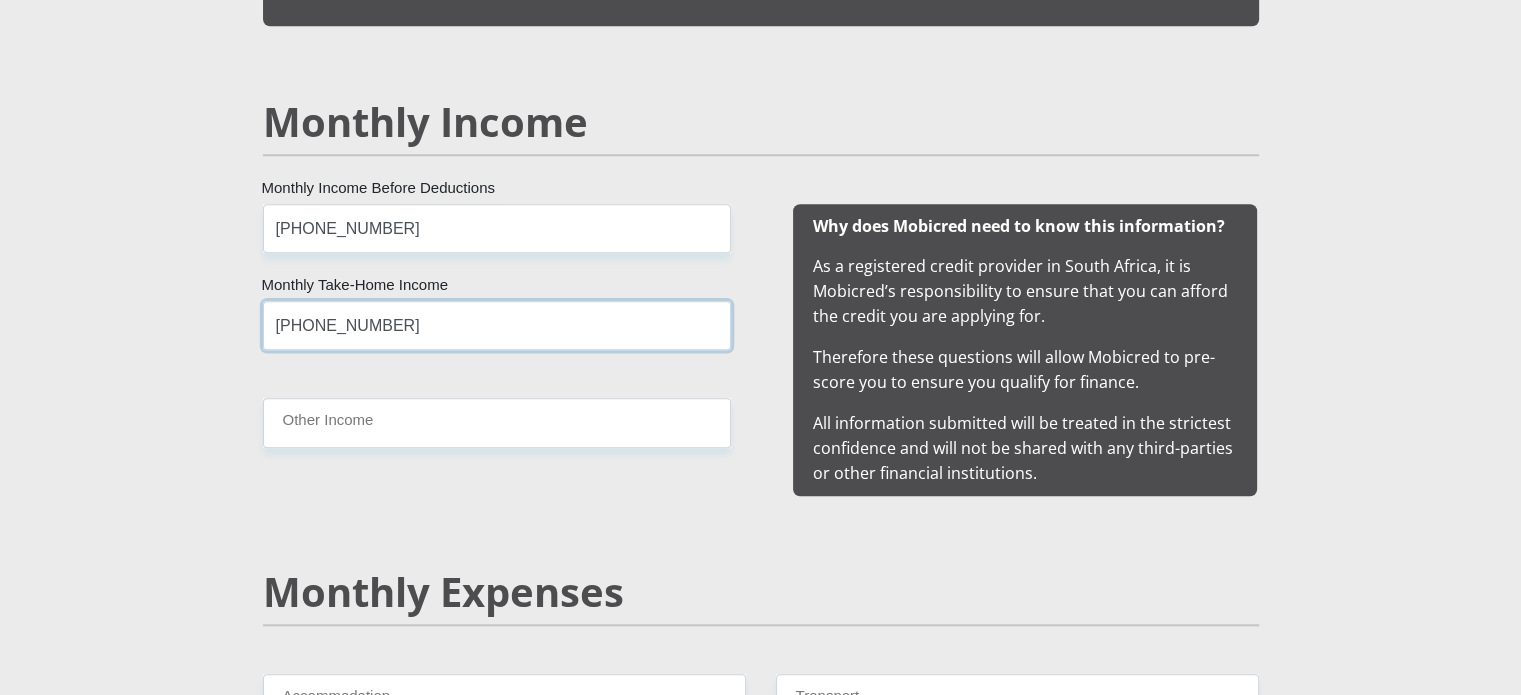 type on "21700" 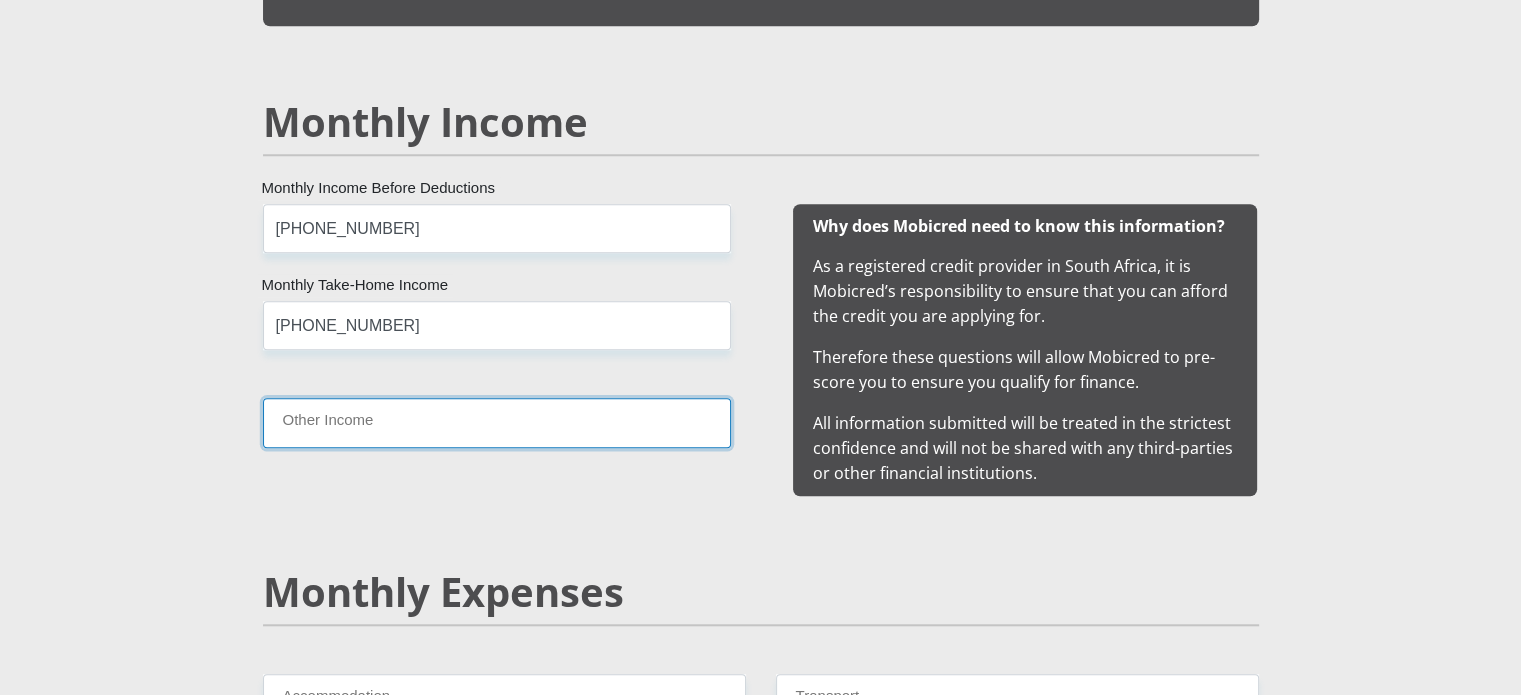 click on "Other Income" at bounding box center [497, 422] 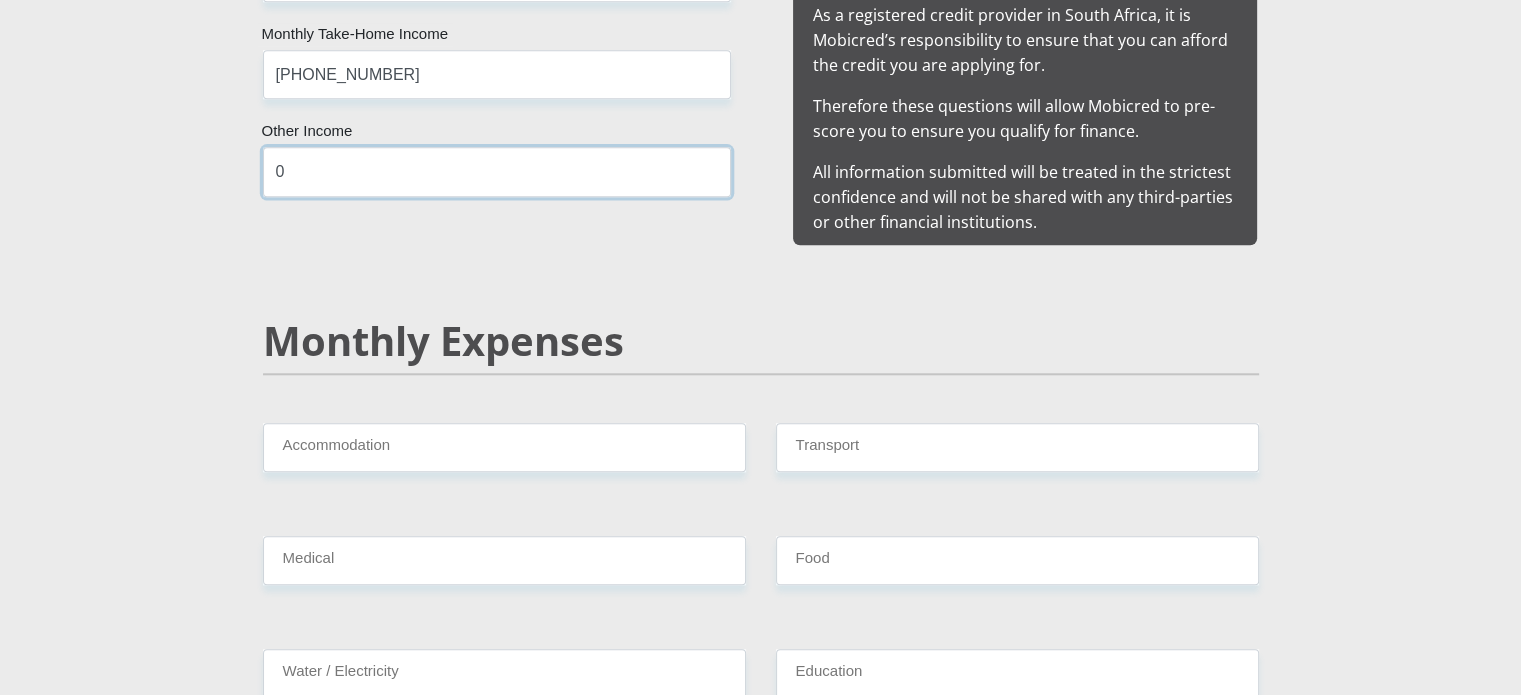 scroll, scrollTop: 2088, scrollLeft: 0, axis: vertical 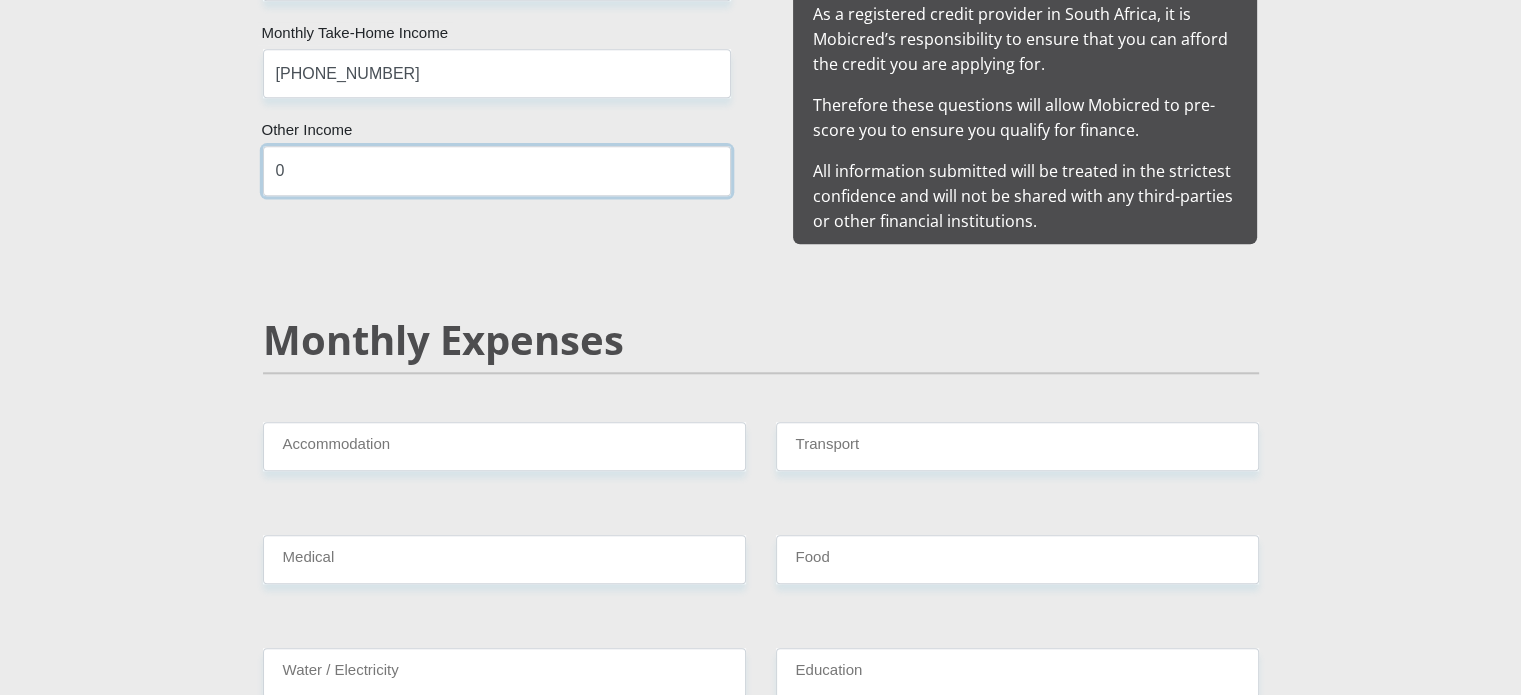 type on "0" 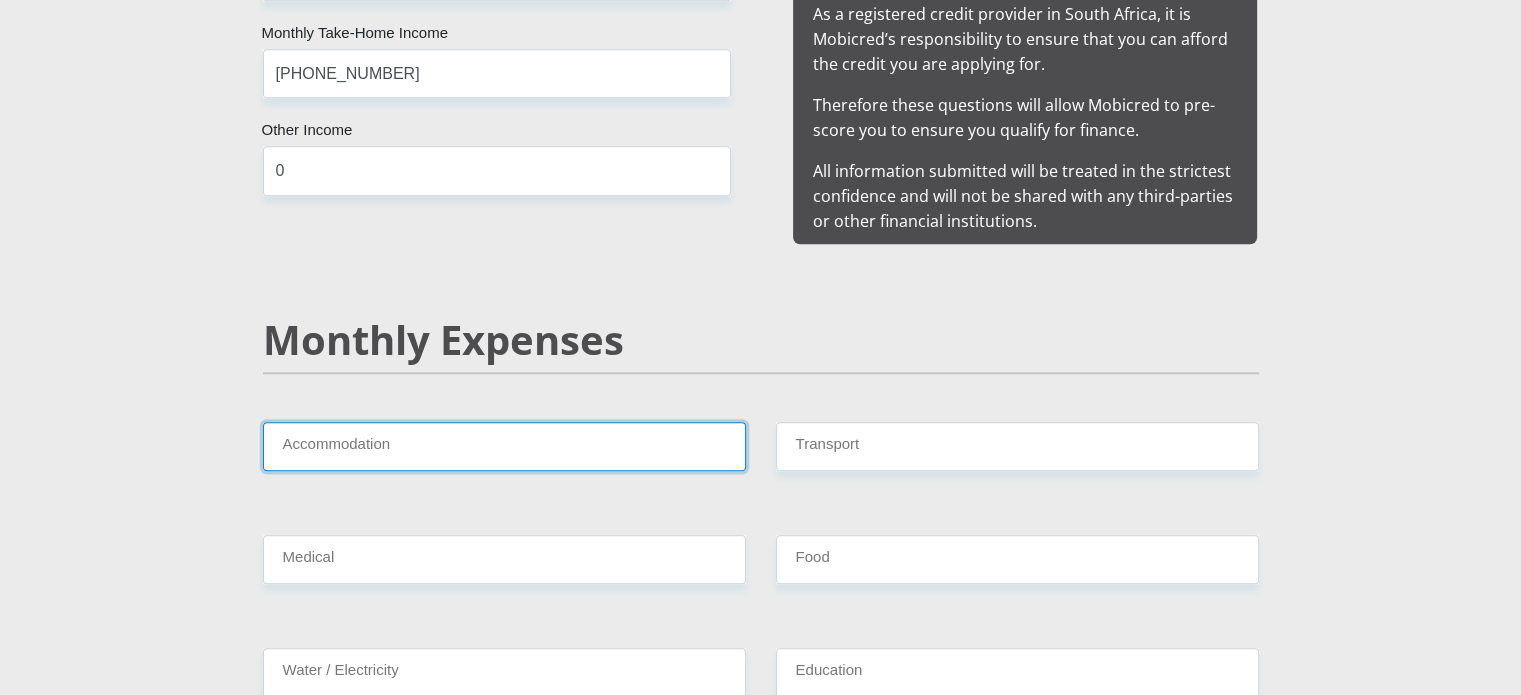 click on "Accommodation" at bounding box center (504, 446) 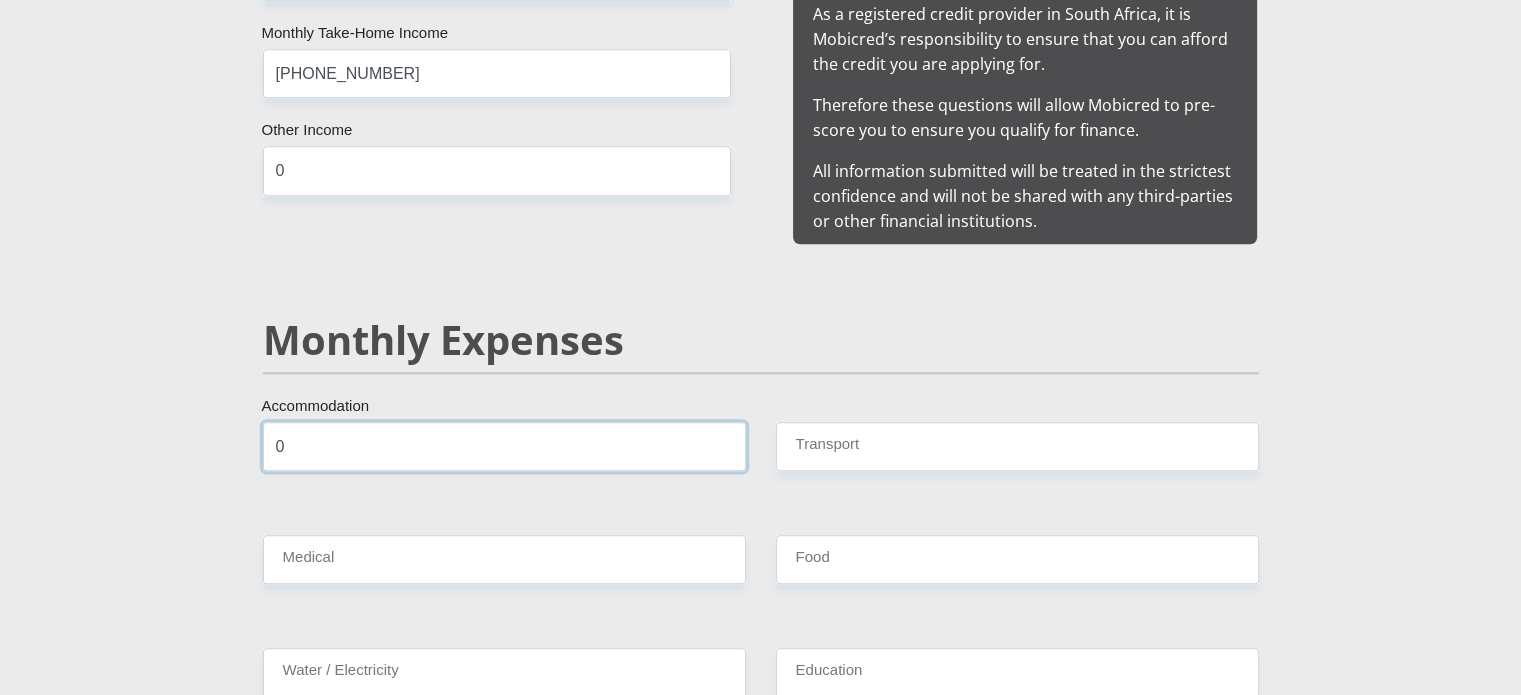 type on "0" 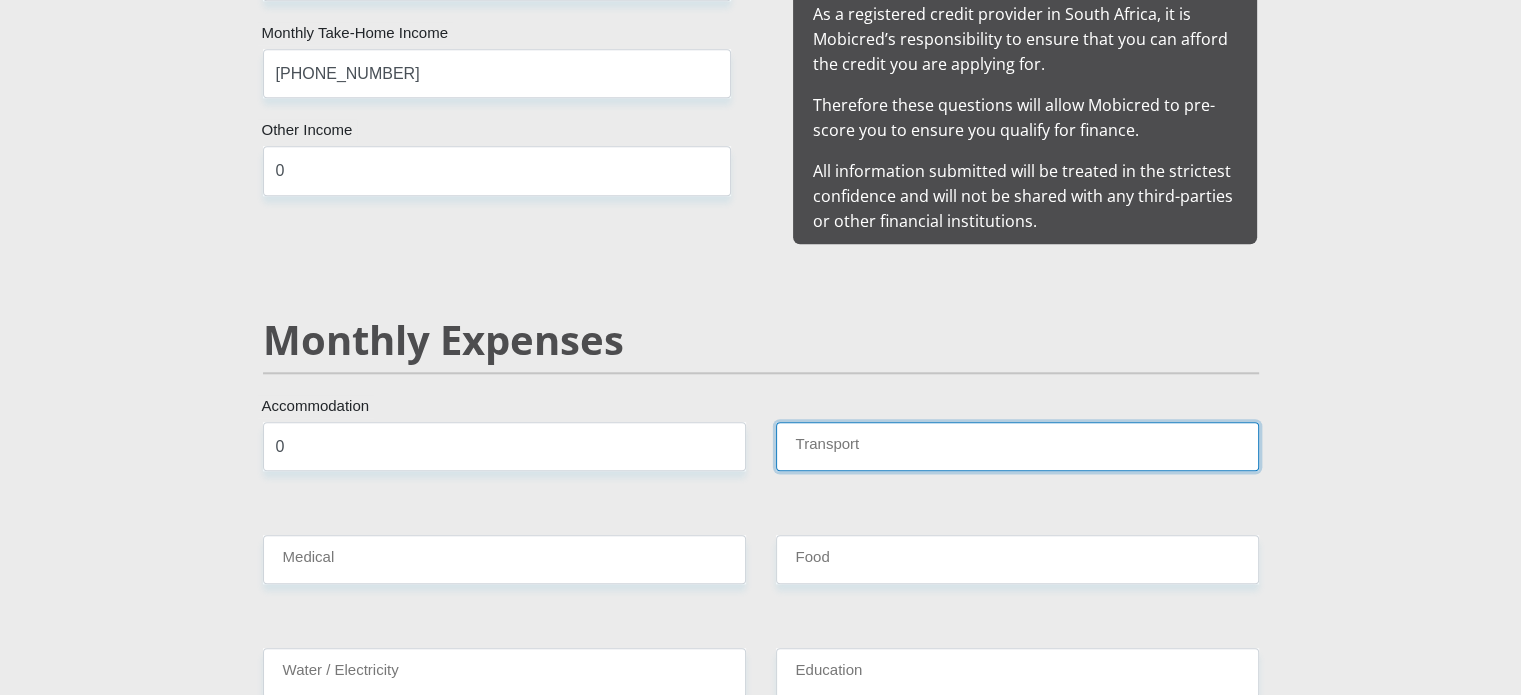 click on "Transport" at bounding box center (1017, 446) 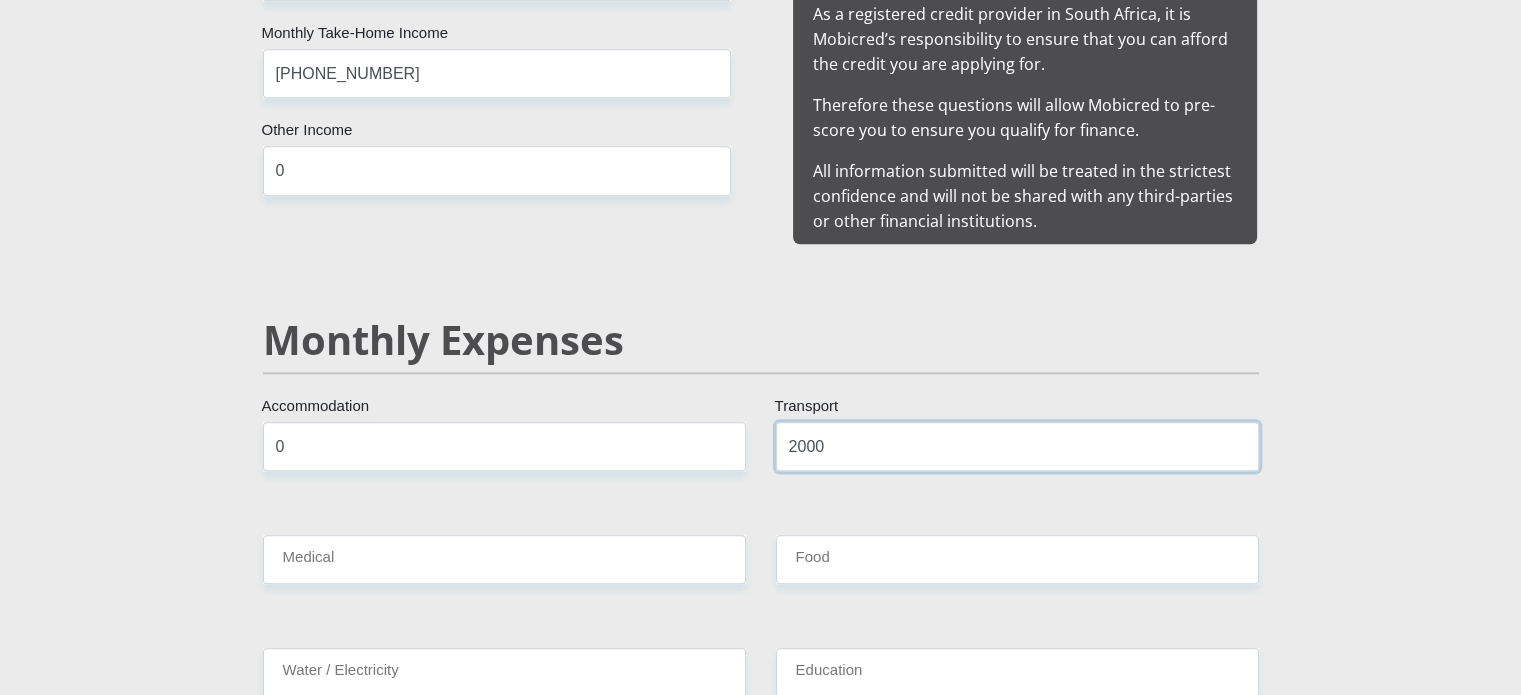 type on "2000" 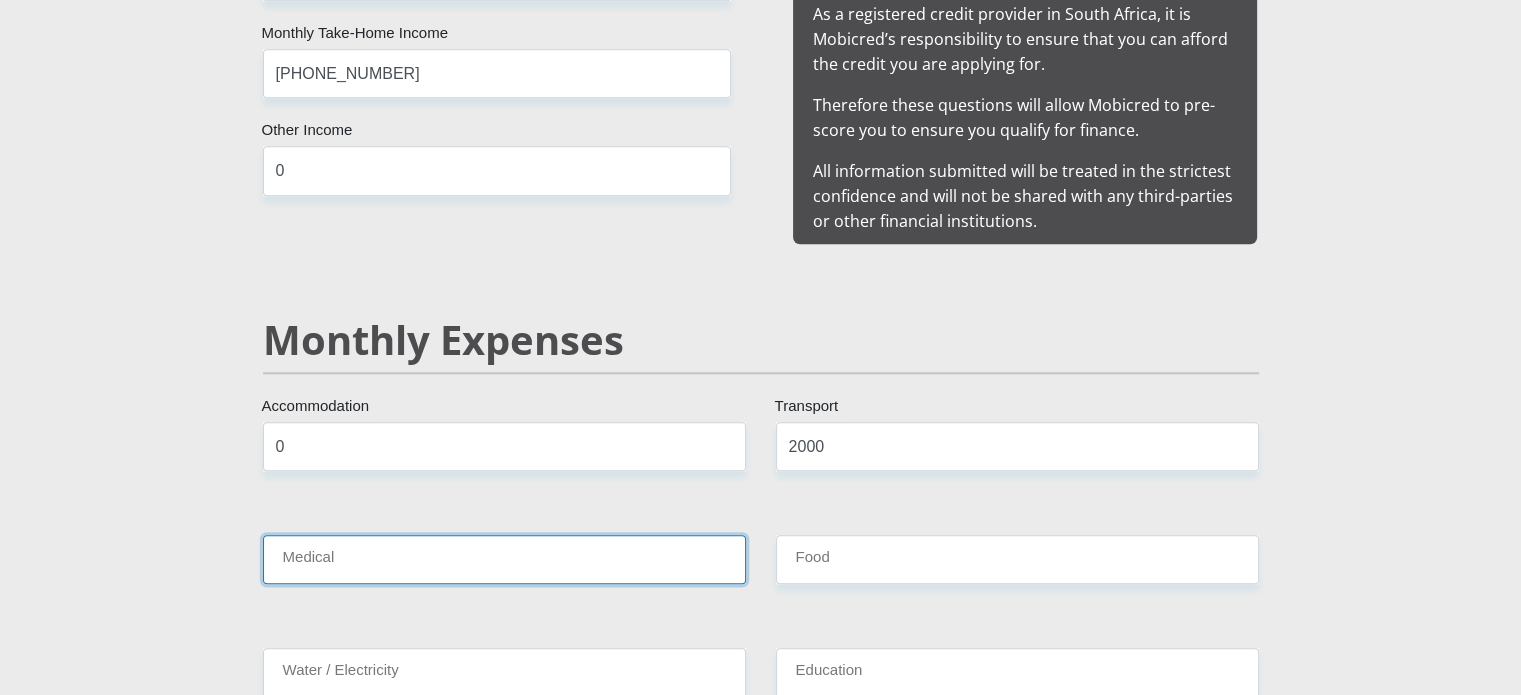 click on "Medical" at bounding box center [504, 559] 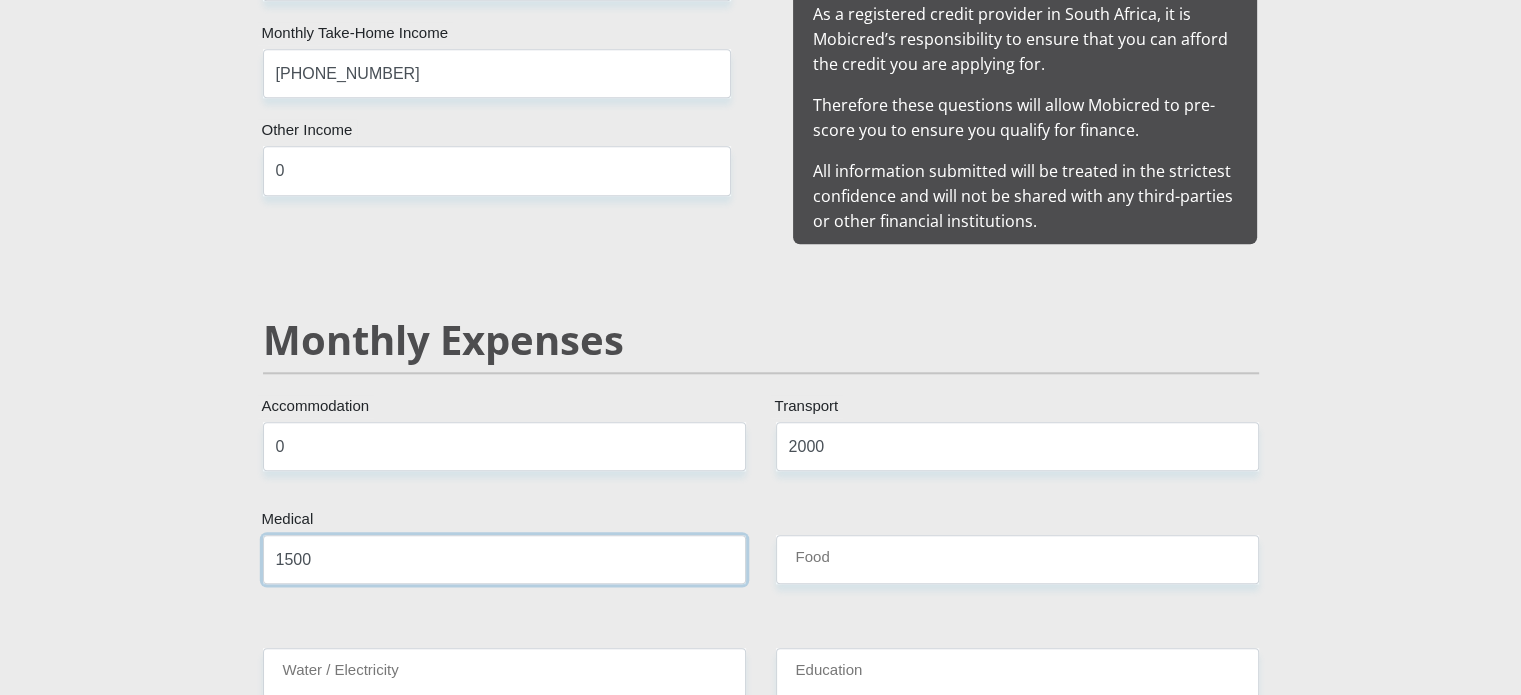 type on "1500" 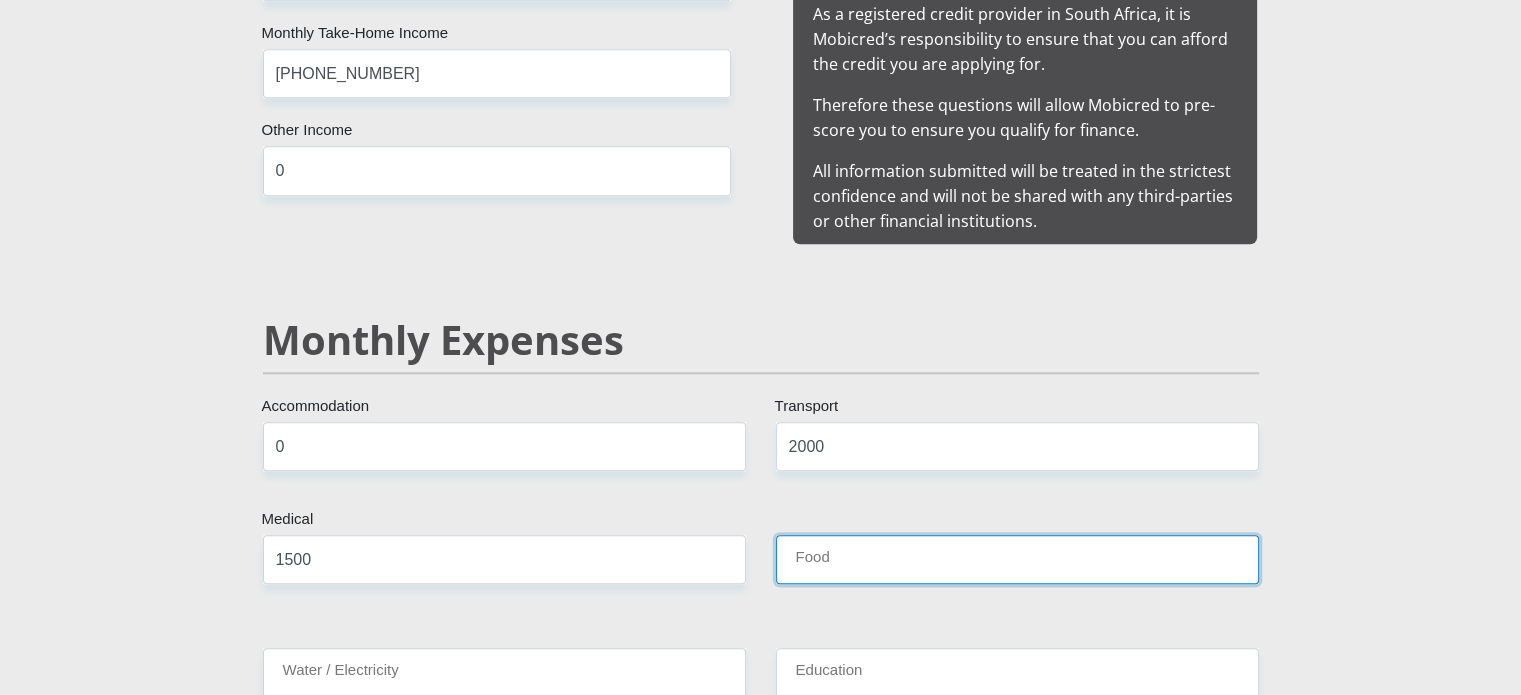 click on "Food" at bounding box center (1017, 559) 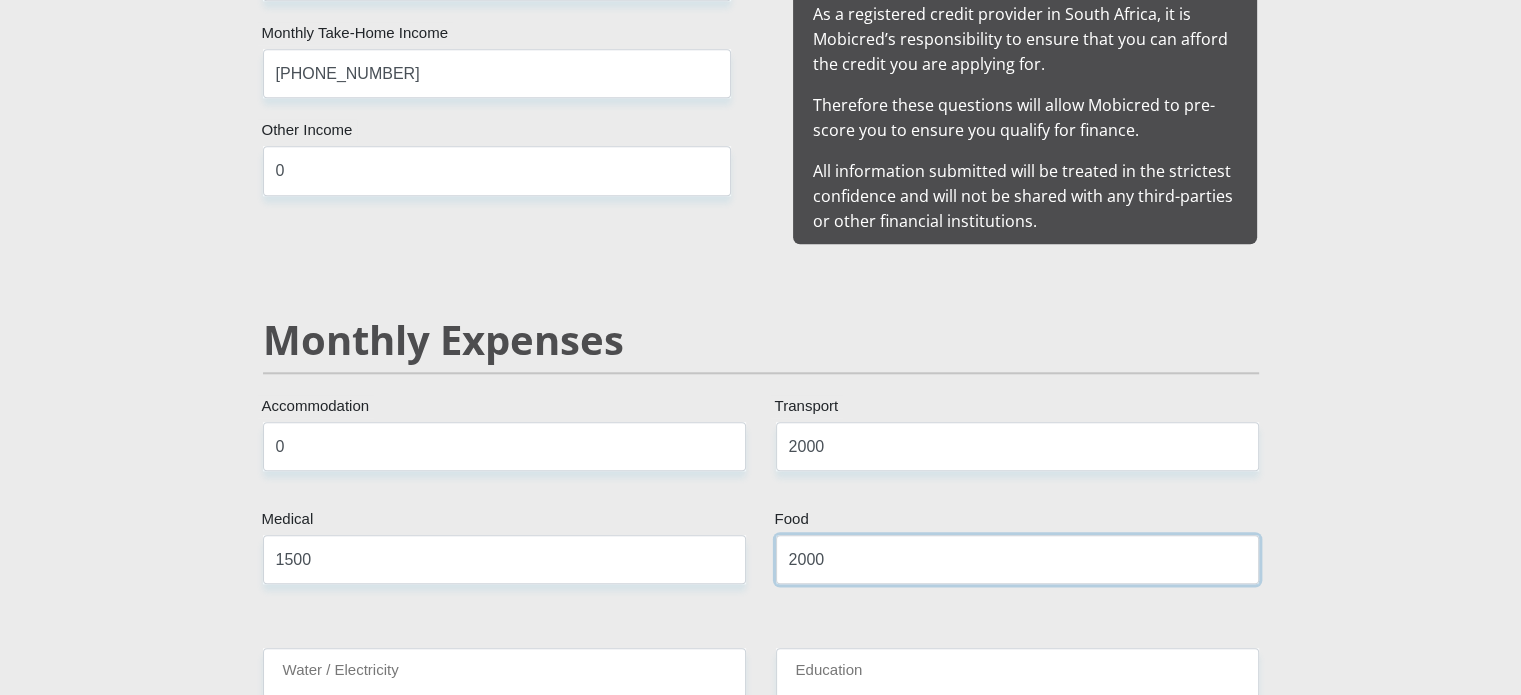 scroll, scrollTop: 2219, scrollLeft: 0, axis: vertical 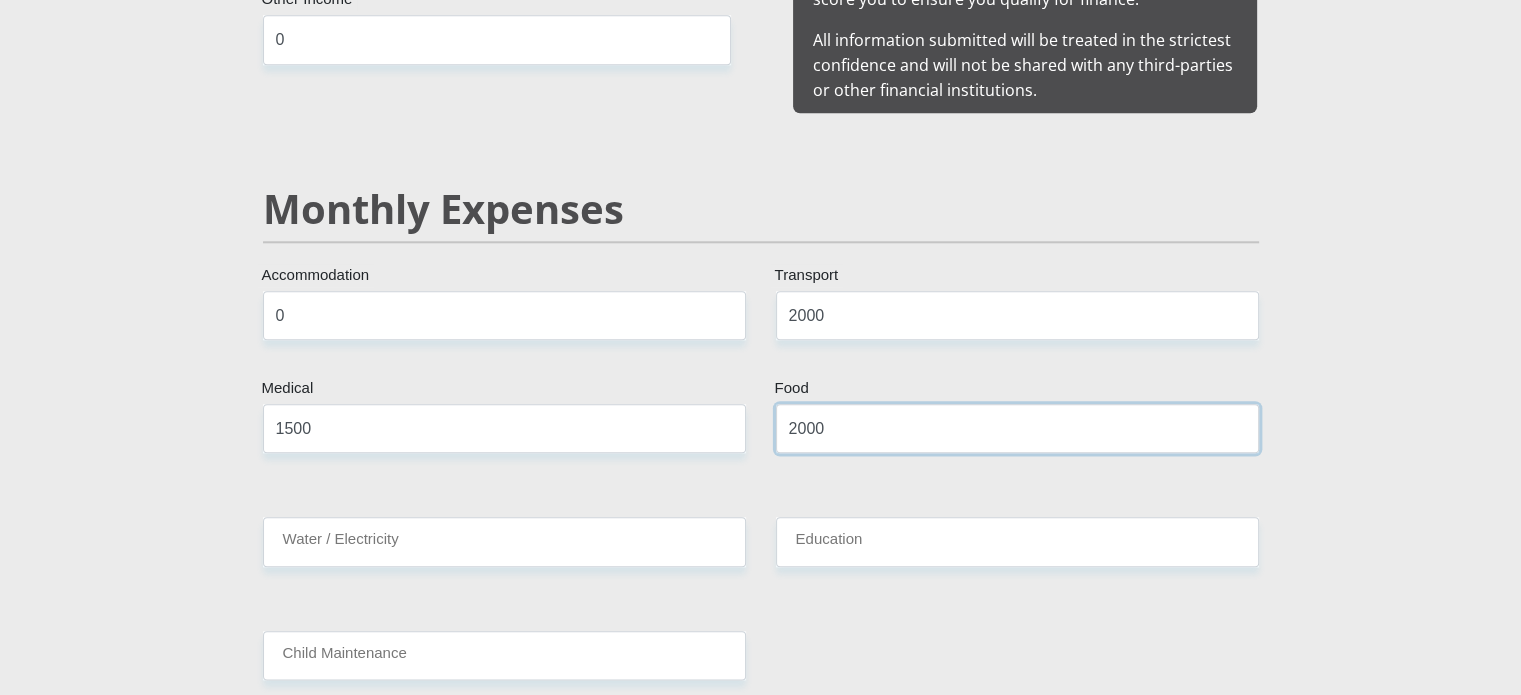 type on "2000" 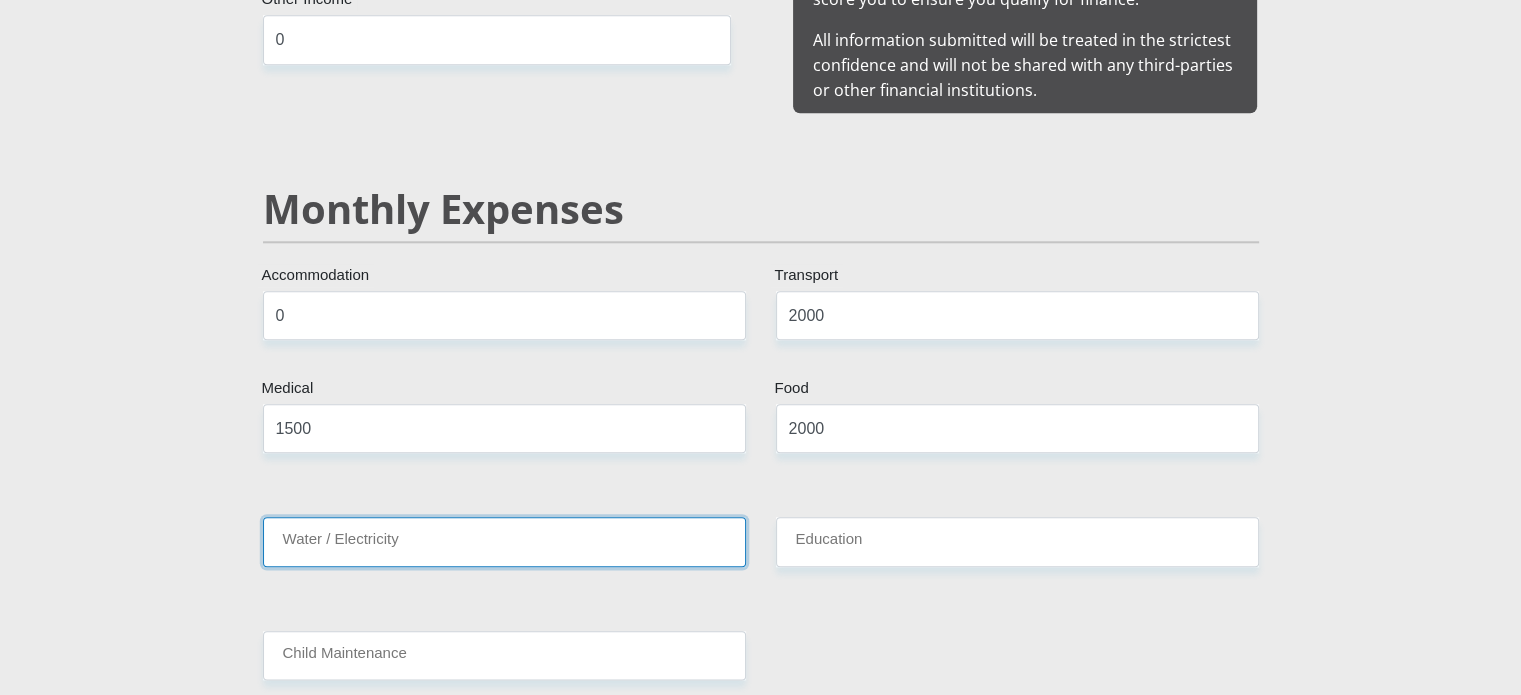 click on "Water / Electricity" at bounding box center (504, 541) 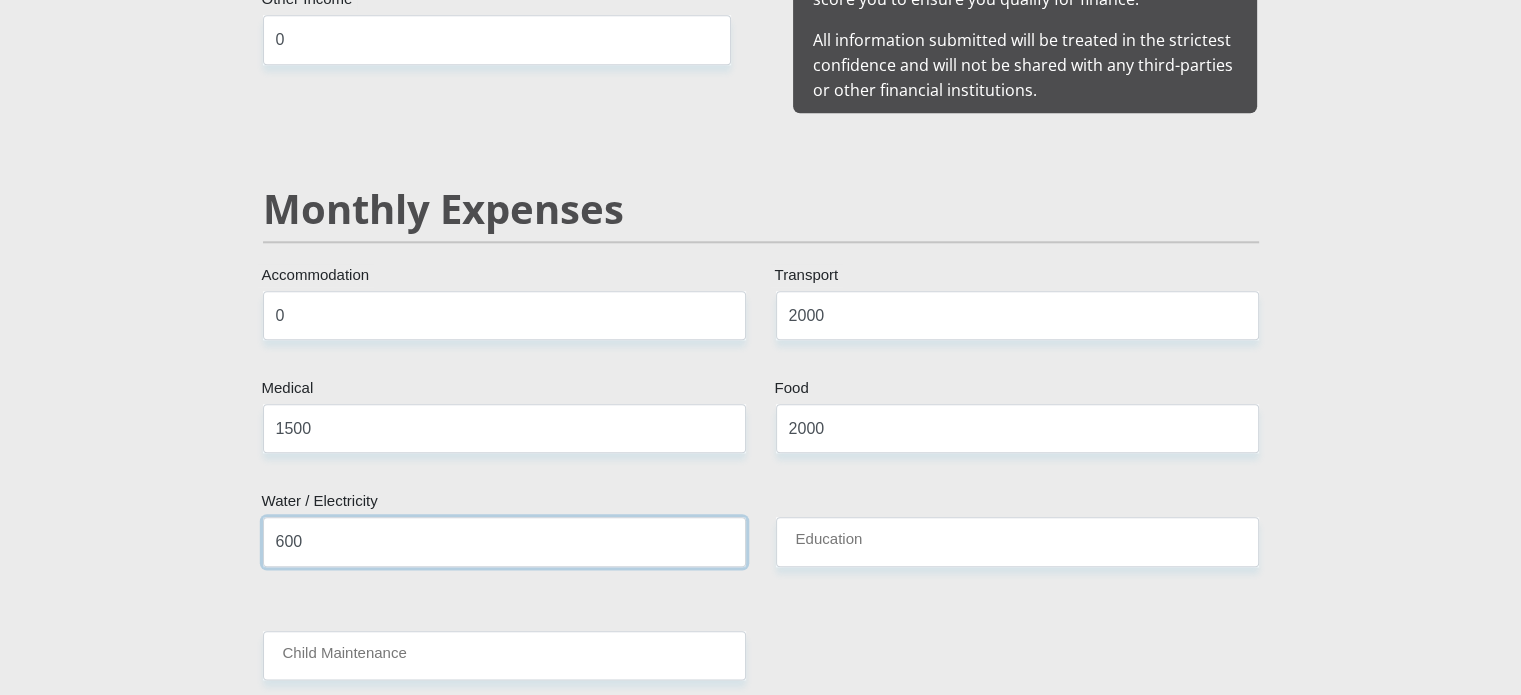 type on "600" 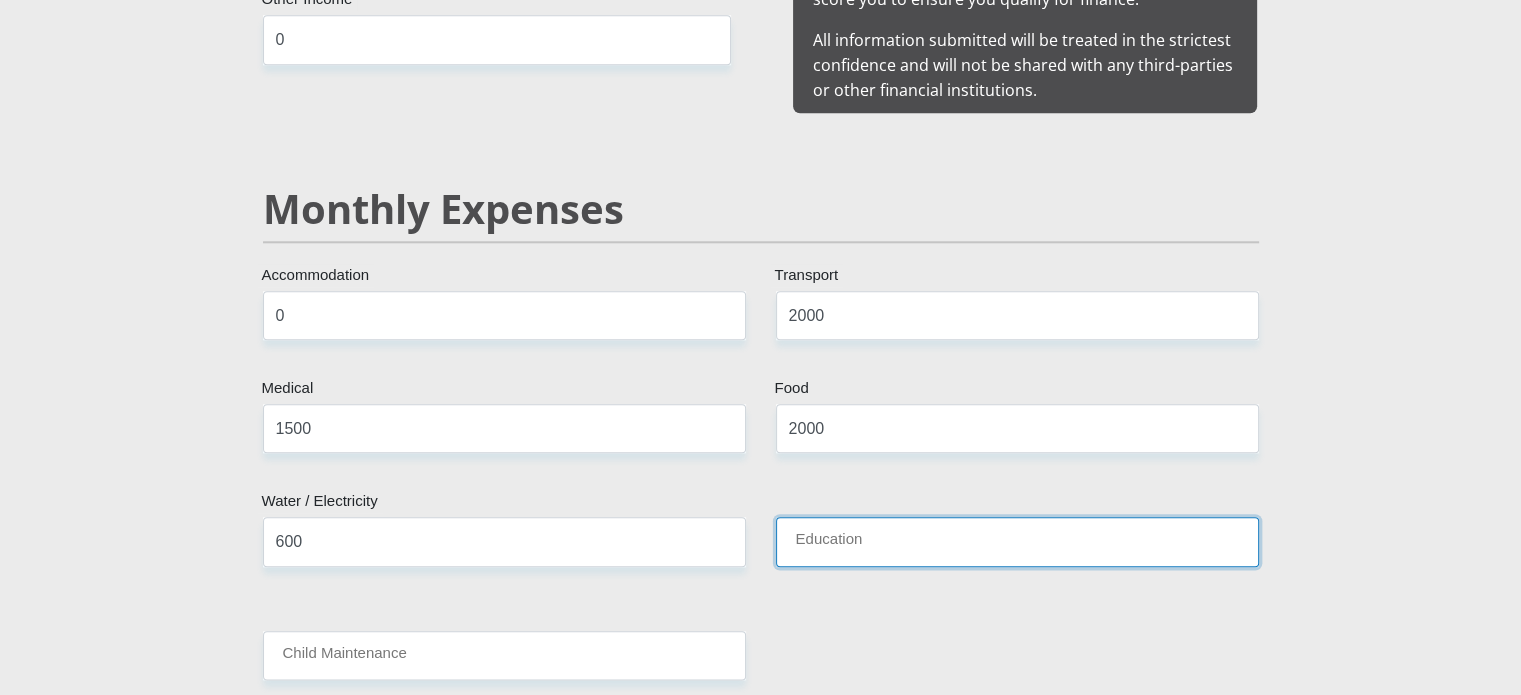 click on "Education" at bounding box center [1017, 541] 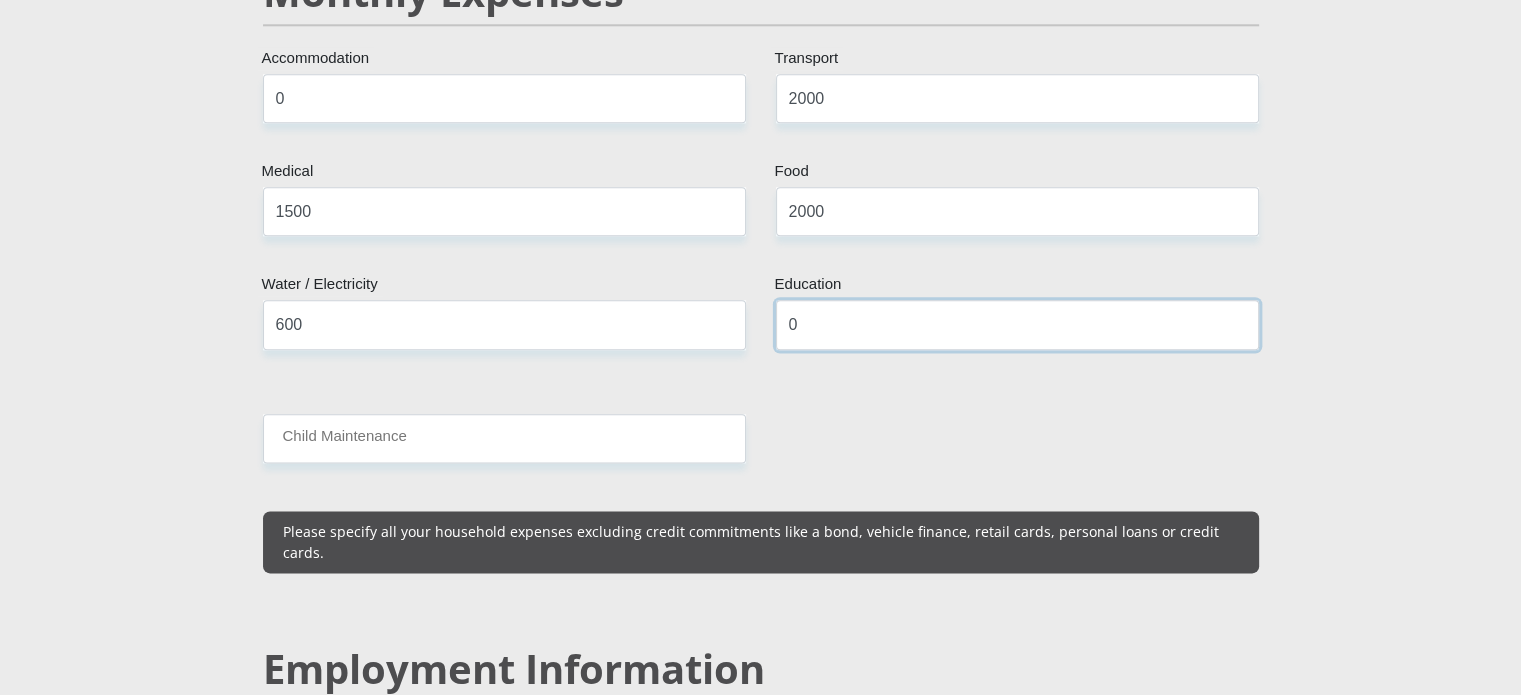scroll, scrollTop: 2462, scrollLeft: 0, axis: vertical 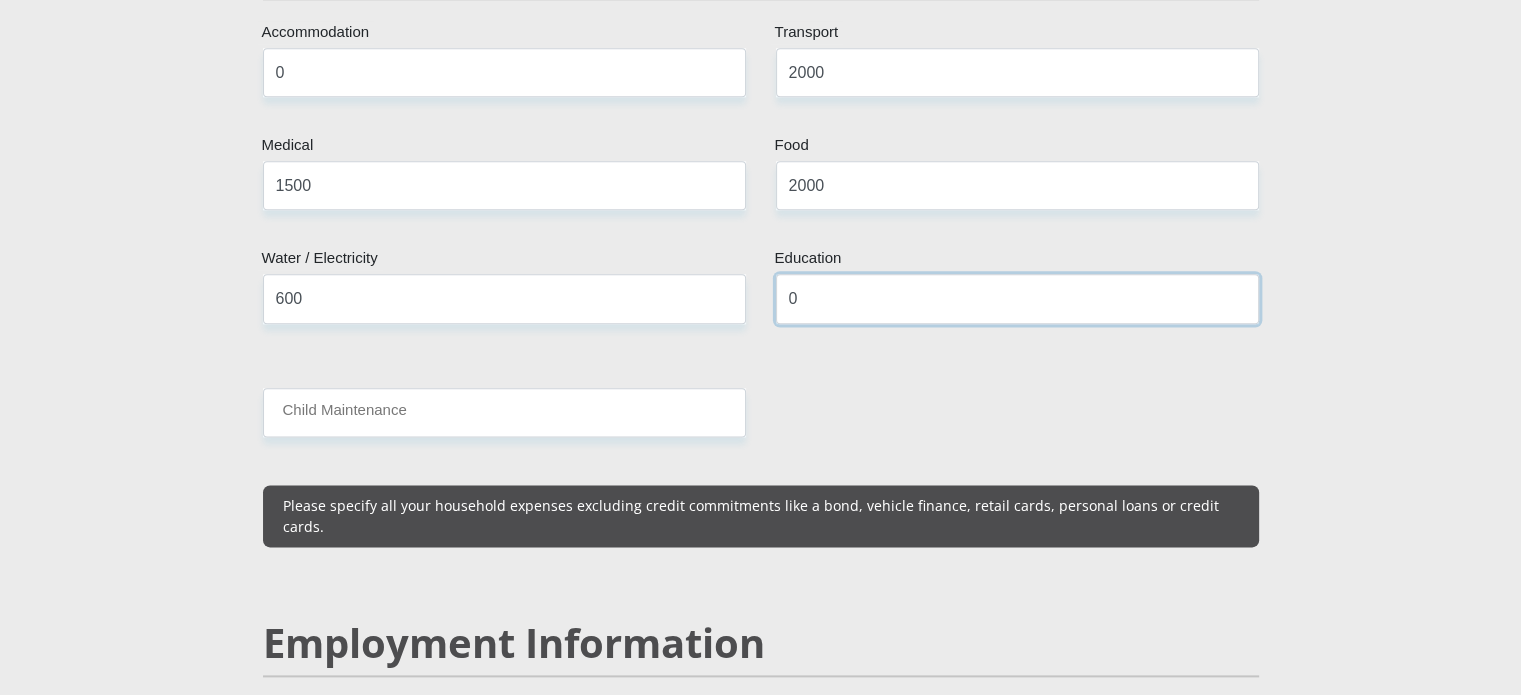 type on "0" 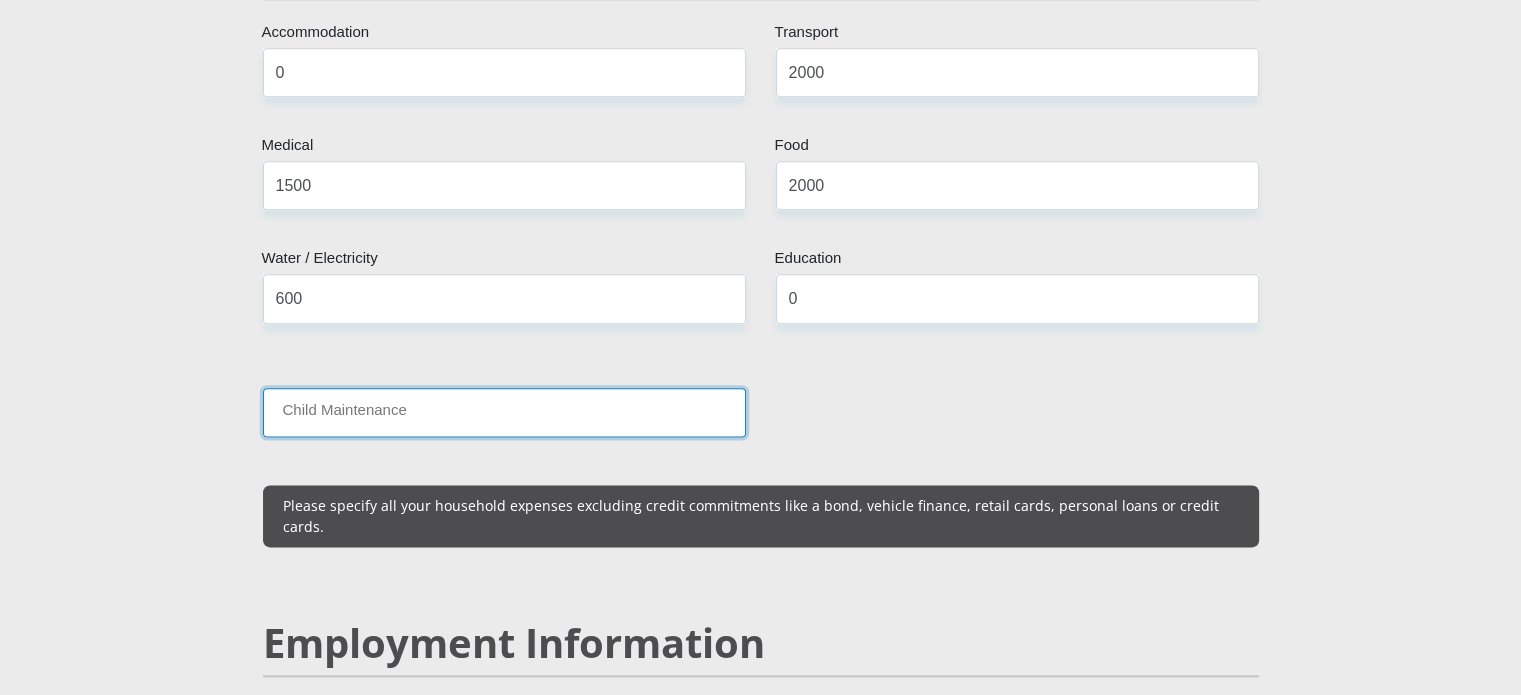 click on "Child Maintenance" at bounding box center [504, 412] 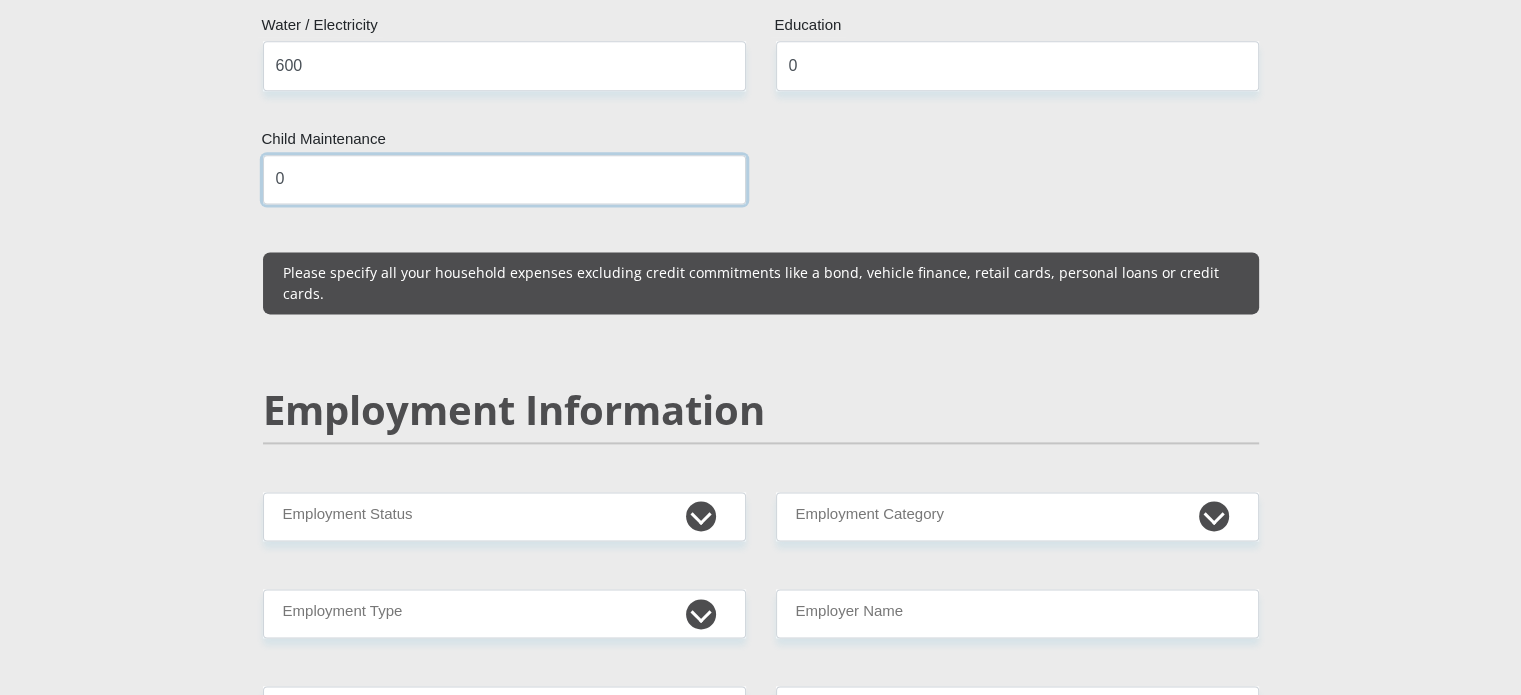 scroll, scrollTop: 2764, scrollLeft: 0, axis: vertical 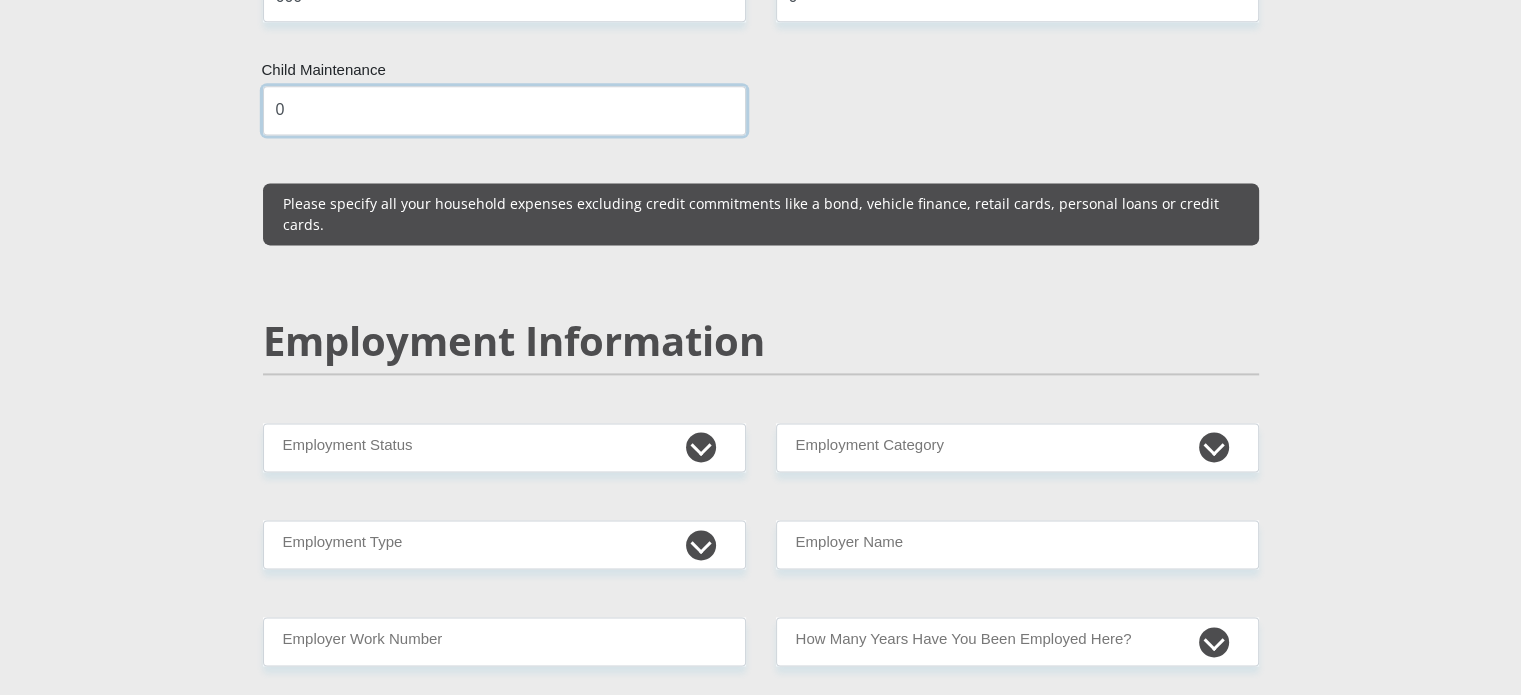 type on "0" 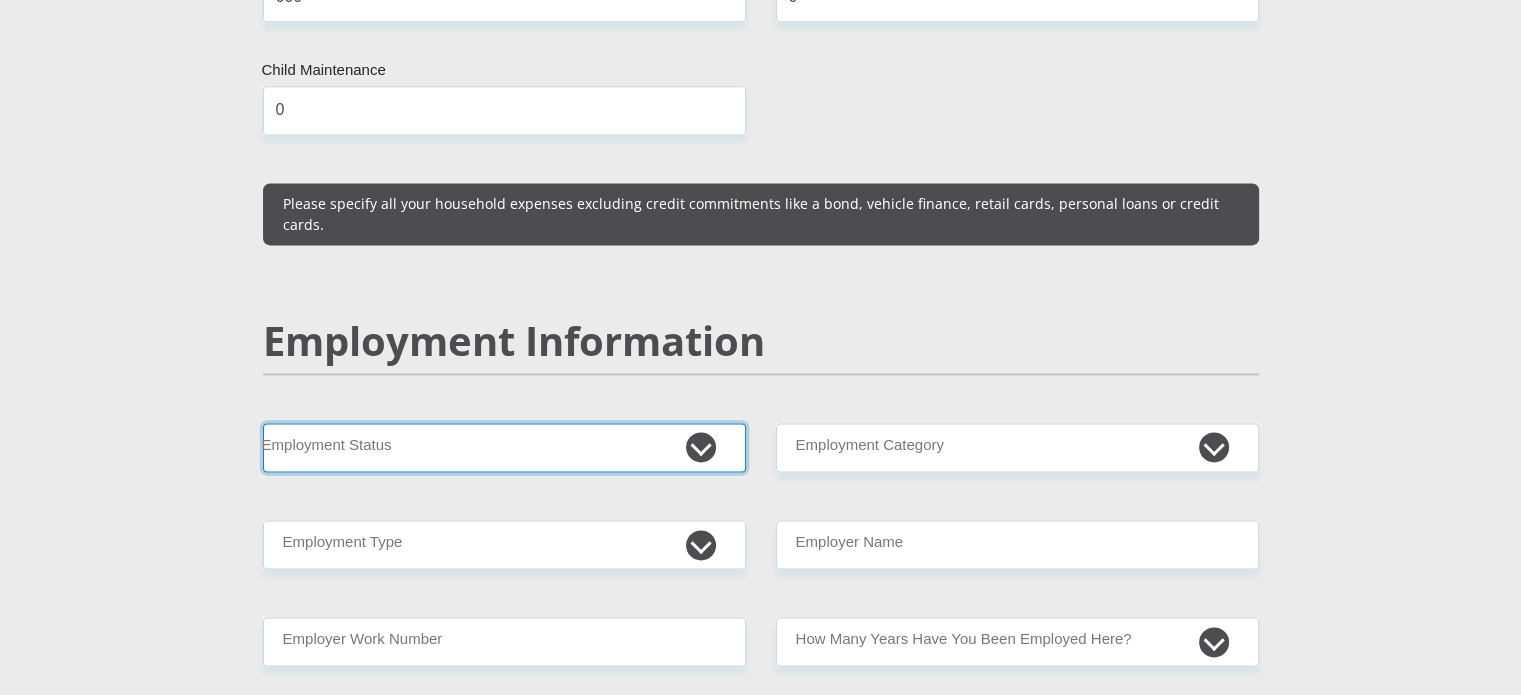 click on "Permanent/Full-time
Part-time/Casual
Contract Worker
Self-Employed
Housewife
Retired
Student
Medically Boarded
Disability
Unemployed" at bounding box center [504, 447] 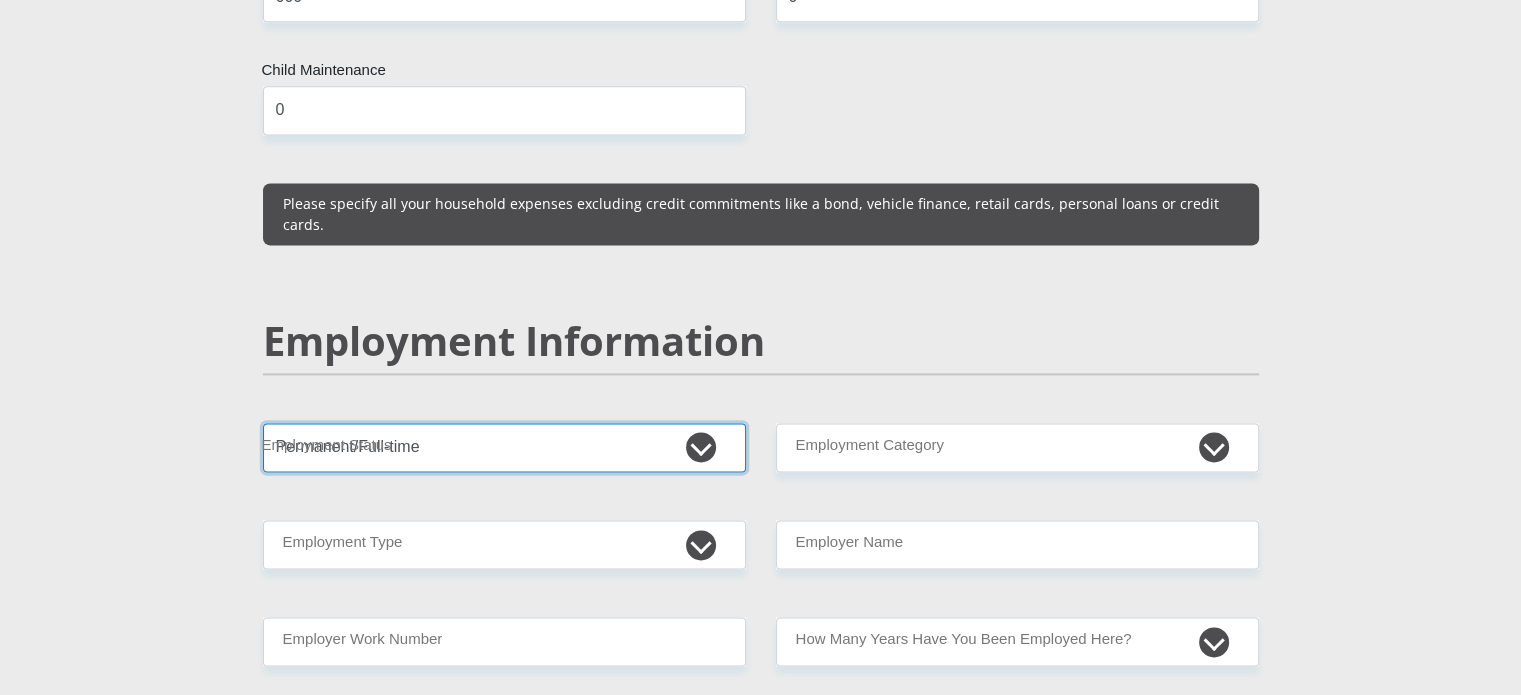 click on "Permanent/Full-time
Part-time/Casual
Contract Worker
Self-Employed
Housewife
Retired
Student
Medically Boarded
Disability
Unemployed" at bounding box center [504, 447] 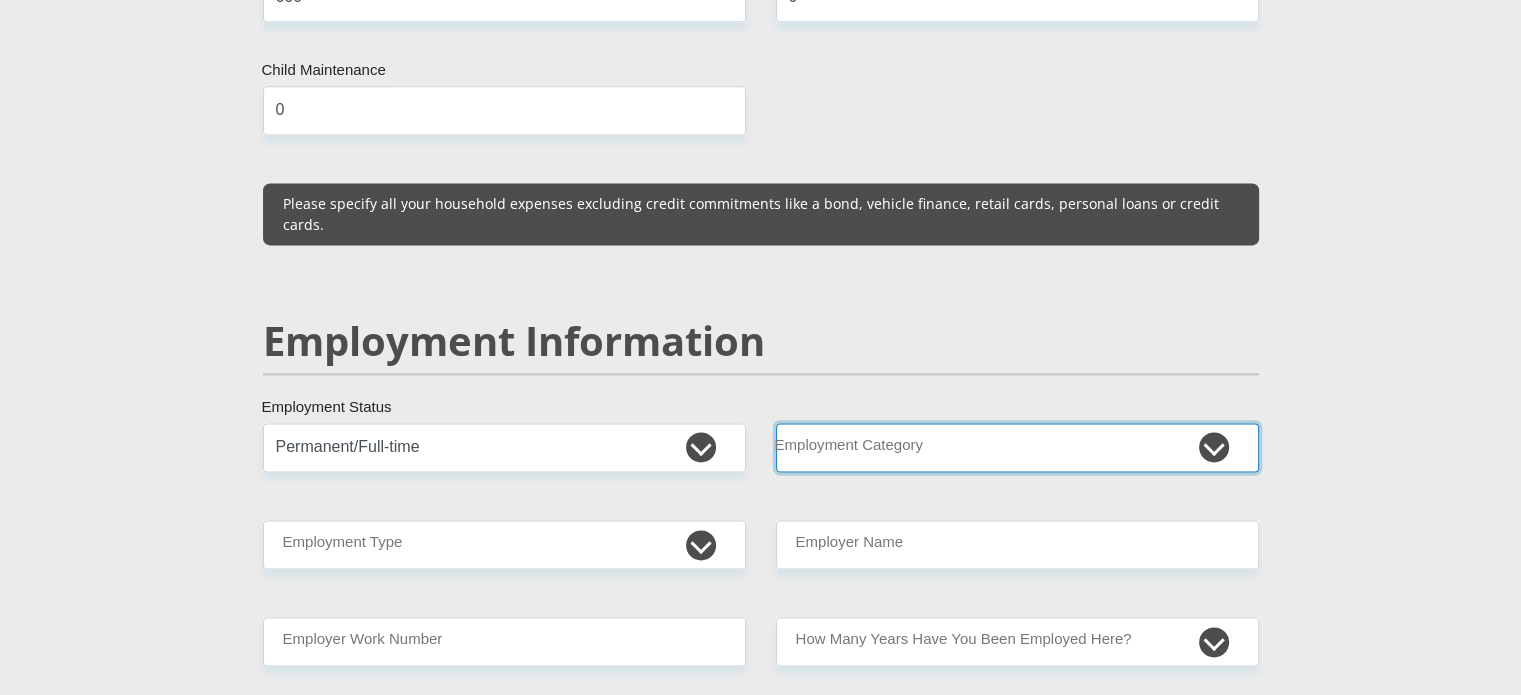 click on "AGRICULTURE
ALCOHOL & TOBACCO
CONSTRUCTION MATERIALS
METALLURGY
EQUIPMENT FOR RENEWABLE ENERGY
SPECIALIZED CONTRACTORS
CAR
GAMING (INCL. INTERNET
OTHER WHOLESALE
UNLICENSED PHARMACEUTICALS
CURRENCY EXCHANGE HOUSES
OTHER FINANCIAL INSTITUTIONS & INSURANCE
REAL ESTATE AGENTS
OIL & GAS
OTHER MATERIALS (E.G. IRON ORE)
PRECIOUS STONES & PRECIOUS METALS
POLITICAL ORGANIZATIONS
RELIGIOUS ORGANIZATIONS(NOT SECTS)
ACTI. HAVING BUSINESS DEAL WITH PUBLIC ADMINISTRATION
LAUNDROMATS" at bounding box center (1017, 447) 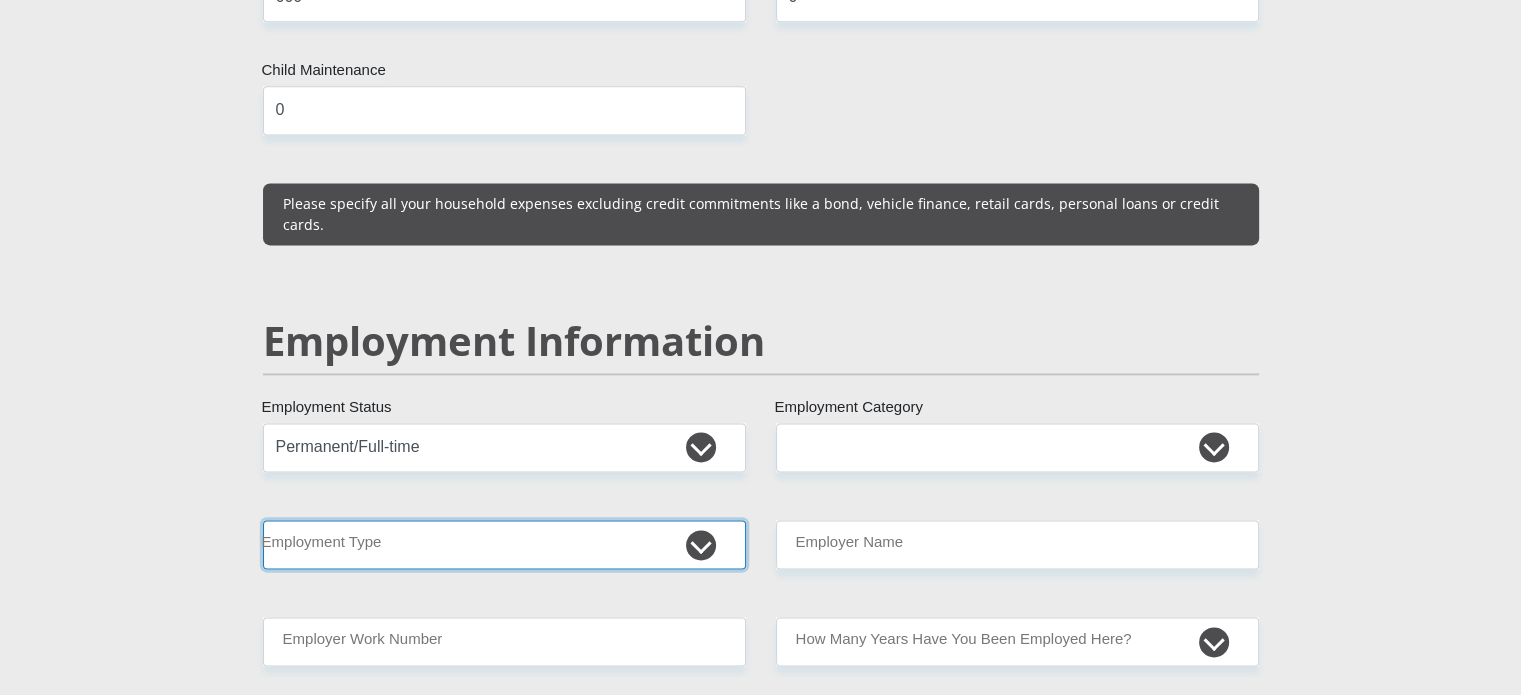 click on "College/Lecturer
Craft Seller
Creative
Driver
Executive
Farmer
Forces - Non Commissioned
Forces - Officer
Hawker
Housewife
Labourer
Licenced Professional
Manager
Miner
Non Licenced Professional
Office Staff/Clerk
Outside Worker
Pensioner
Permanent Teacher
Production/Manufacturing
Sales
Self-Employed
Semi-Professional Worker
Service Industry  Social Worker  Student" at bounding box center (504, 544) 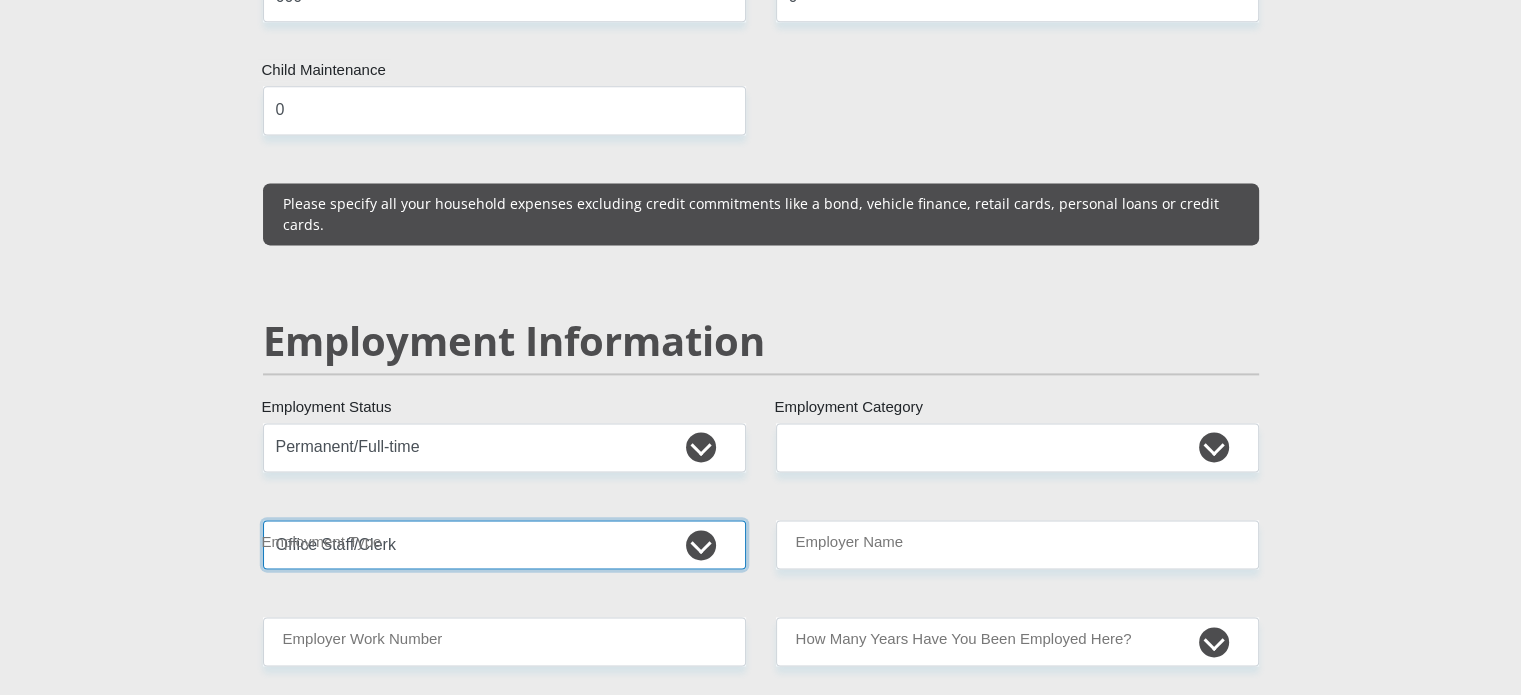 click on "College/Lecturer
Craft Seller
Creative
Driver
Executive
Farmer
Forces - Non Commissioned
Forces - Officer
Hawker
Housewife
Labourer
Licenced Professional
Manager
Miner
Non Licenced Professional
Office Staff/Clerk
Outside Worker
Pensioner
Permanent Teacher
Production/Manufacturing
Sales
Self-Employed
Semi-Professional Worker
Service Industry  Social Worker  Student" at bounding box center (504, 544) 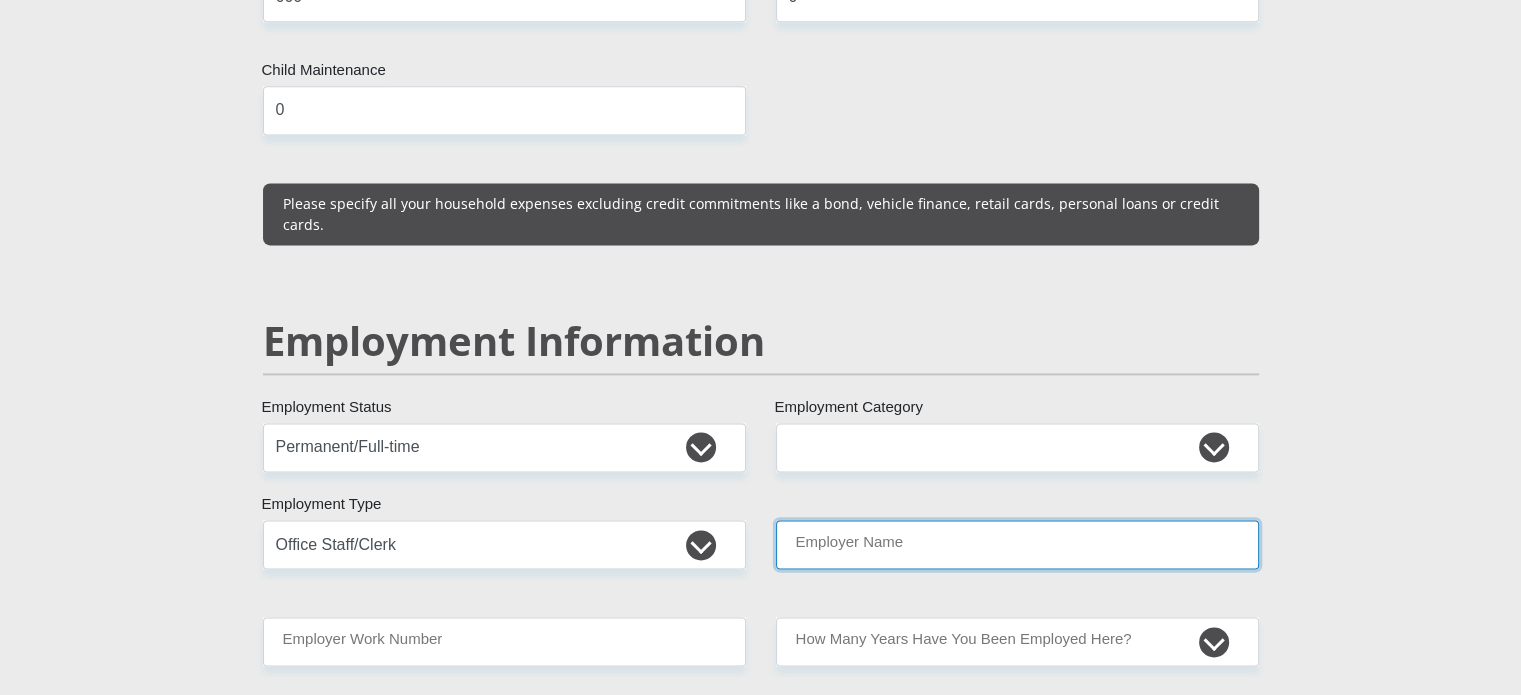 click on "Employer Name" at bounding box center [1017, 544] 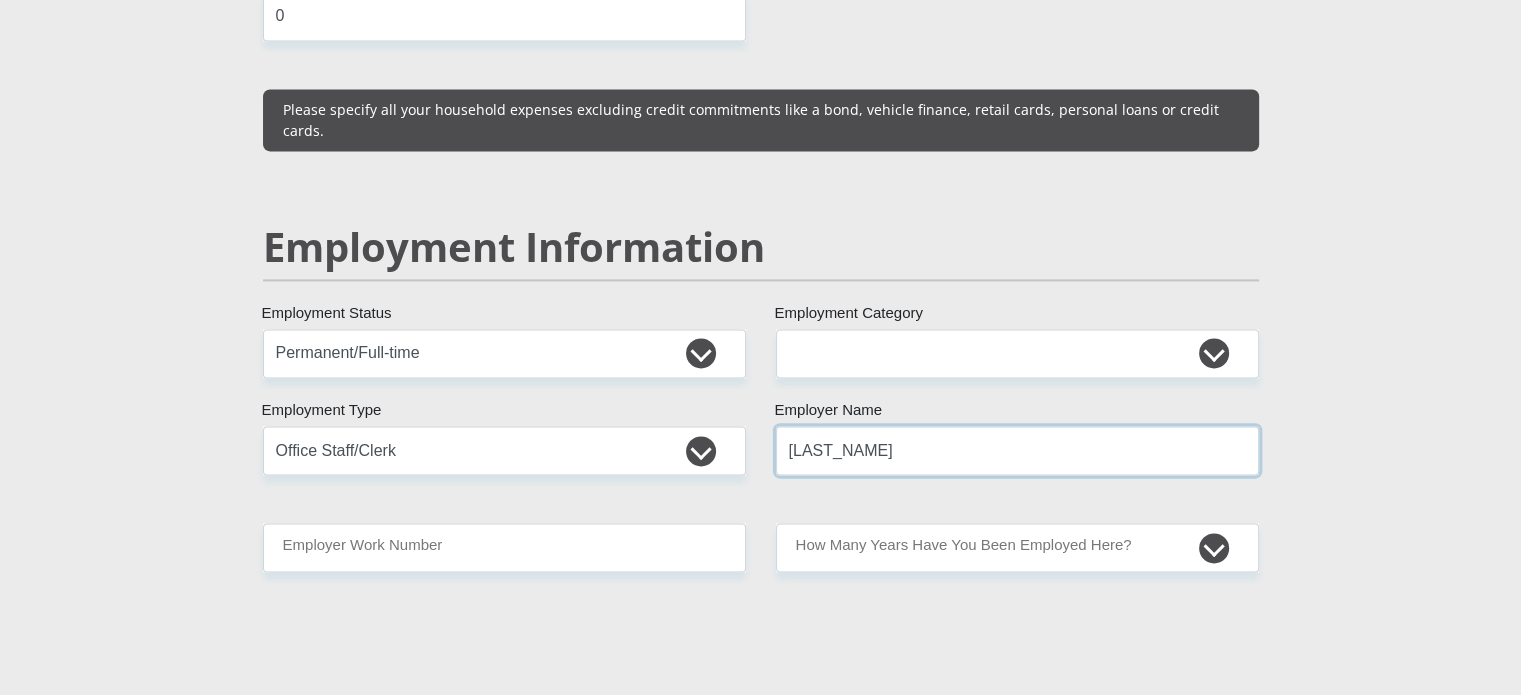 scroll, scrollTop: 2876, scrollLeft: 0, axis: vertical 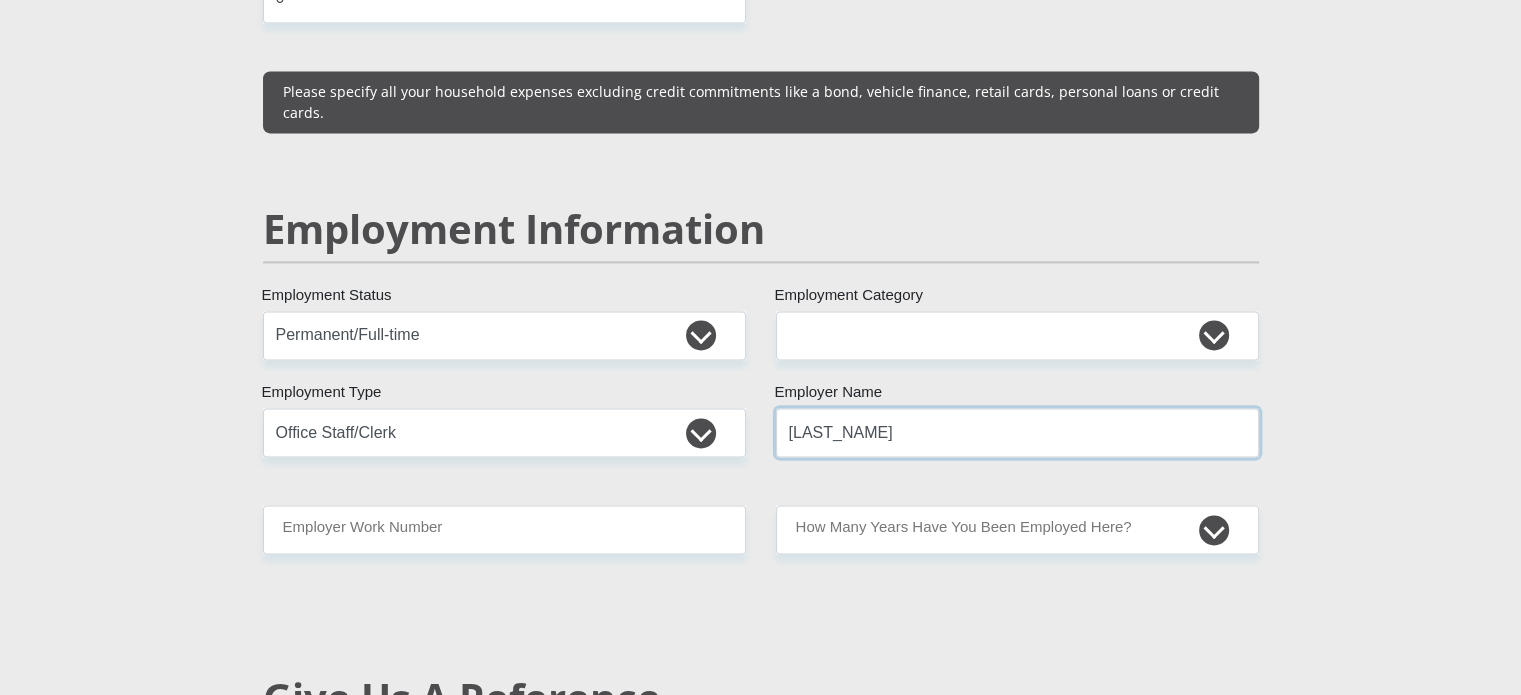 type on "Moore" 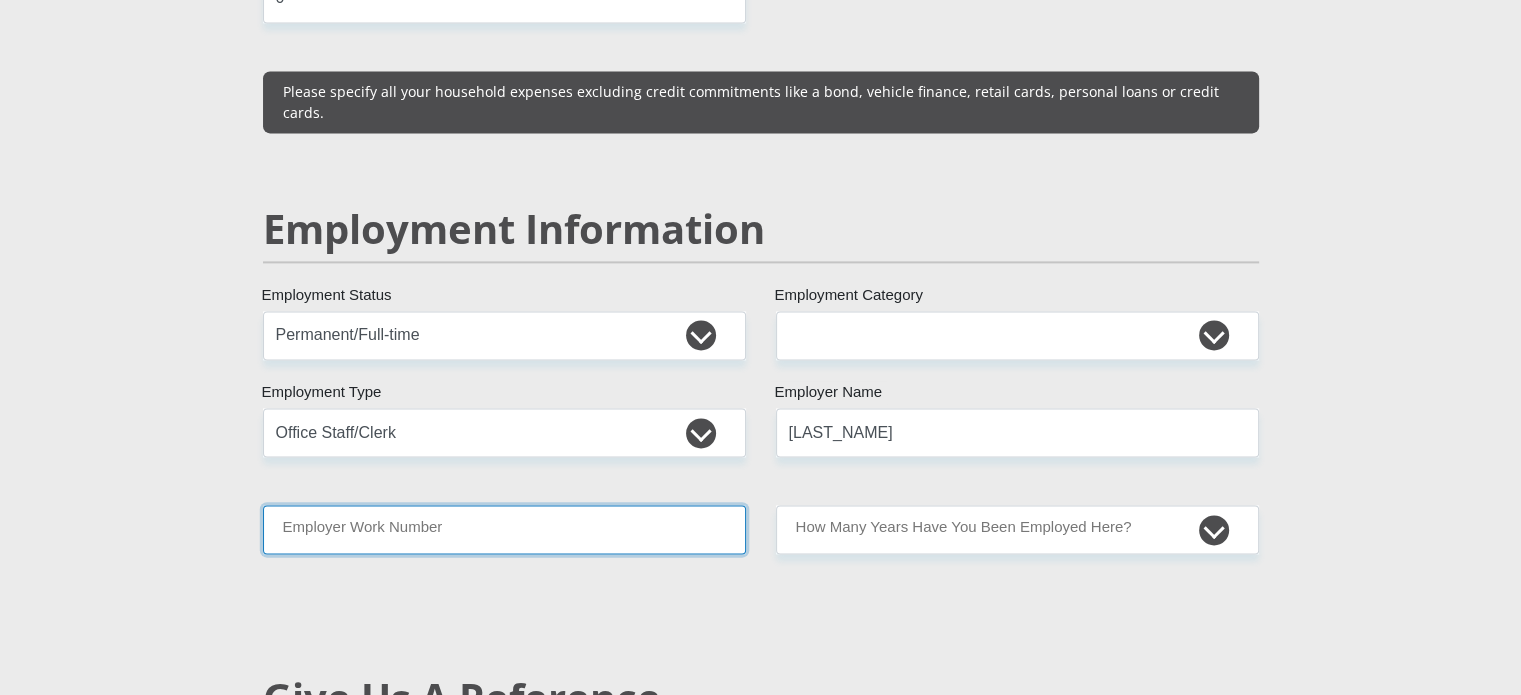 click on "Employer Work Number" at bounding box center (504, 529) 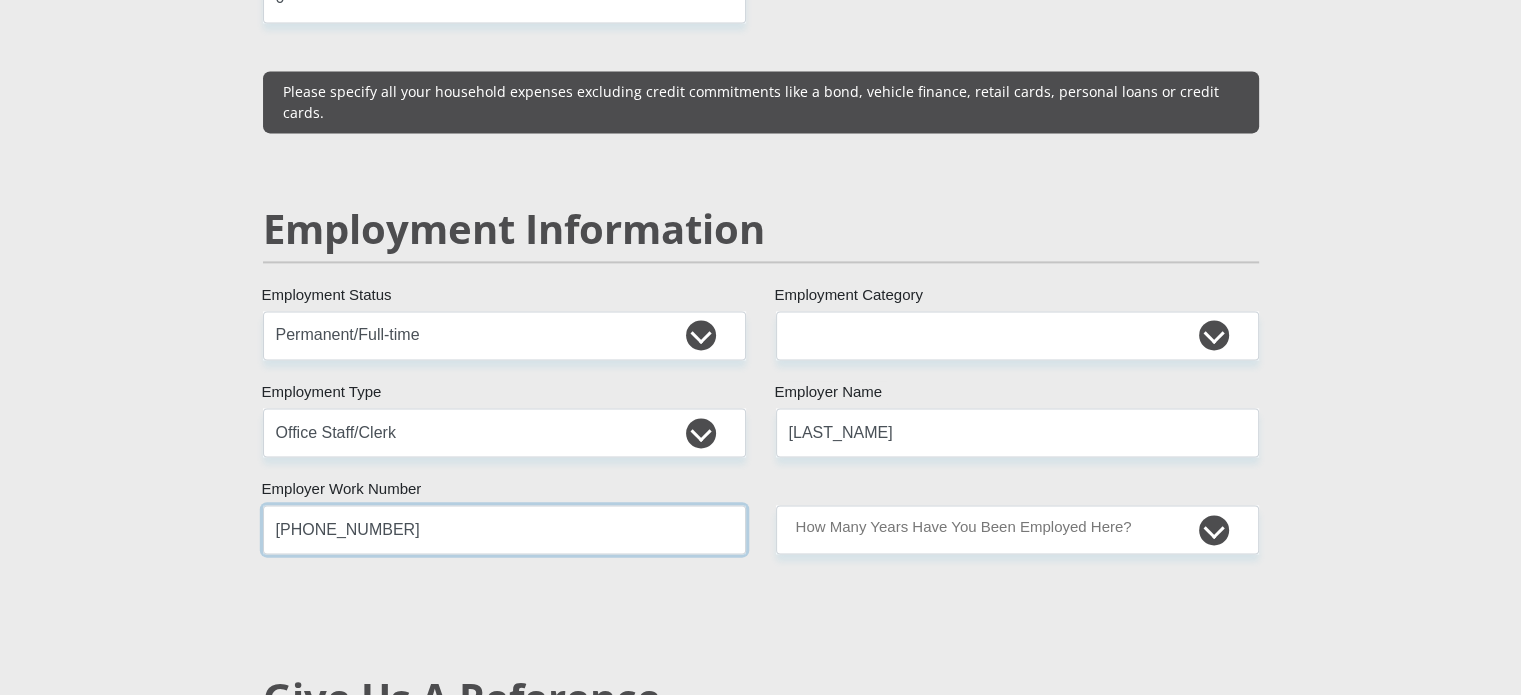 type on "0215258600" 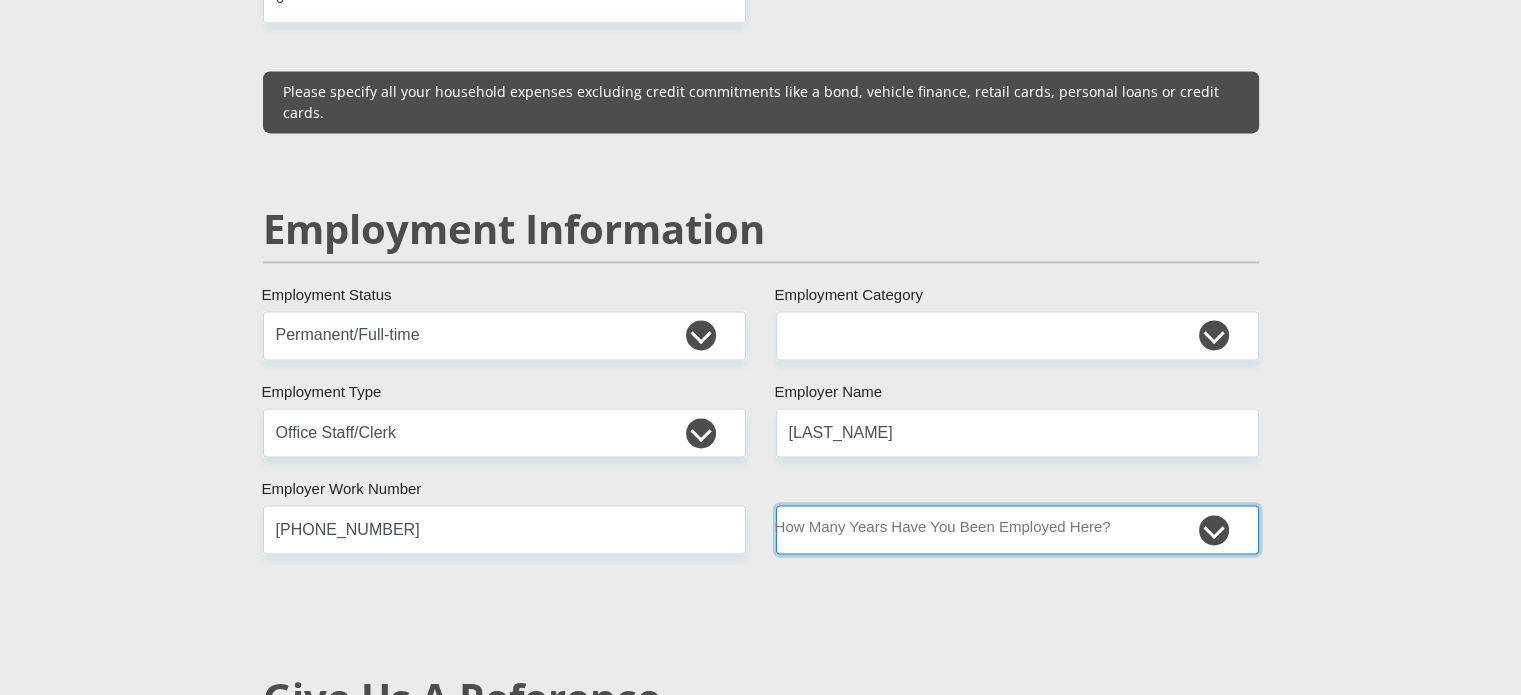 click on "less than 1 year
1-3 years
3-5 years
5+ years" at bounding box center (1017, 529) 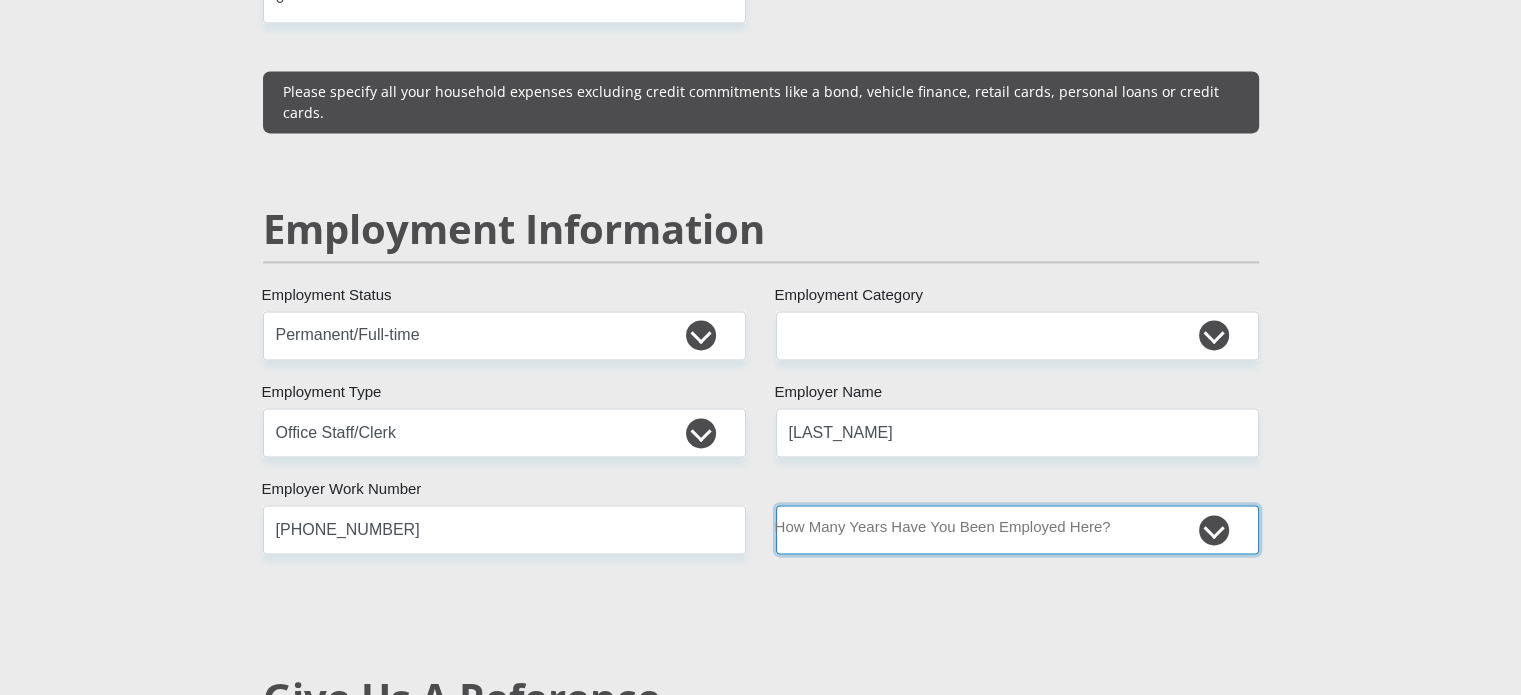 select on "24" 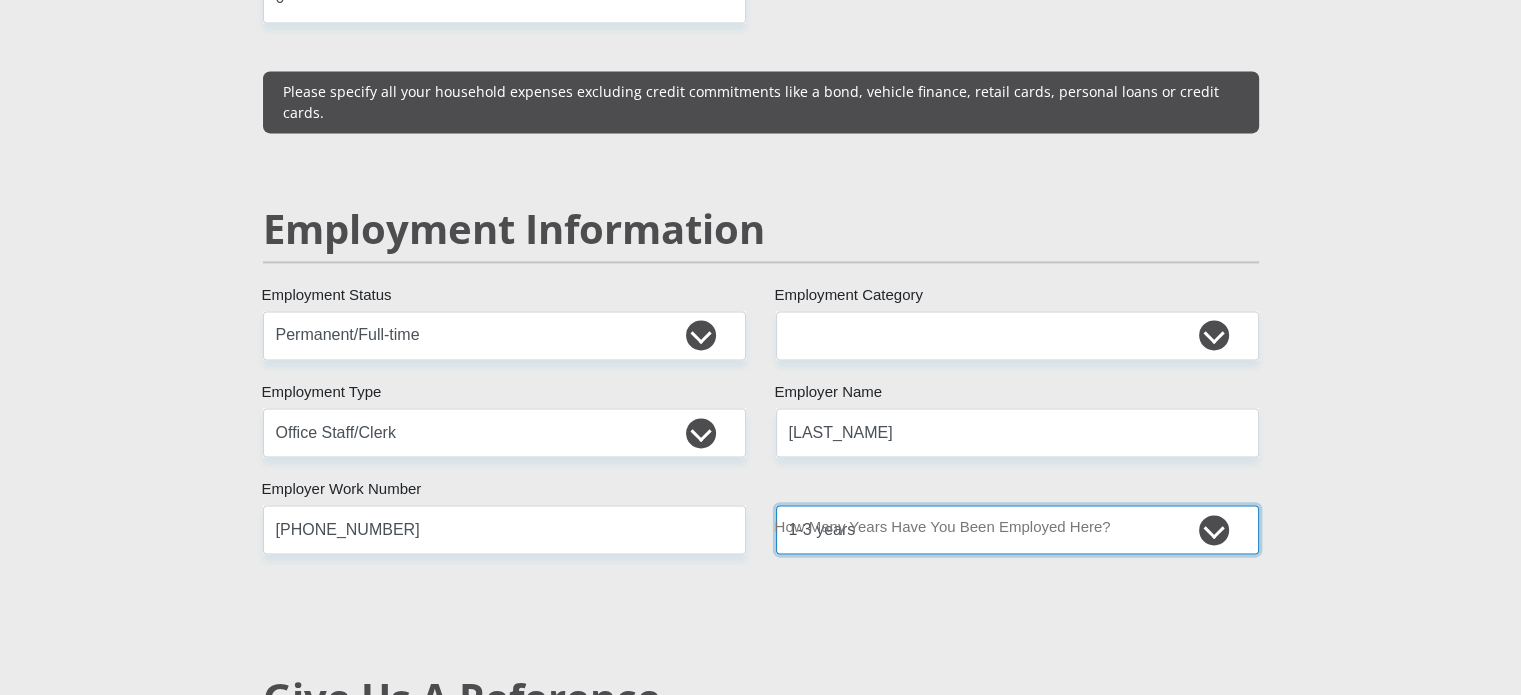 click on "less than 1 year
1-3 years
3-5 years
5+ years" at bounding box center [1017, 529] 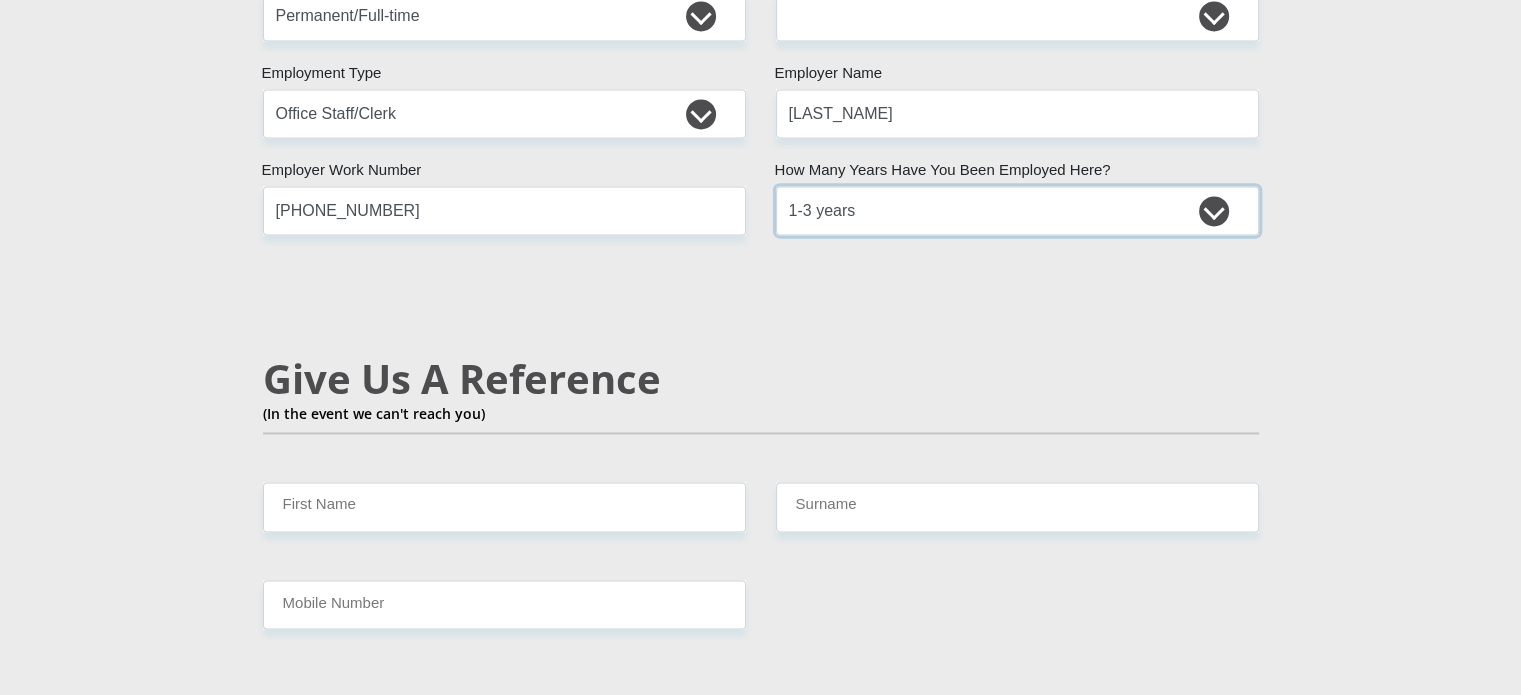 scroll, scrollTop: 3196, scrollLeft: 0, axis: vertical 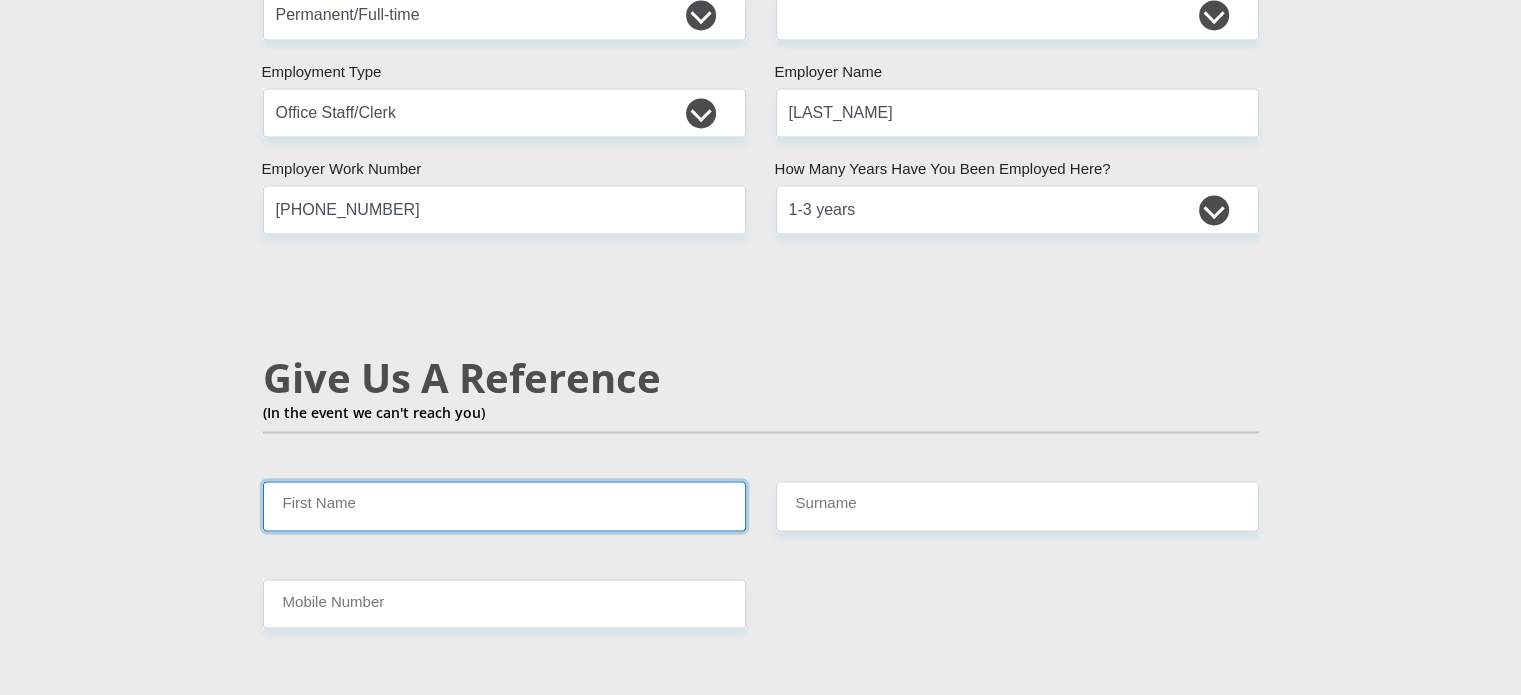 click on "First Name" at bounding box center (504, 505) 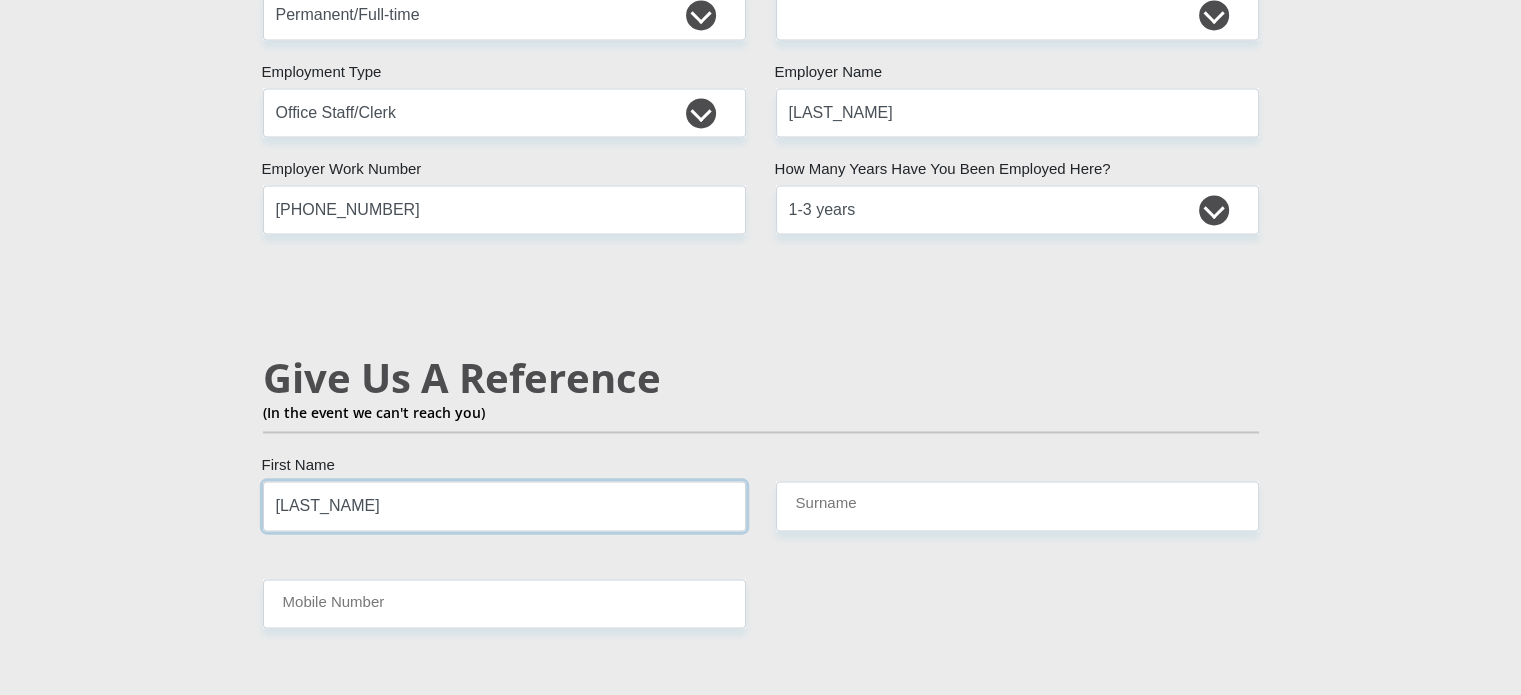 type on "Nosicelo" 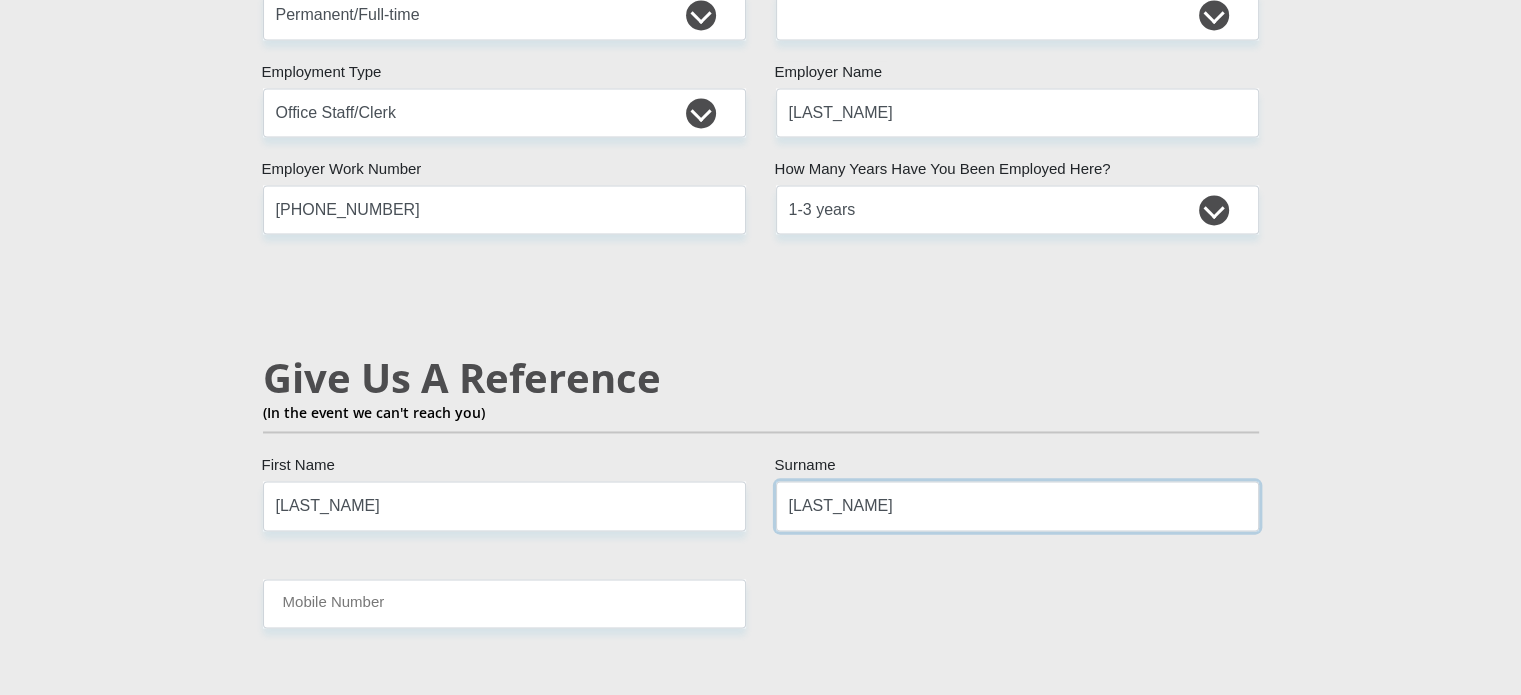 type on "Mlonzi" 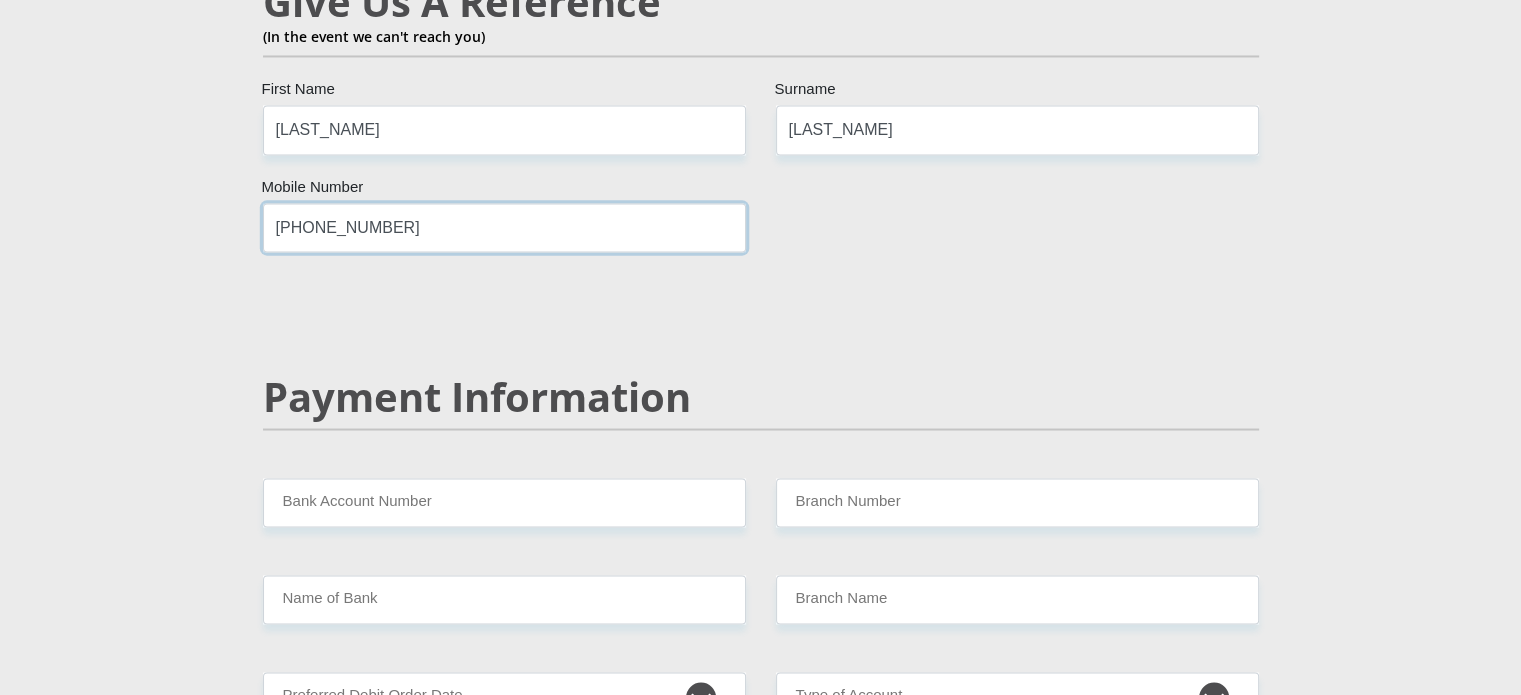 scroll, scrollTop: 3574, scrollLeft: 0, axis: vertical 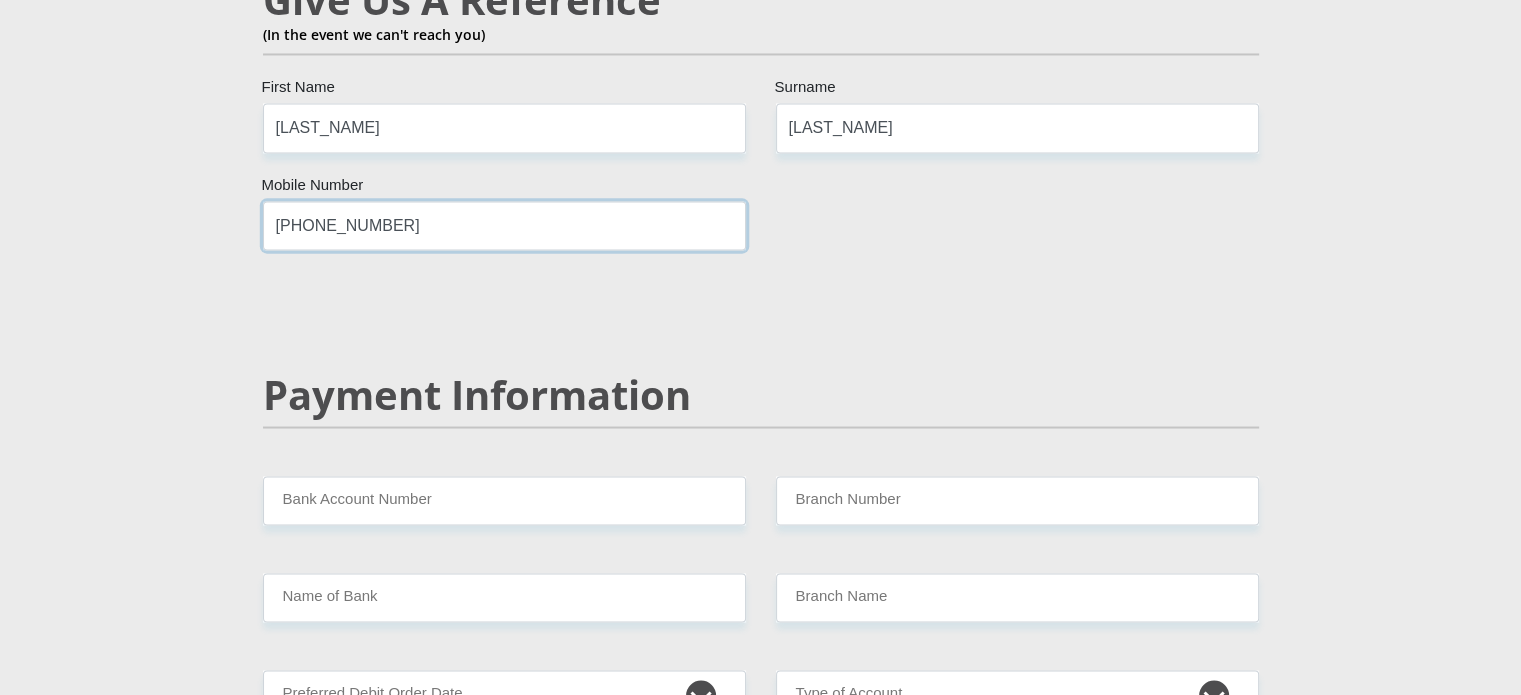 type on "0739682883" 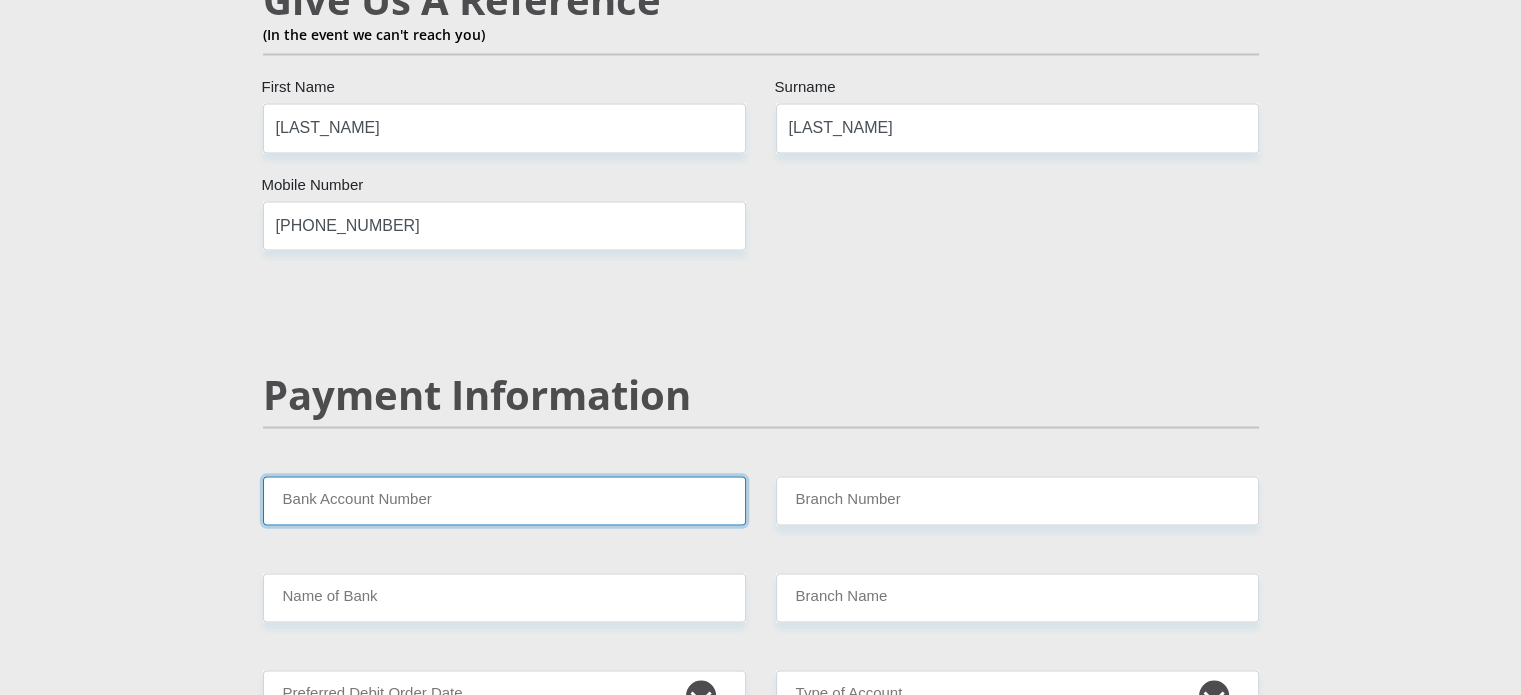 click on "Bank Account Number" at bounding box center (504, 500) 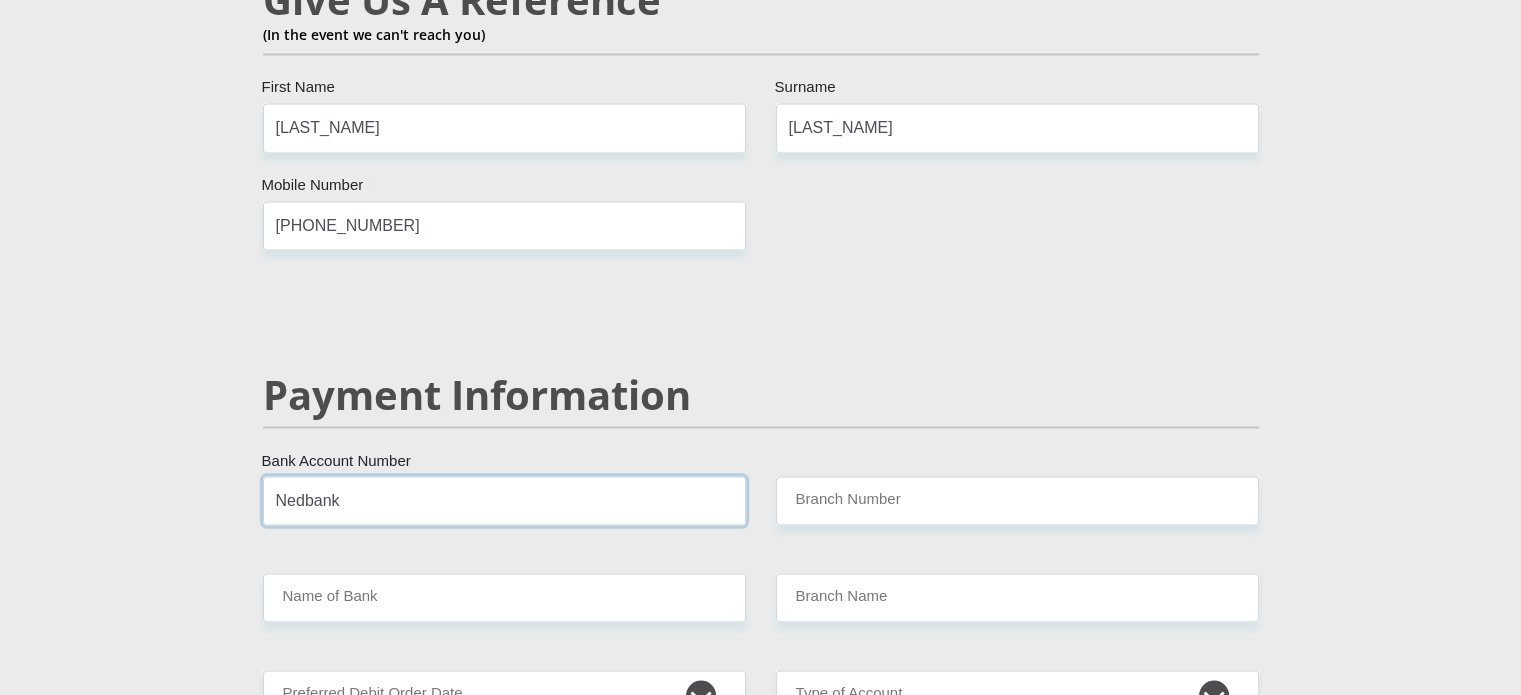 type on "Nedbank" 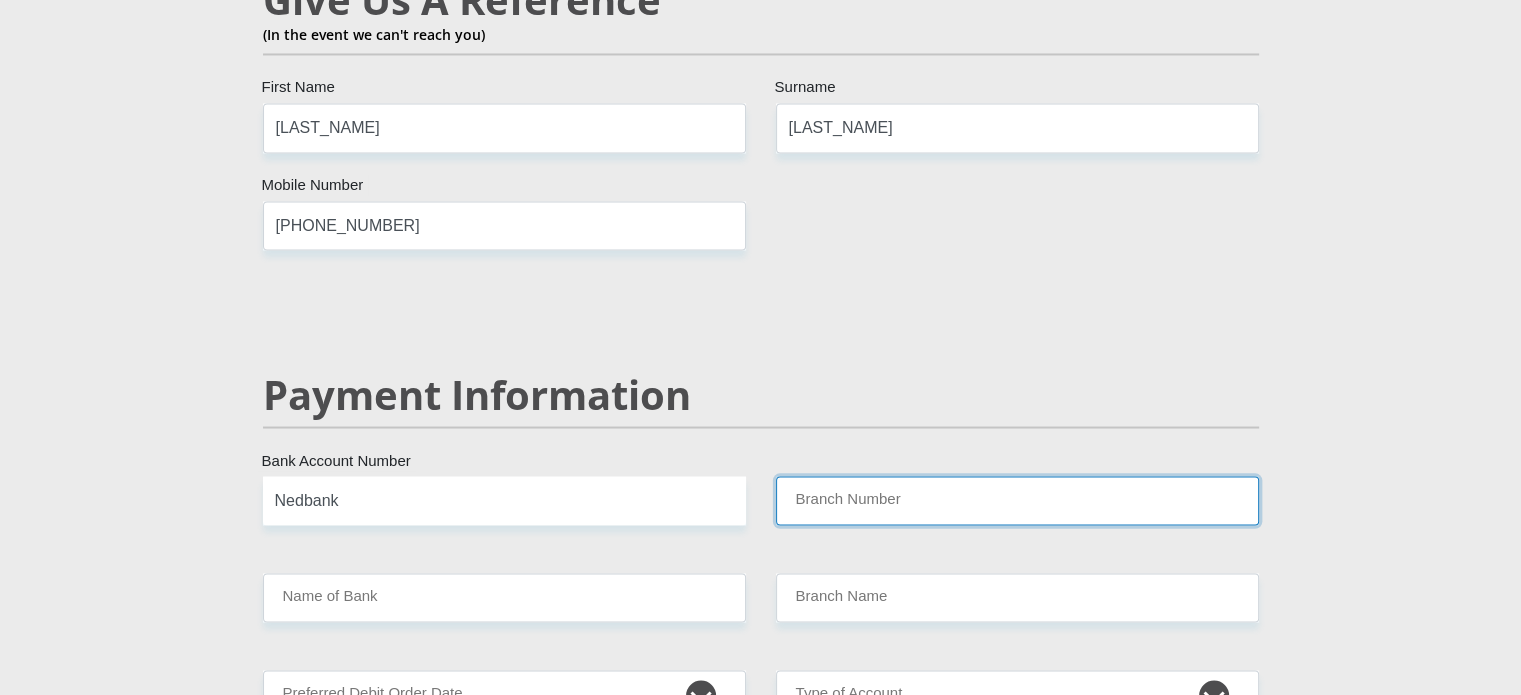 click on "Branch Number" at bounding box center (1017, 500) 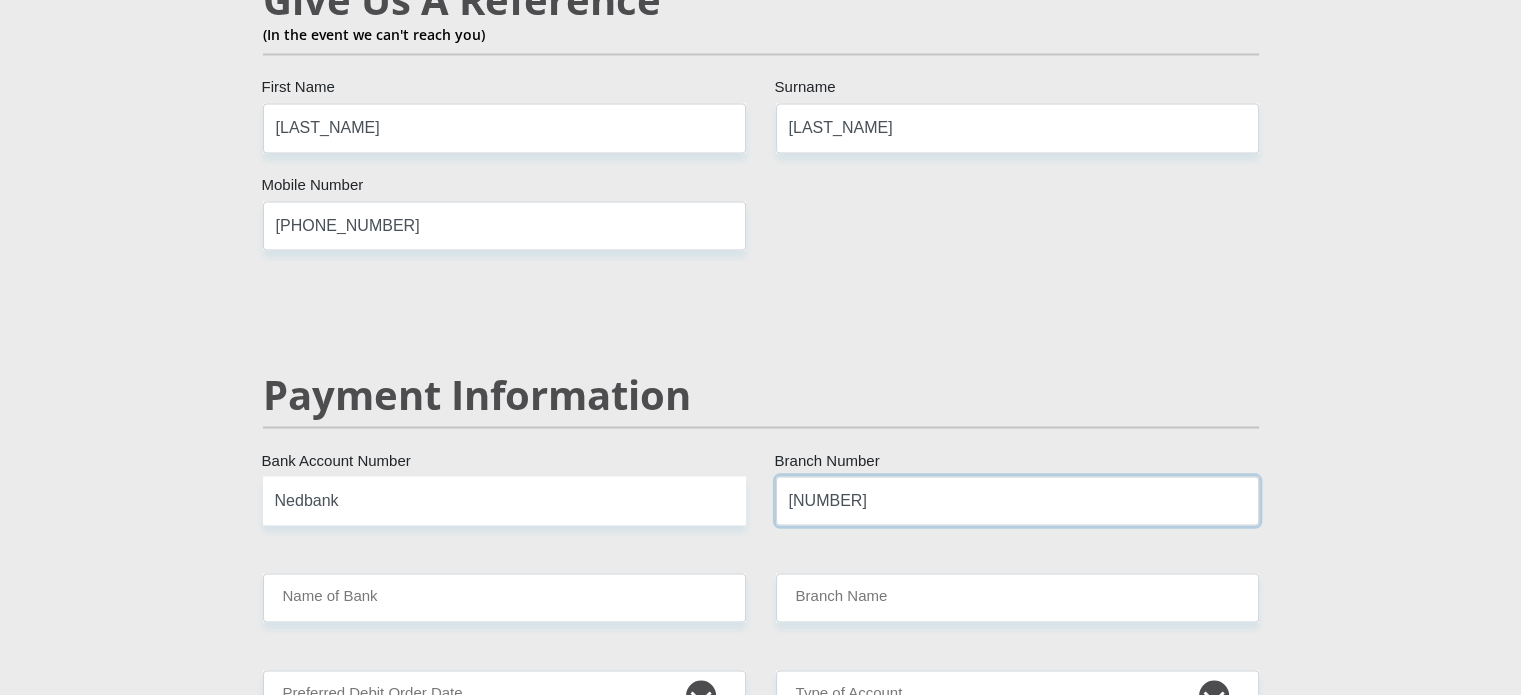type on "198765" 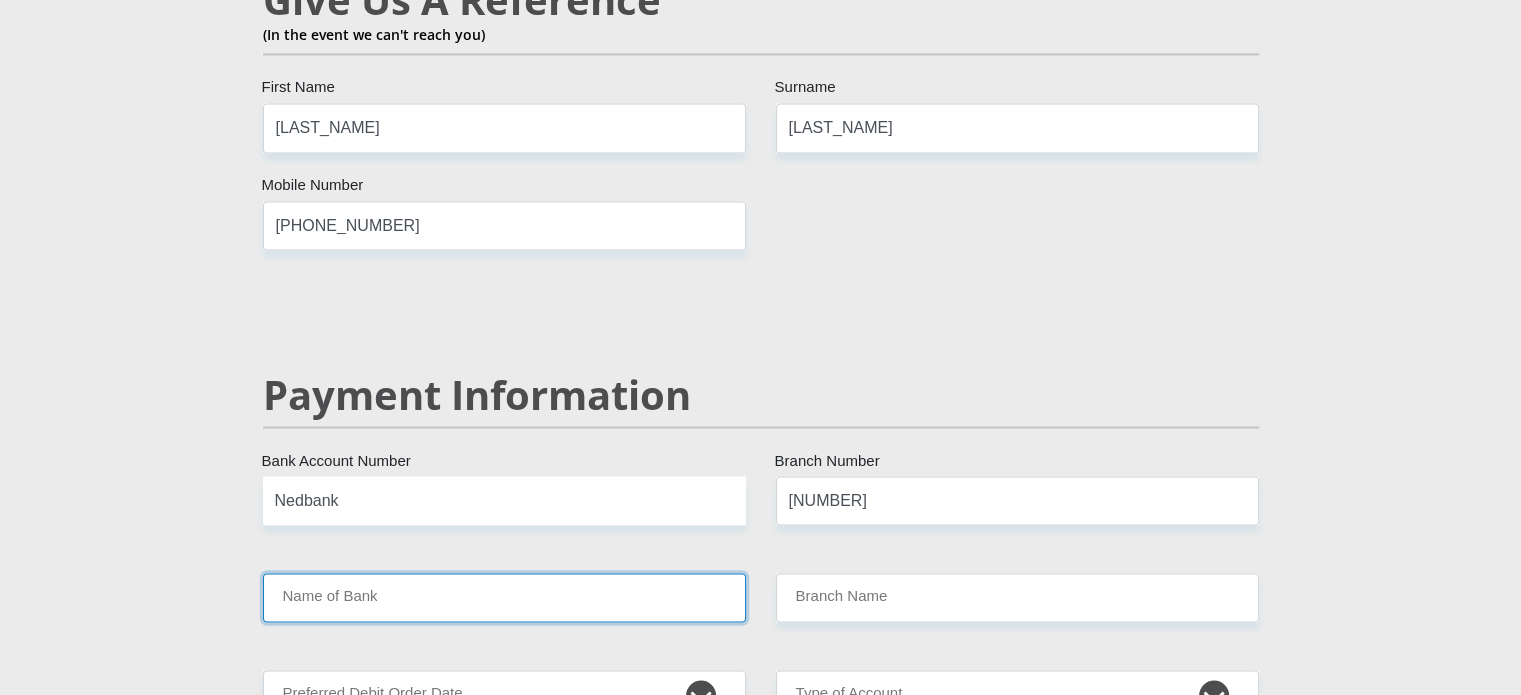 click on "Name of Bank" at bounding box center (504, 597) 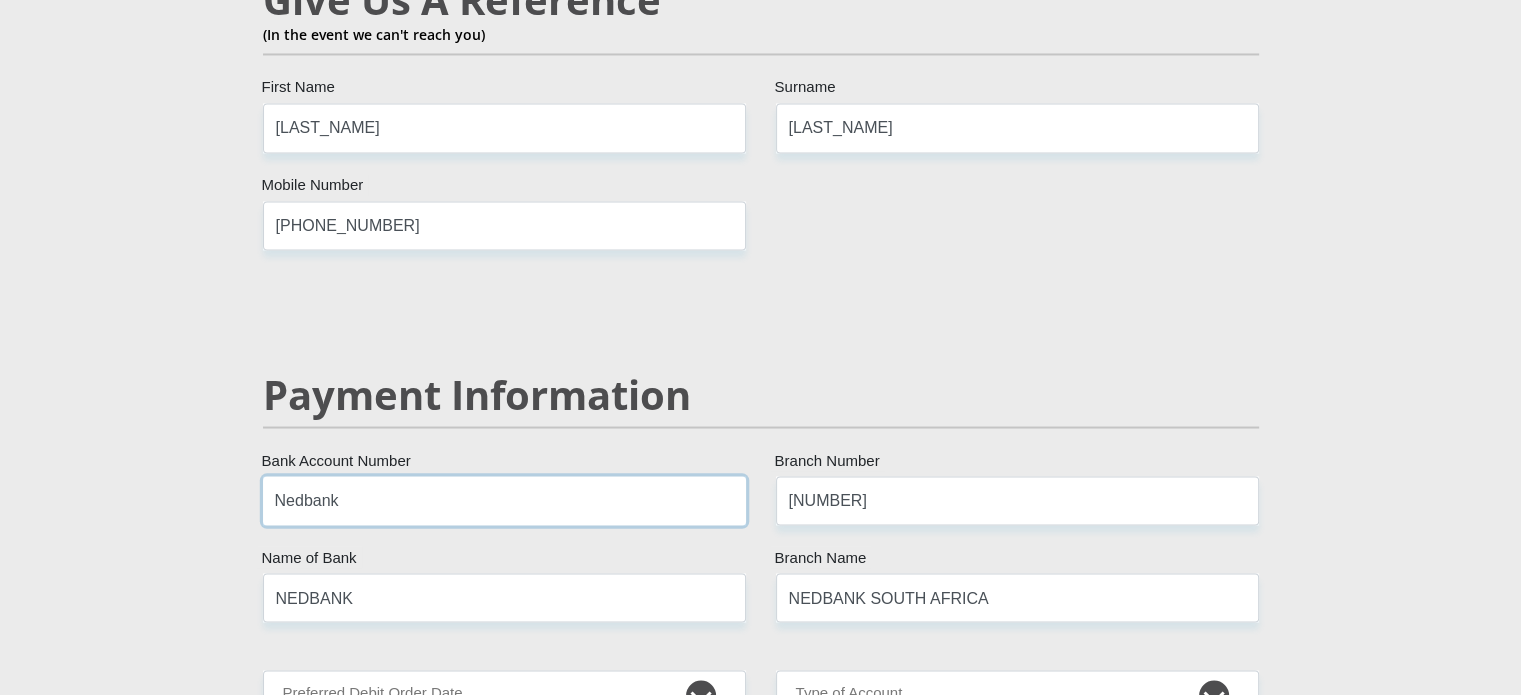 click on "Nedbank" at bounding box center [504, 500] 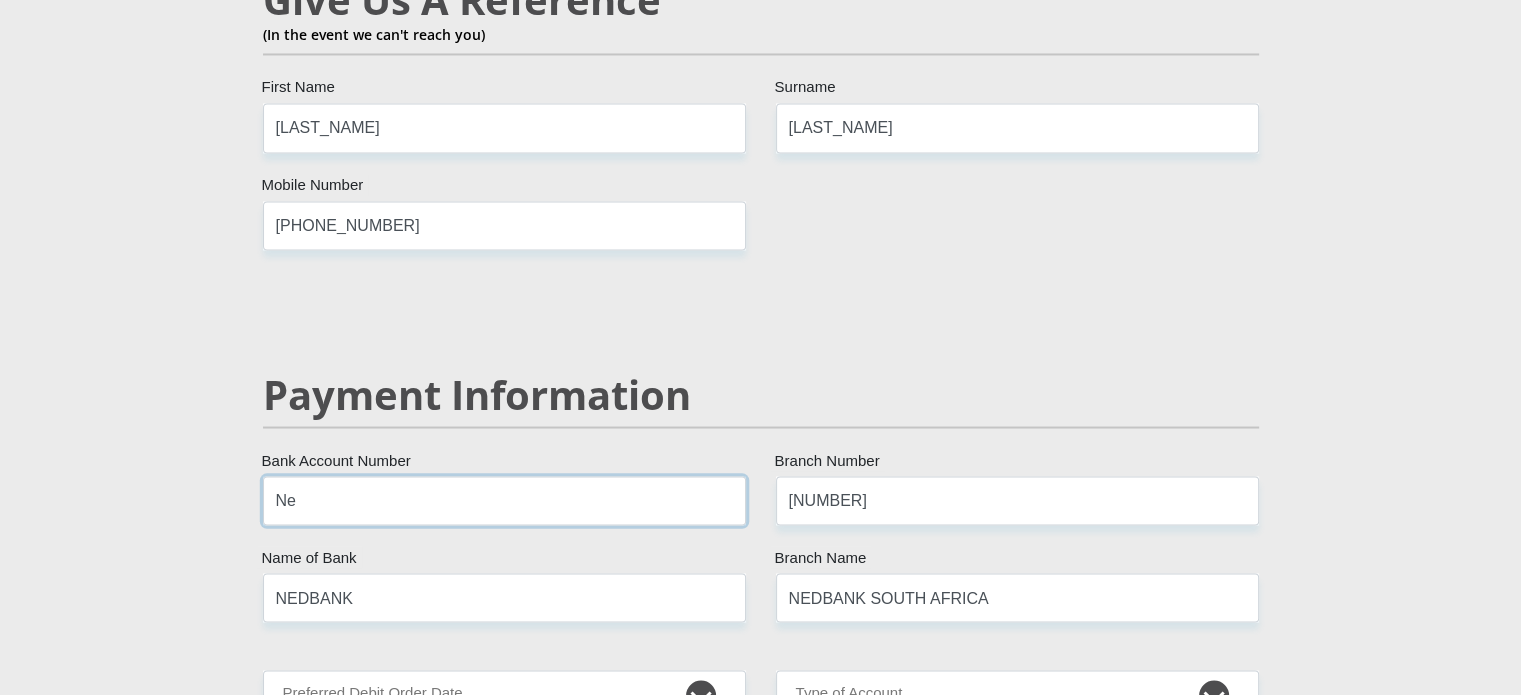 type on "N" 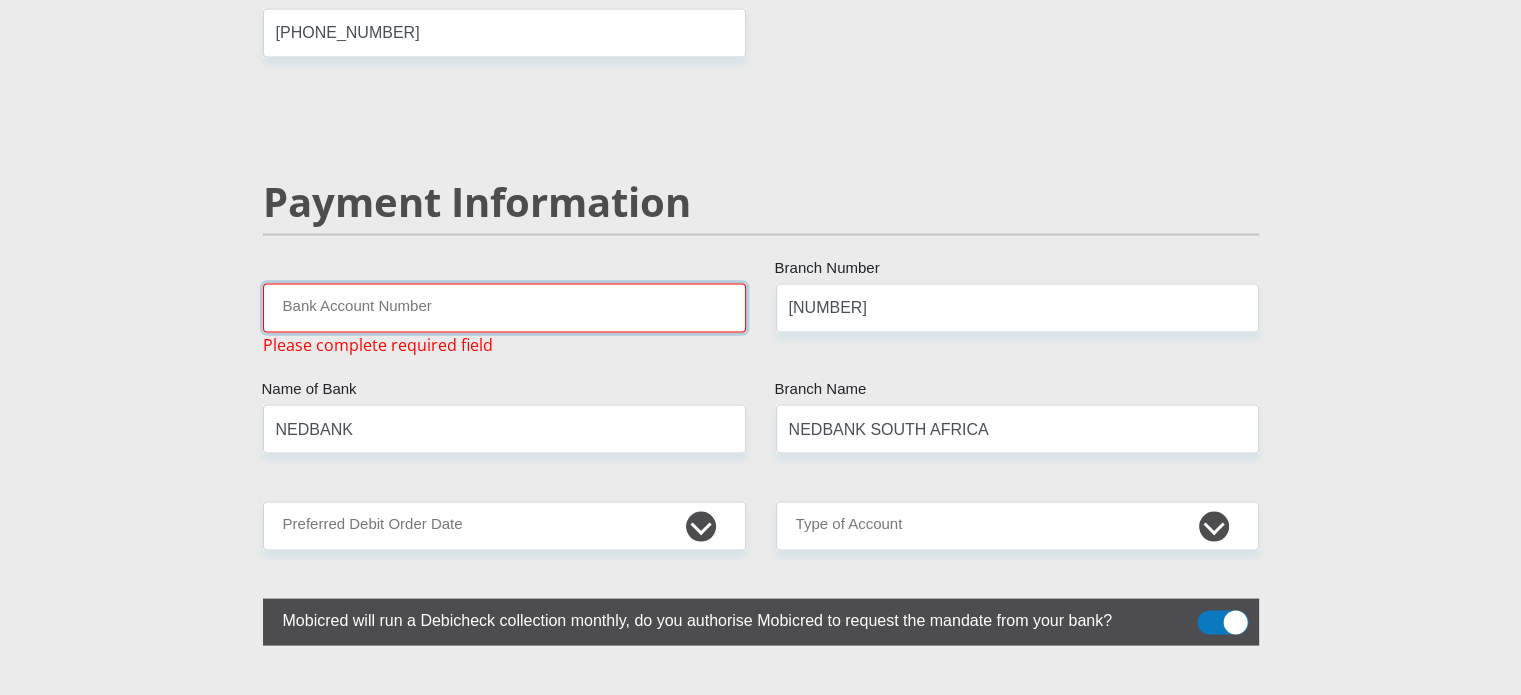 scroll, scrollTop: 3771, scrollLeft: 0, axis: vertical 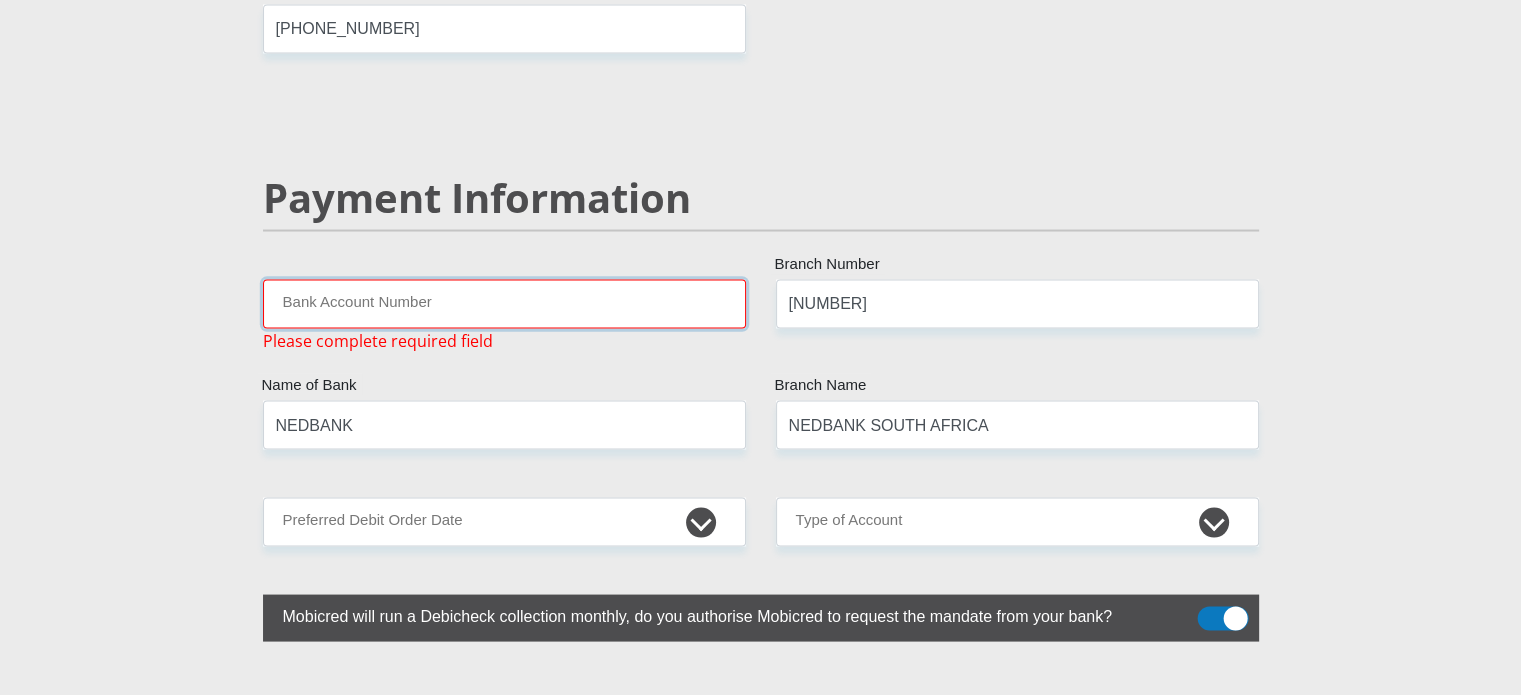 type 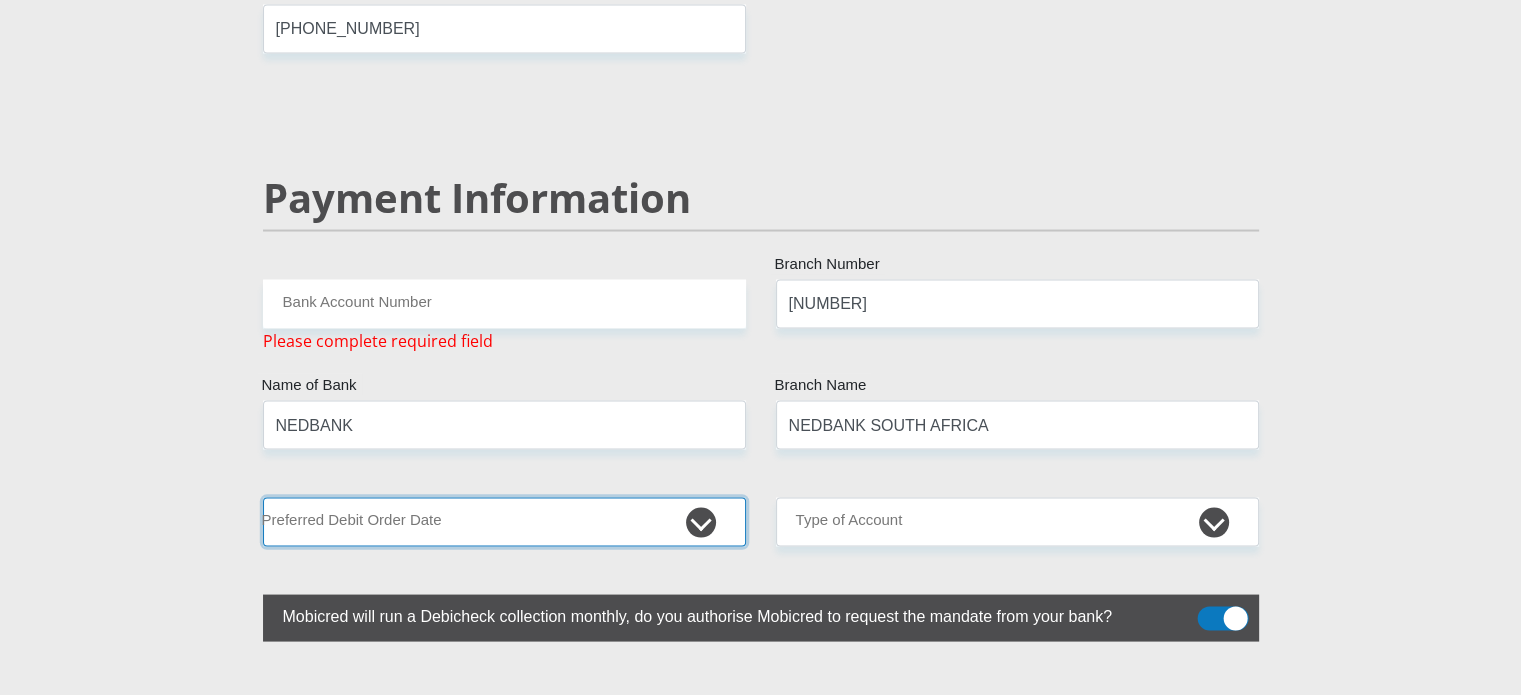 click on "1st
2nd
3rd
4th
5th
7th
18th
19th
20th
21st
22nd
23rd
24th
25th
26th
27th
28th
29th
30th" at bounding box center [504, 521] 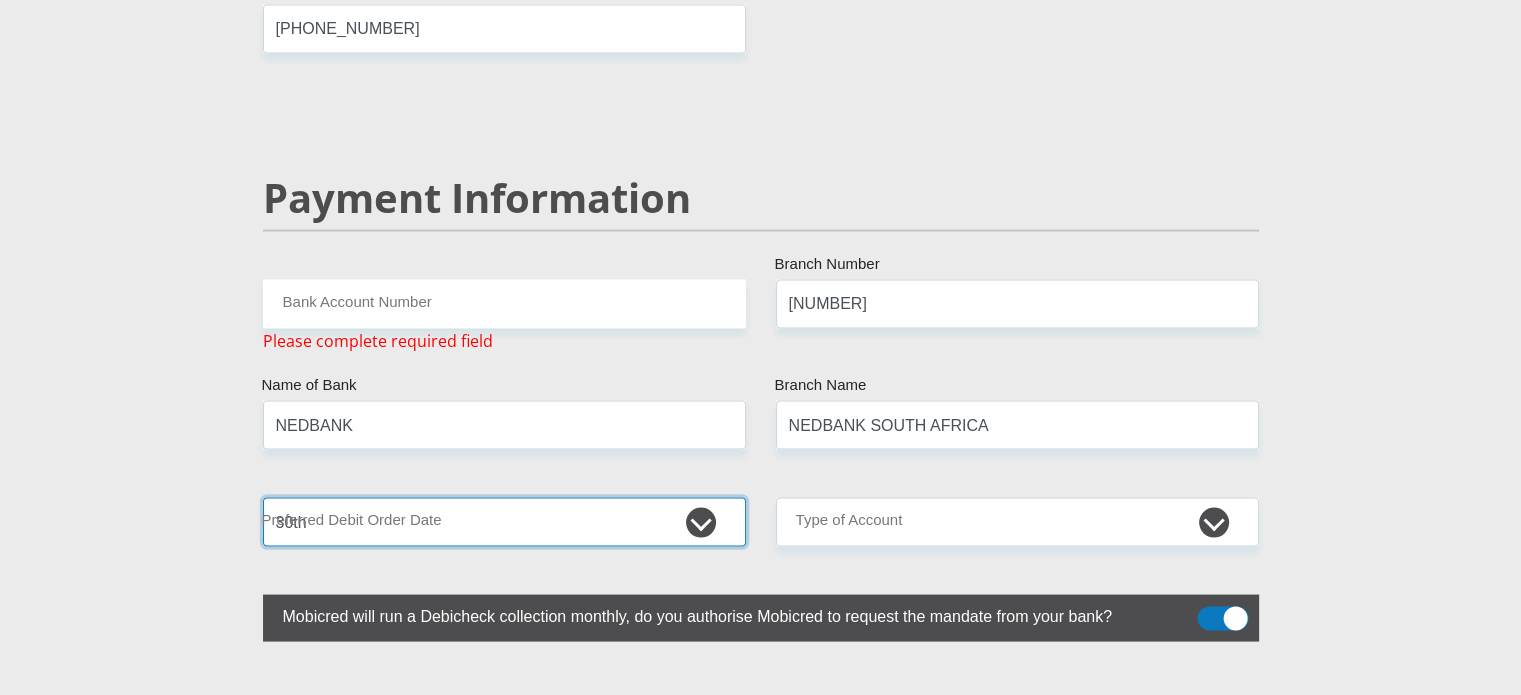 click on "1st
2nd
3rd
4th
5th
7th
18th
19th
20th
21st
22nd
23rd
24th
25th
26th
27th
28th
29th
30th" at bounding box center [504, 521] 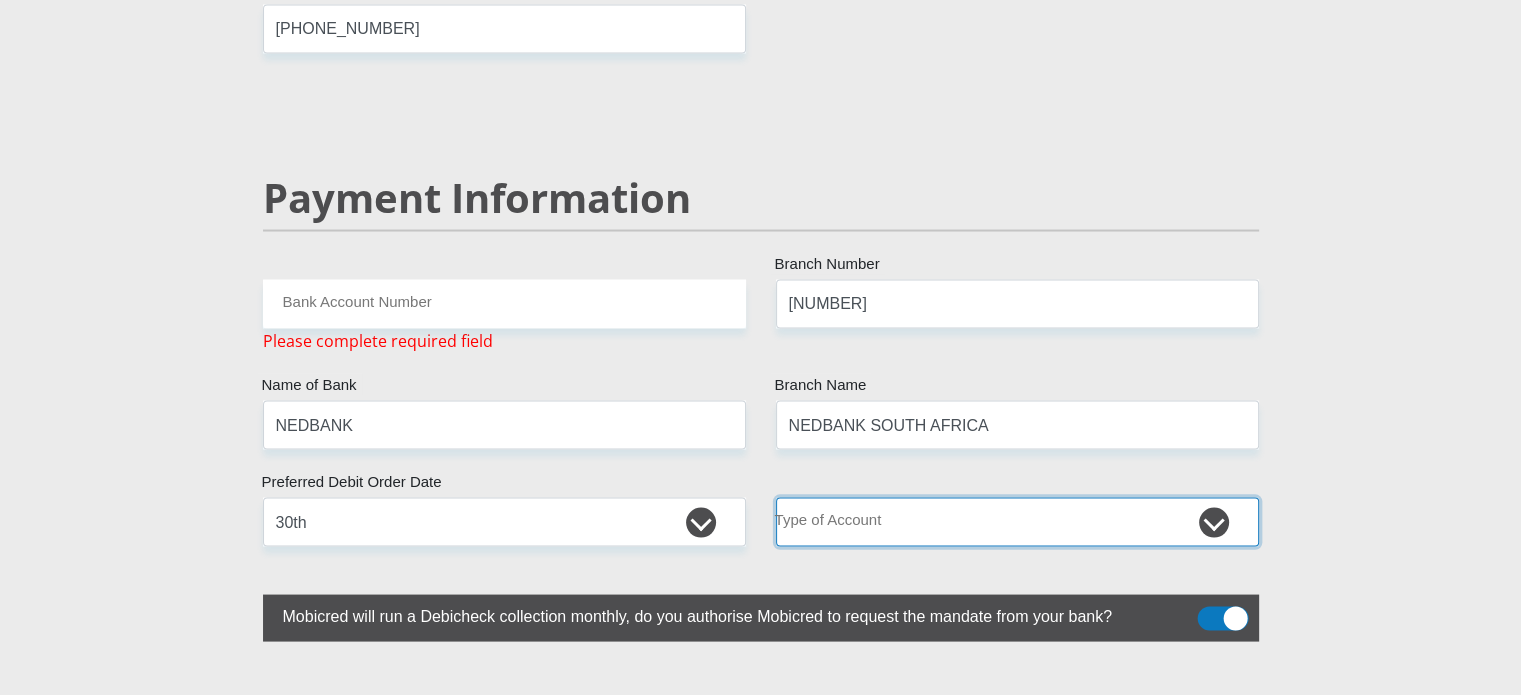 click on "Cheque
Savings" at bounding box center (1017, 521) 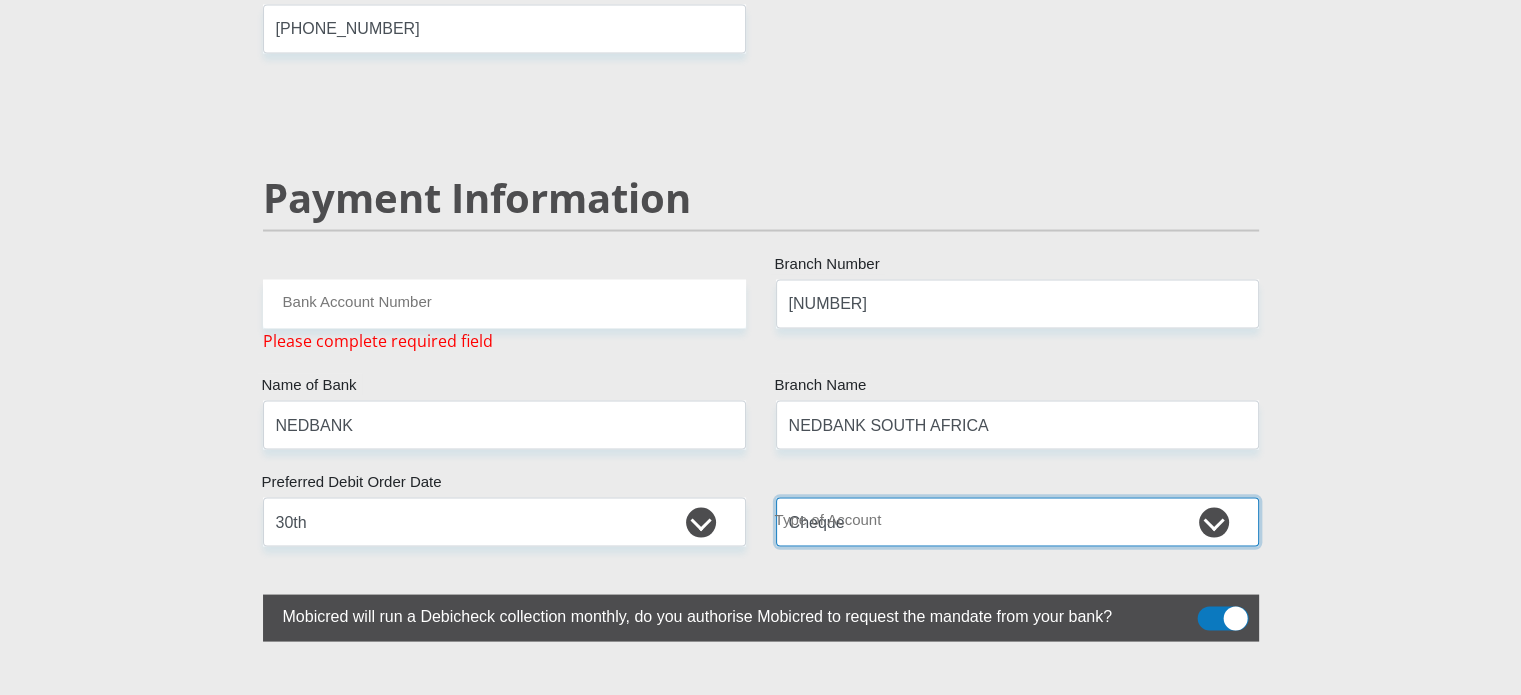 click on "Cheque
Savings" at bounding box center [1017, 521] 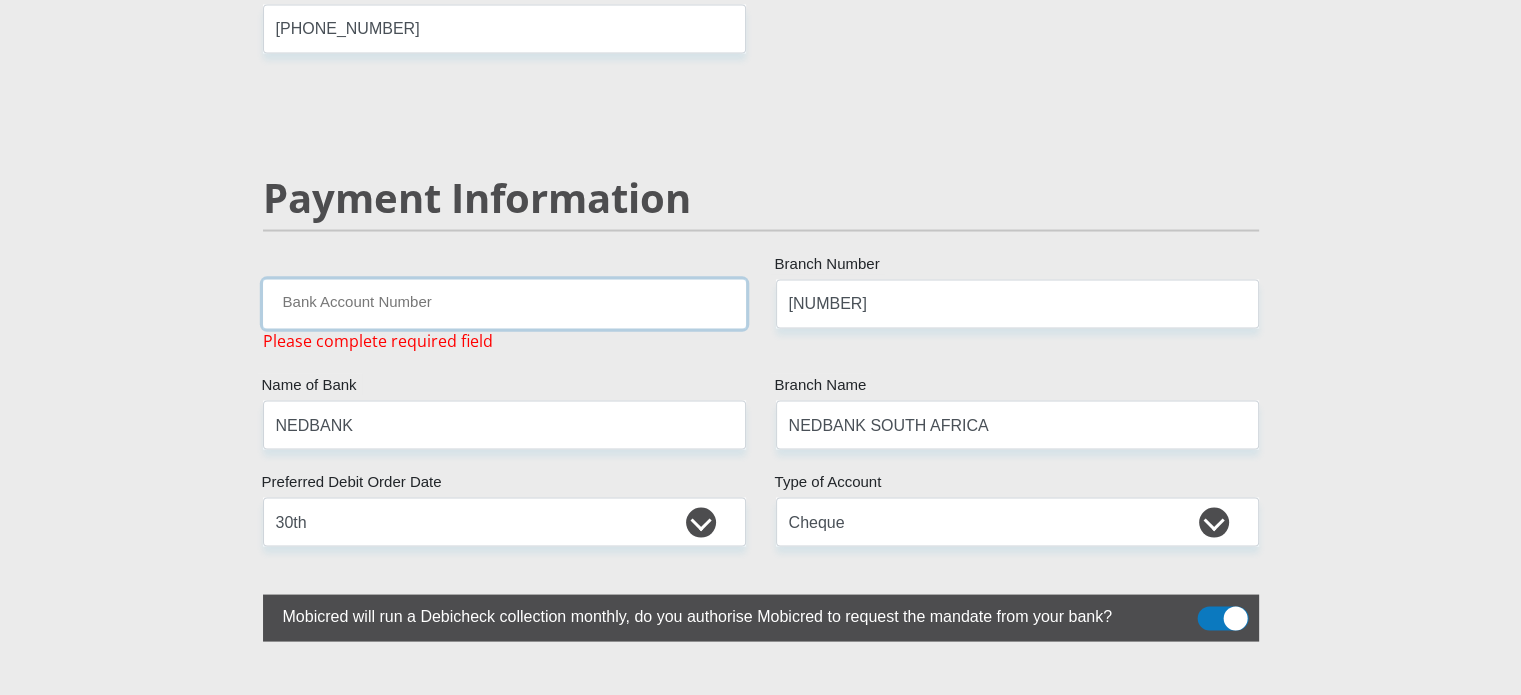 click on "Bank Account Number" at bounding box center (504, 303) 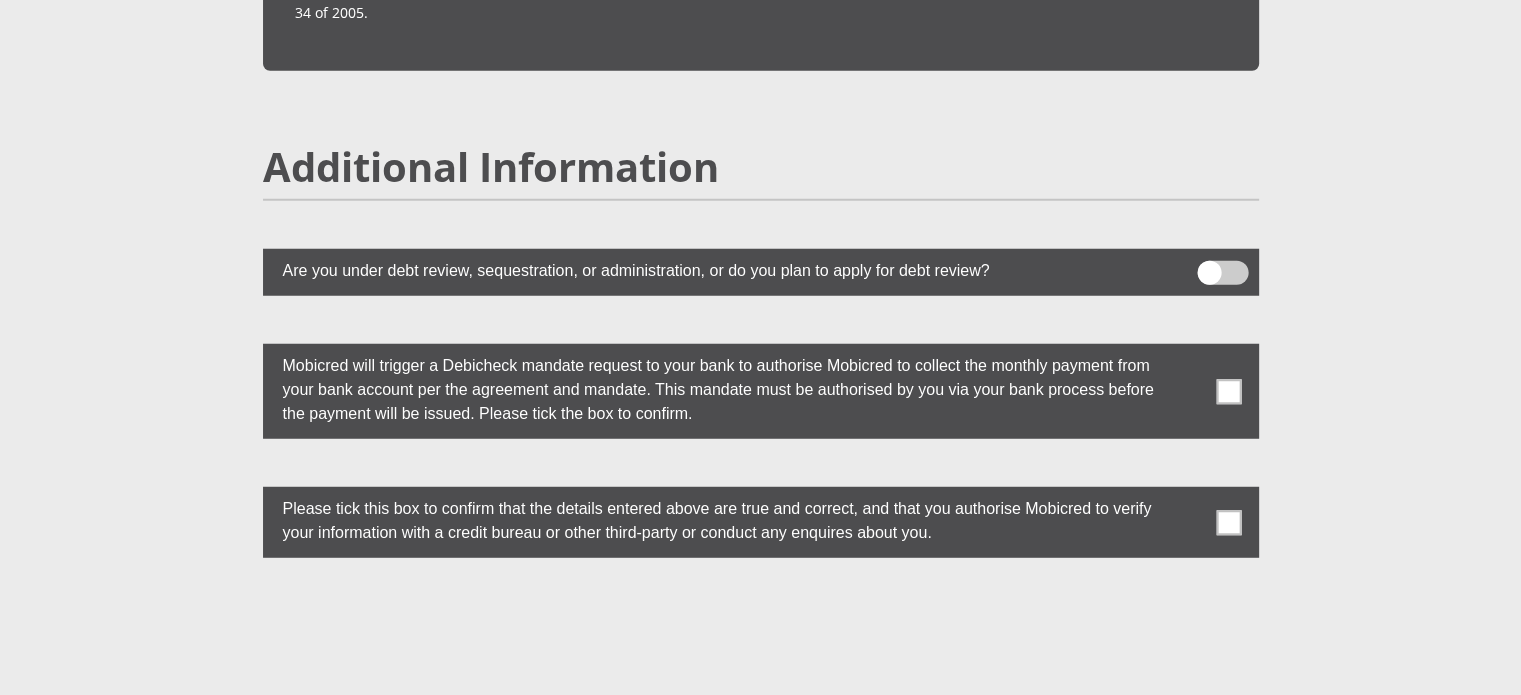 scroll, scrollTop: 5335, scrollLeft: 0, axis: vertical 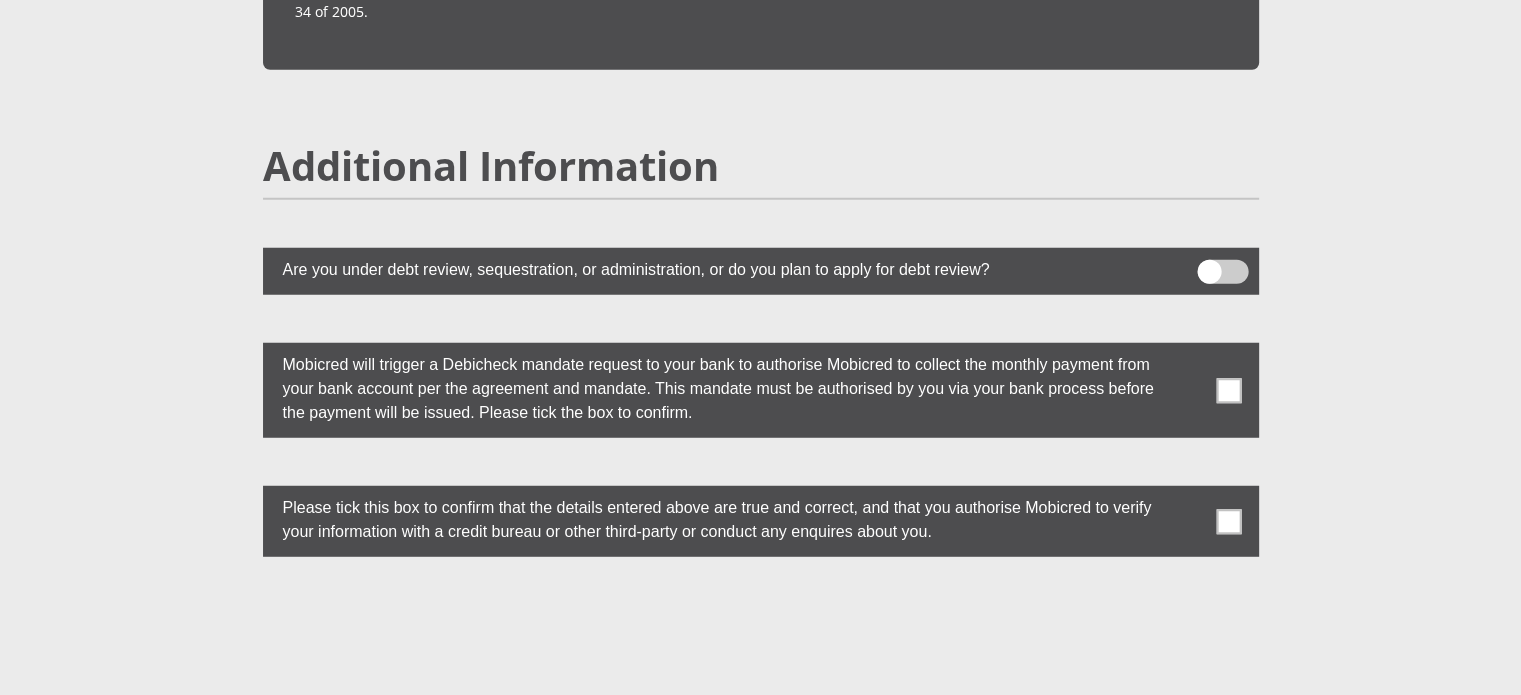type on "1165854481" 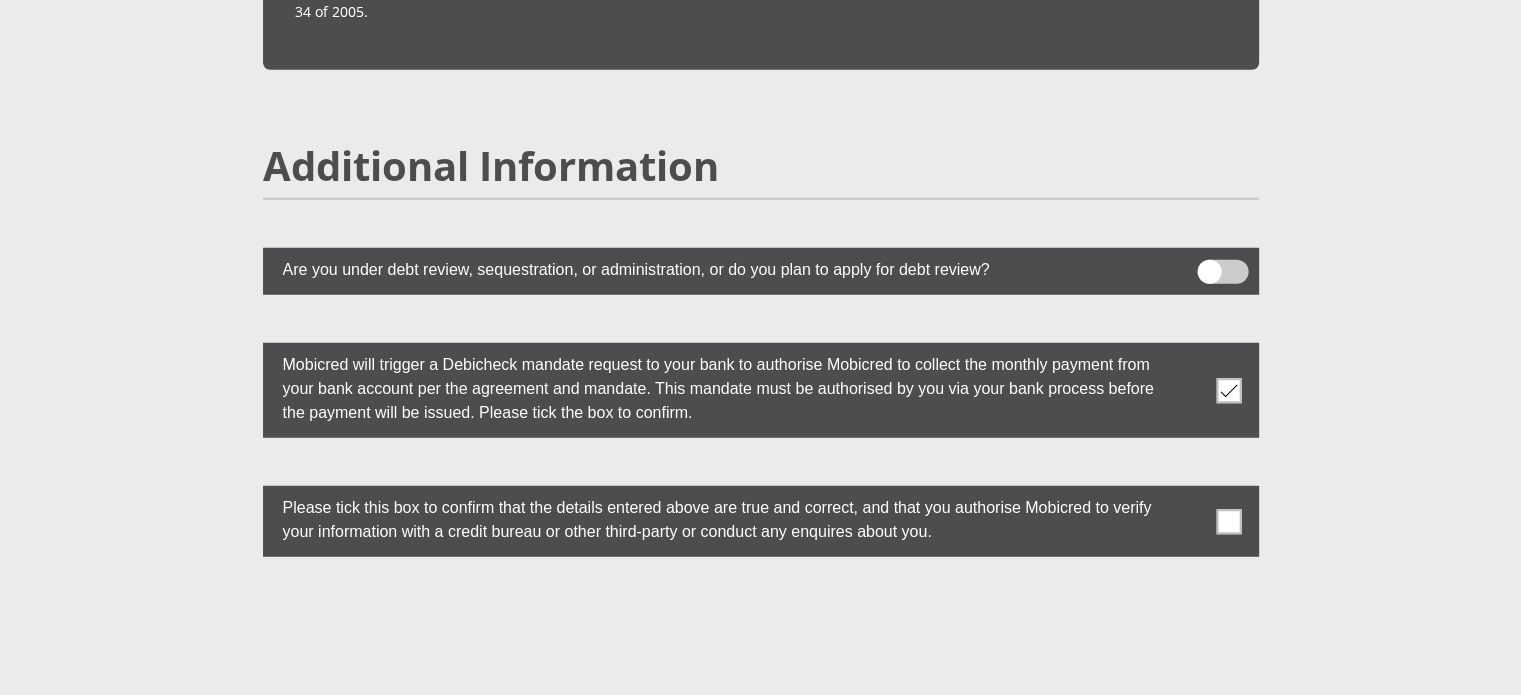 click at bounding box center (1228, 521) 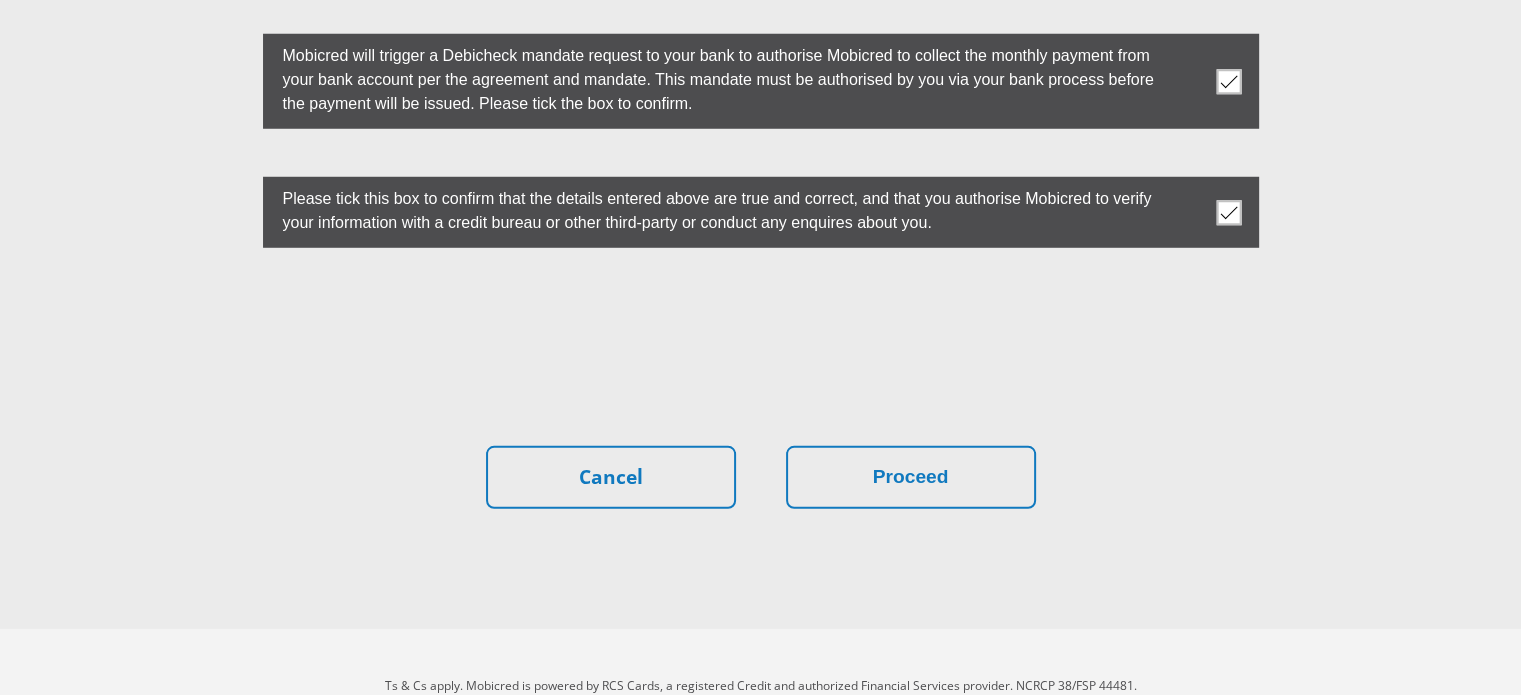 scroll, scrollTop: 5666, scrollLeft: 0, axis: vertical 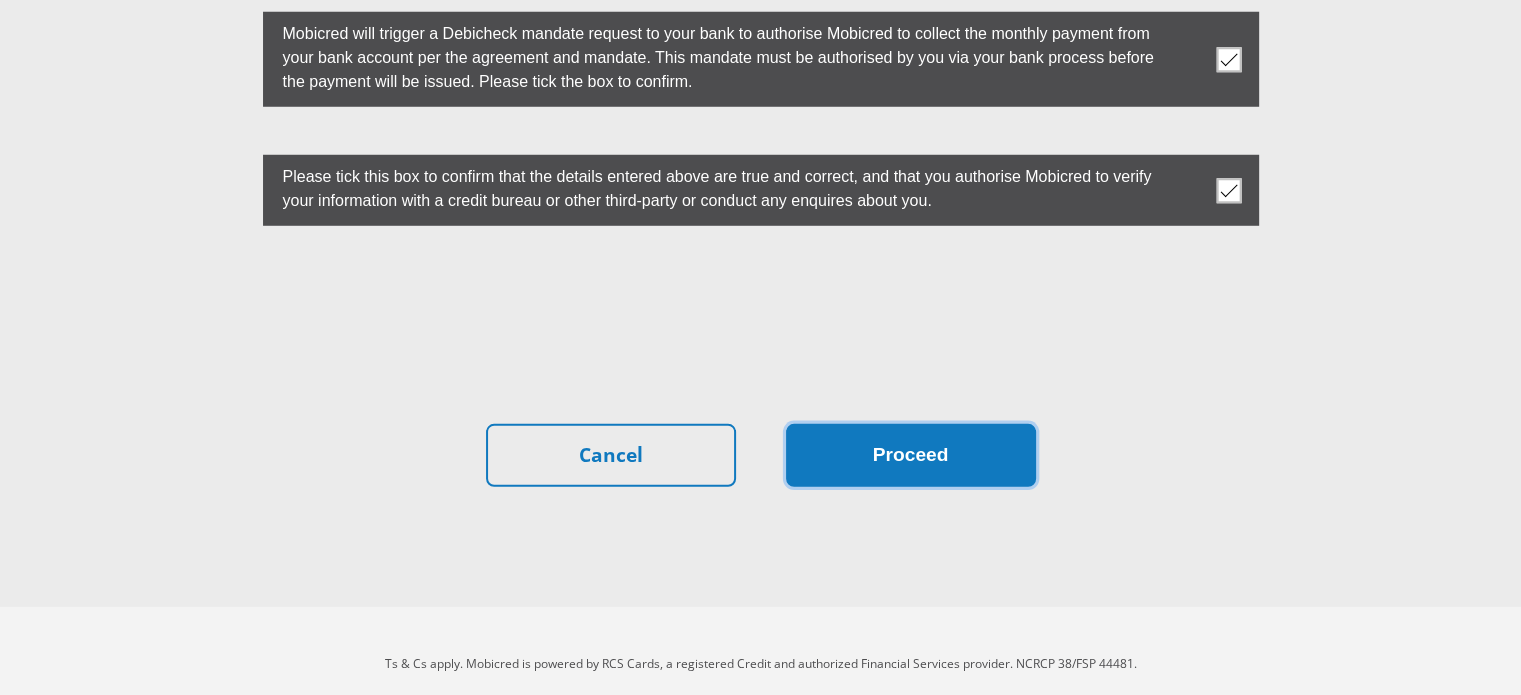 click on "Proceed" at bounding box center [911, 455] 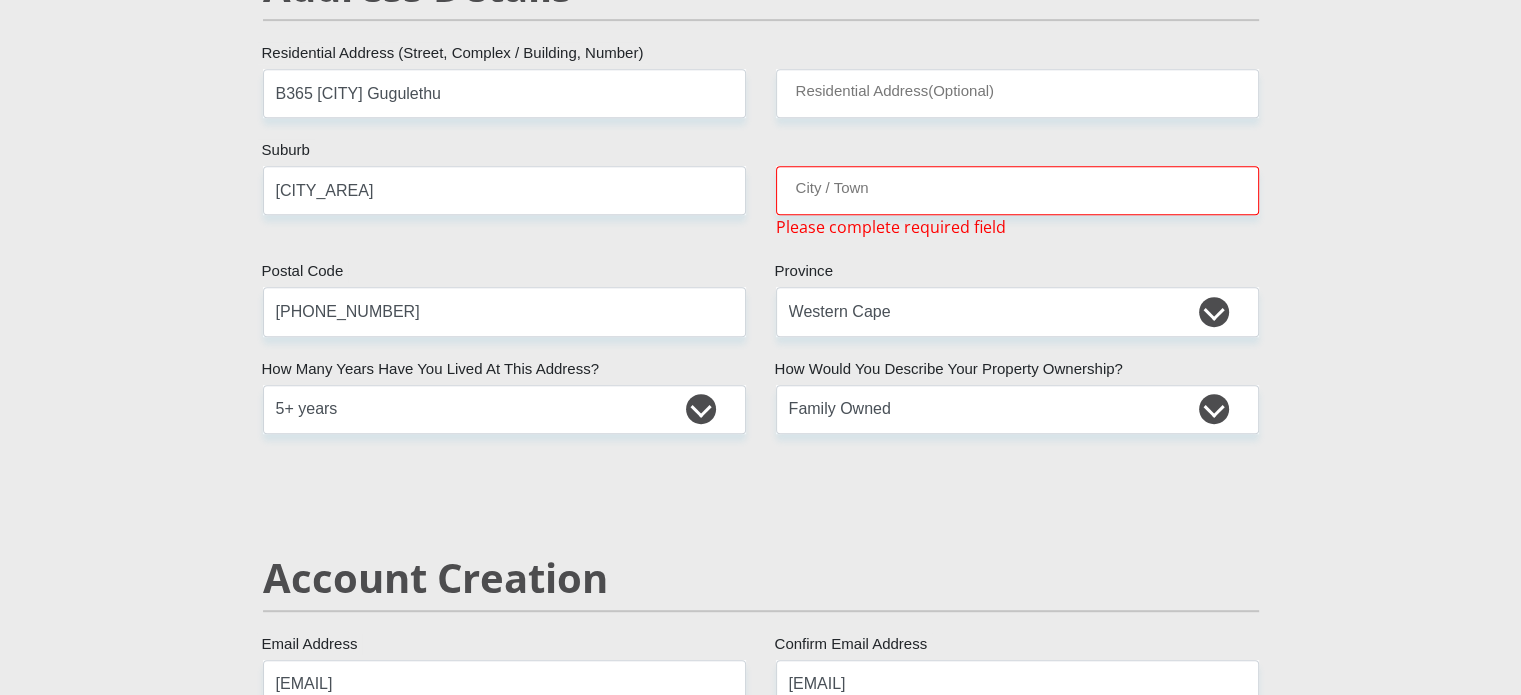 scroll, scrollTop: 847, scrollLeft: 0, axis: vertical 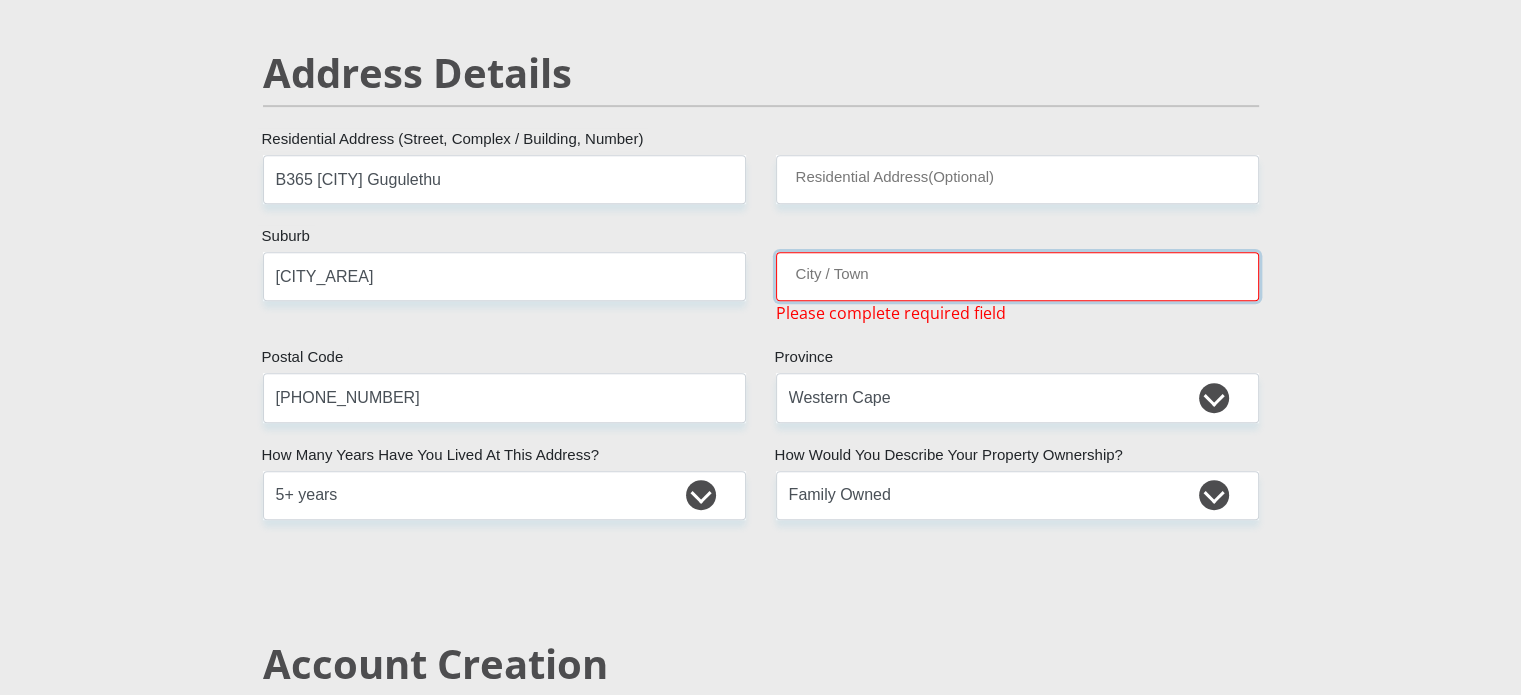 click on "City / Town" at bounding box center (1017, 276) 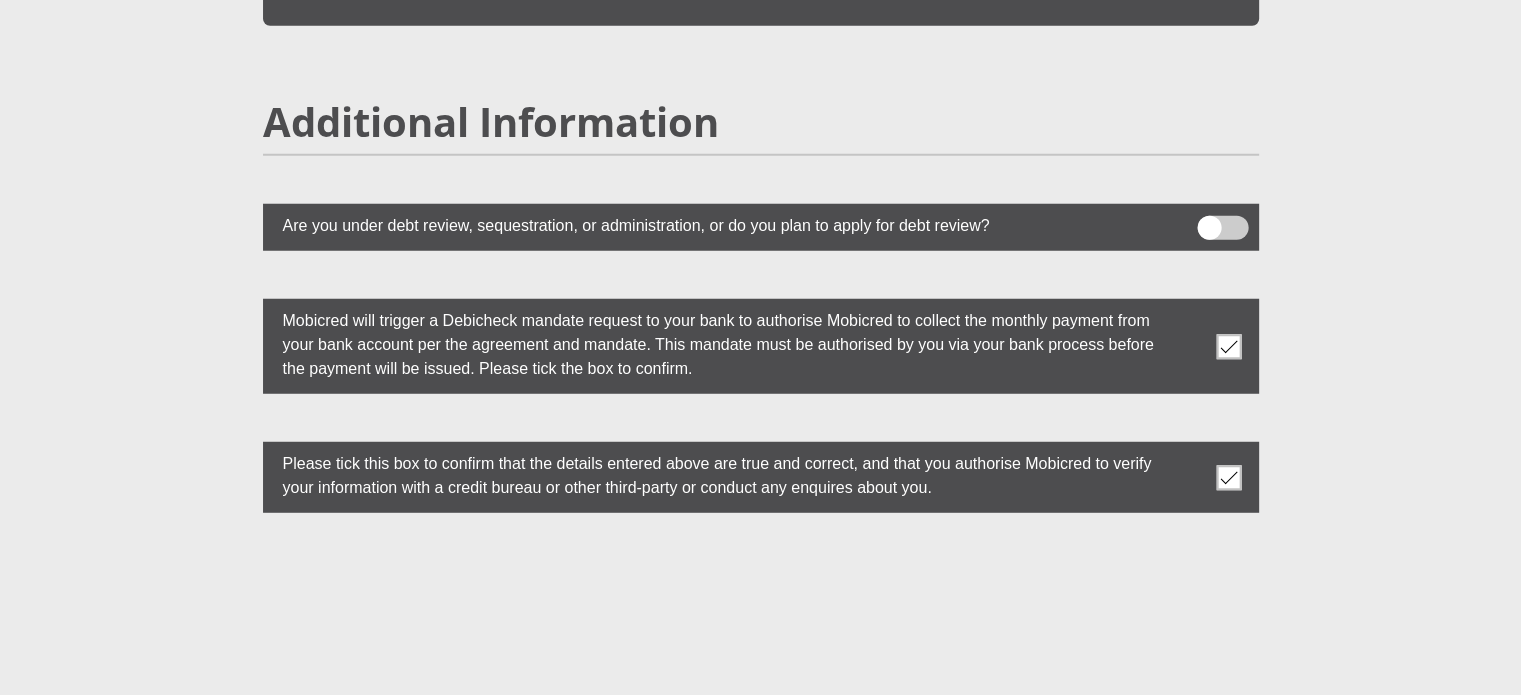 scroll, scrollTop: 5499, scrollLeft: 0, axis: vertical 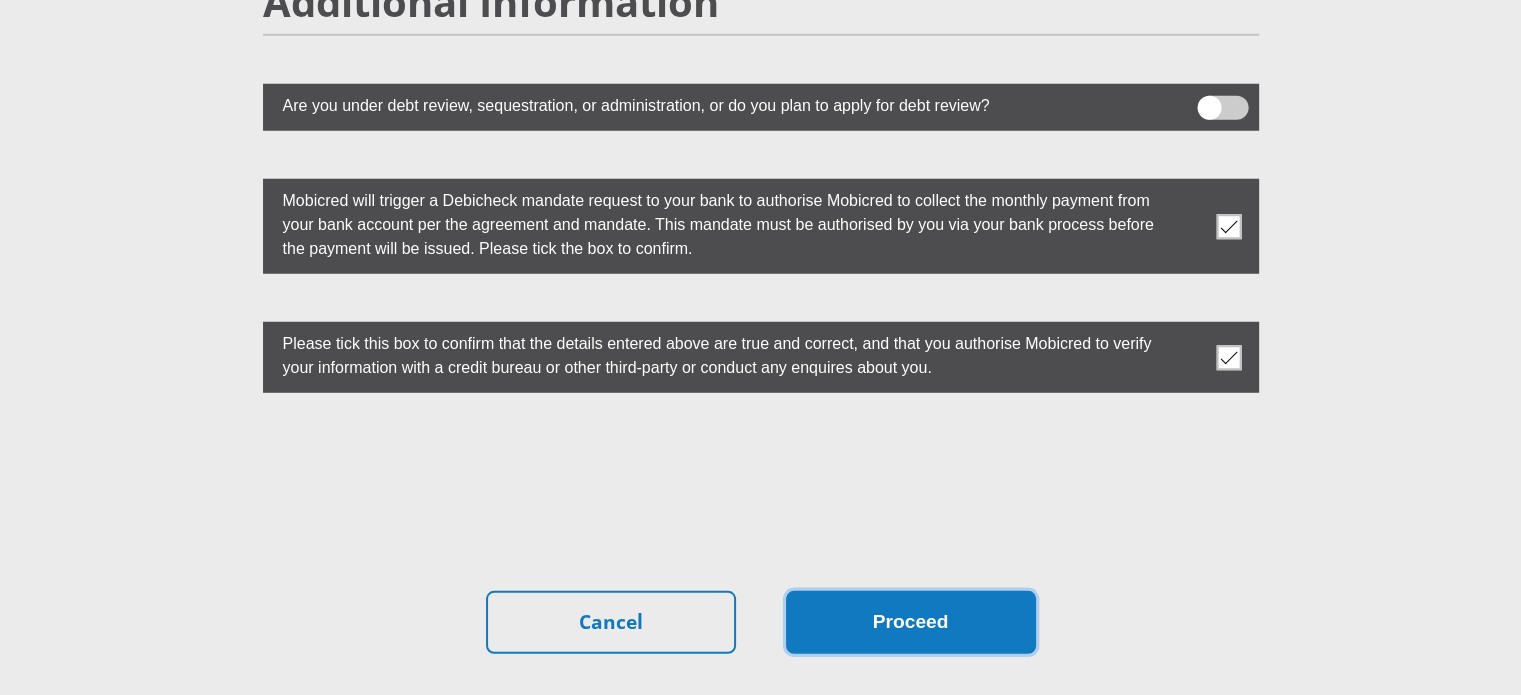 click on "Proceed" at bounding box center (911, 622) 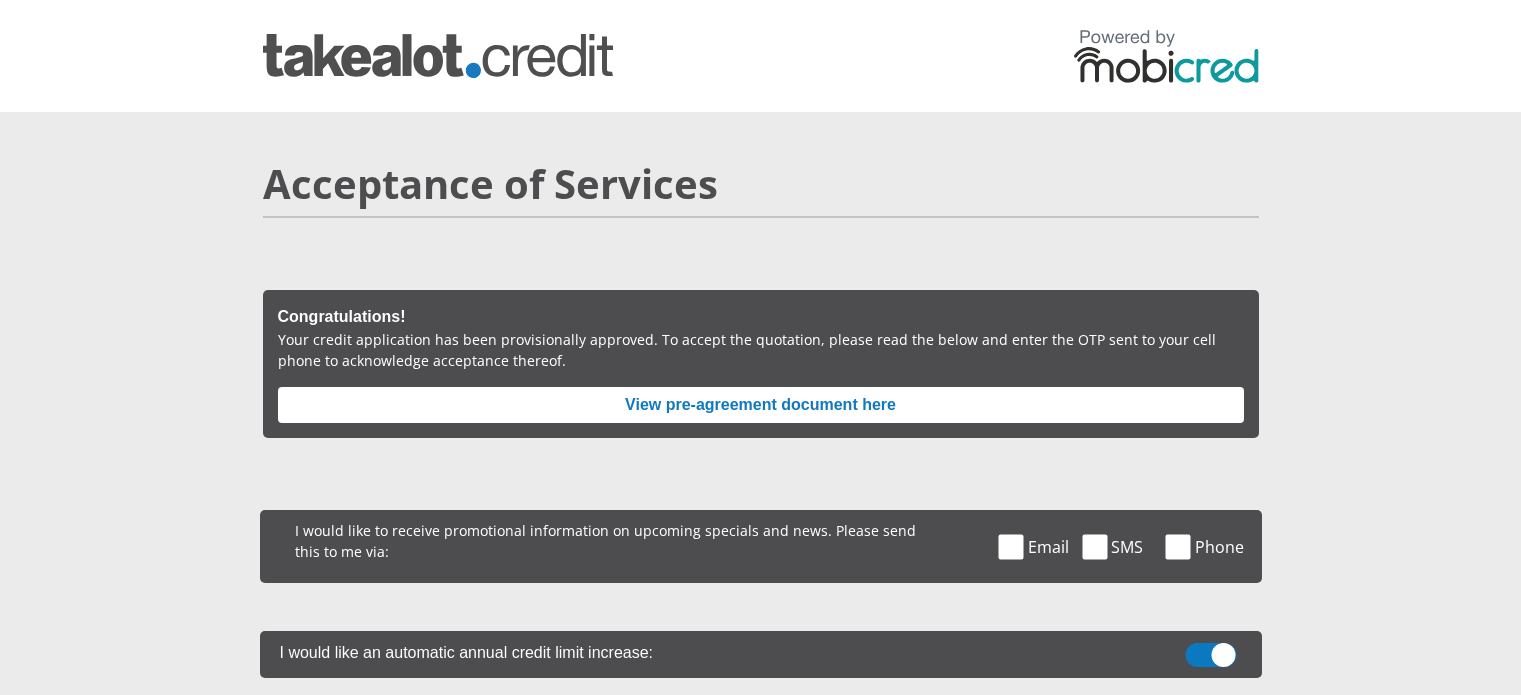 scroll, scrollTop: 0, scrollLeft: 0, axis: both 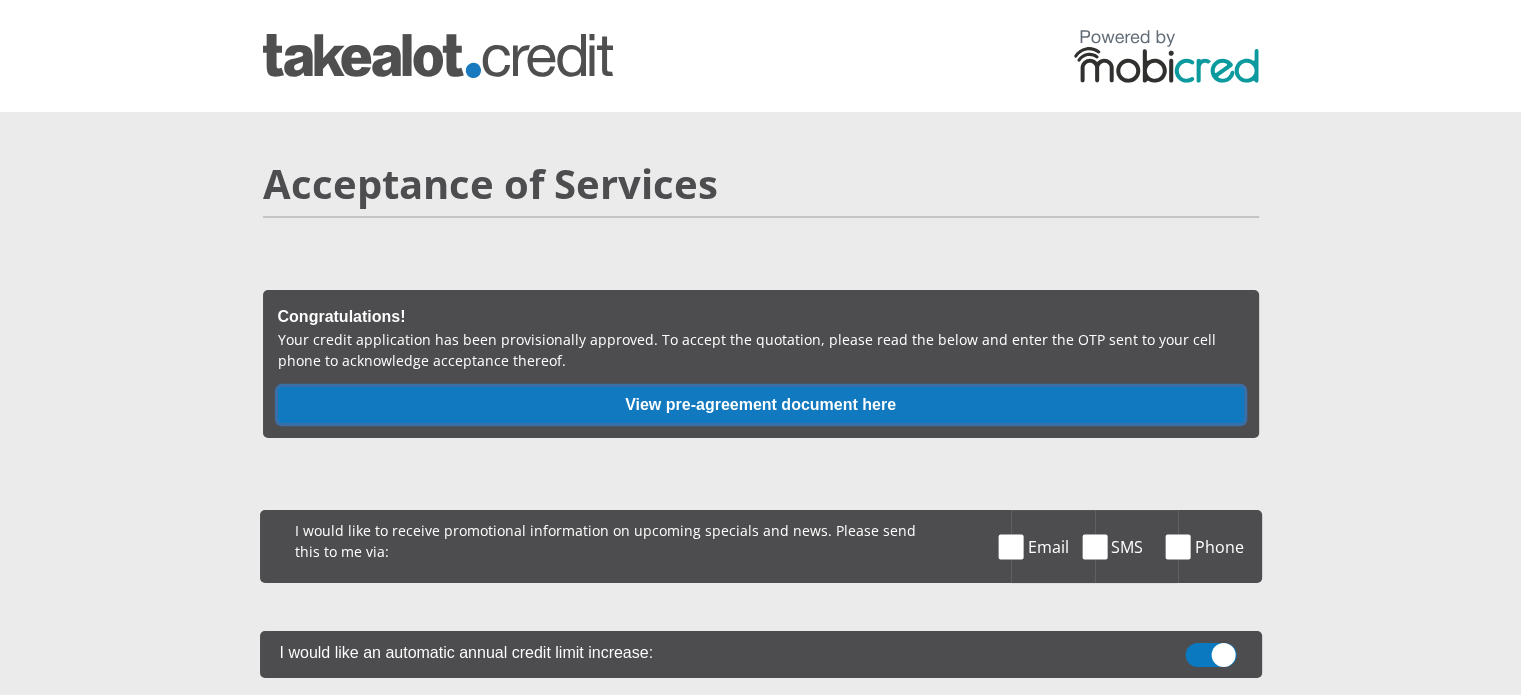 click on "View pre-agreement document here" at bounding box center [761, 405] 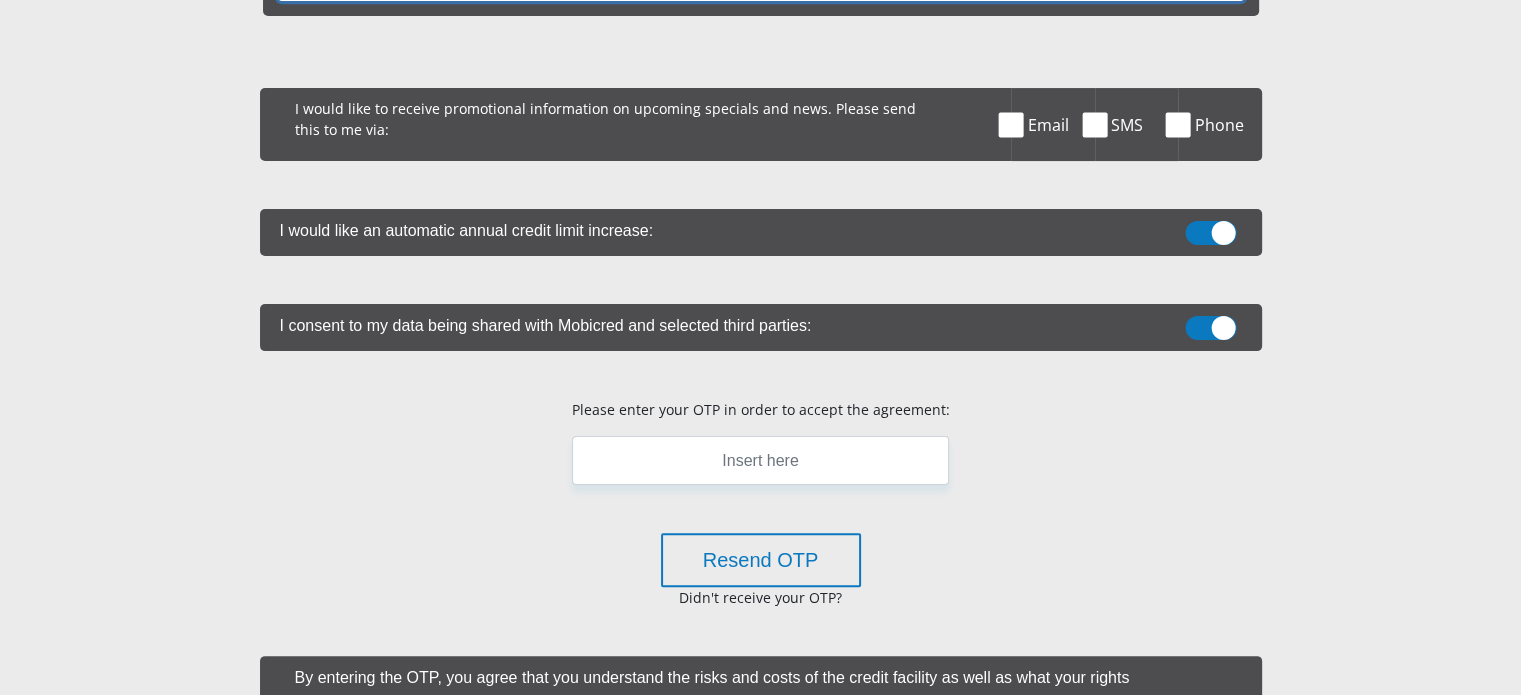 scroll, scrollTop: 423, scrollLeft: 0, axis: vertical 